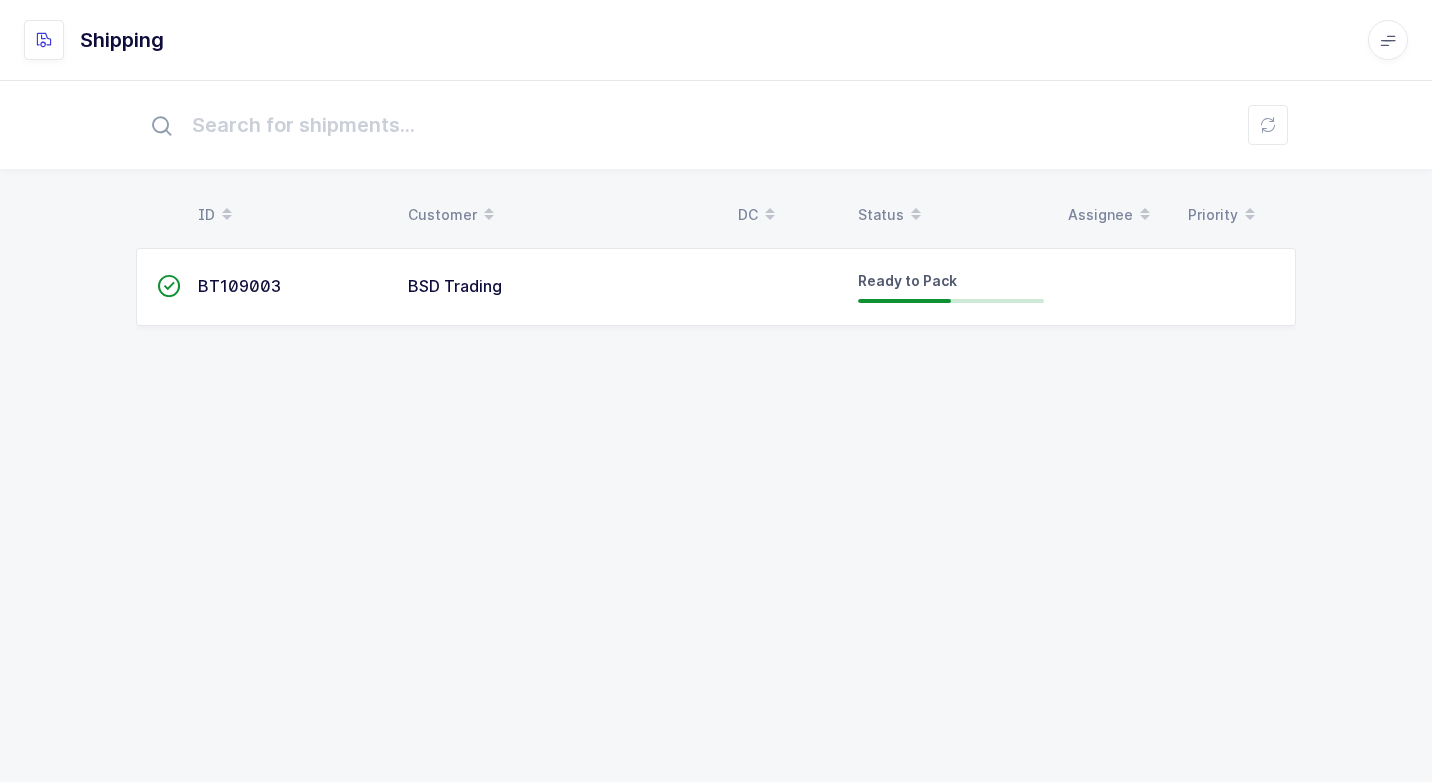 scroll, scrollTop: 0, scrollLeft: 0, axis: both 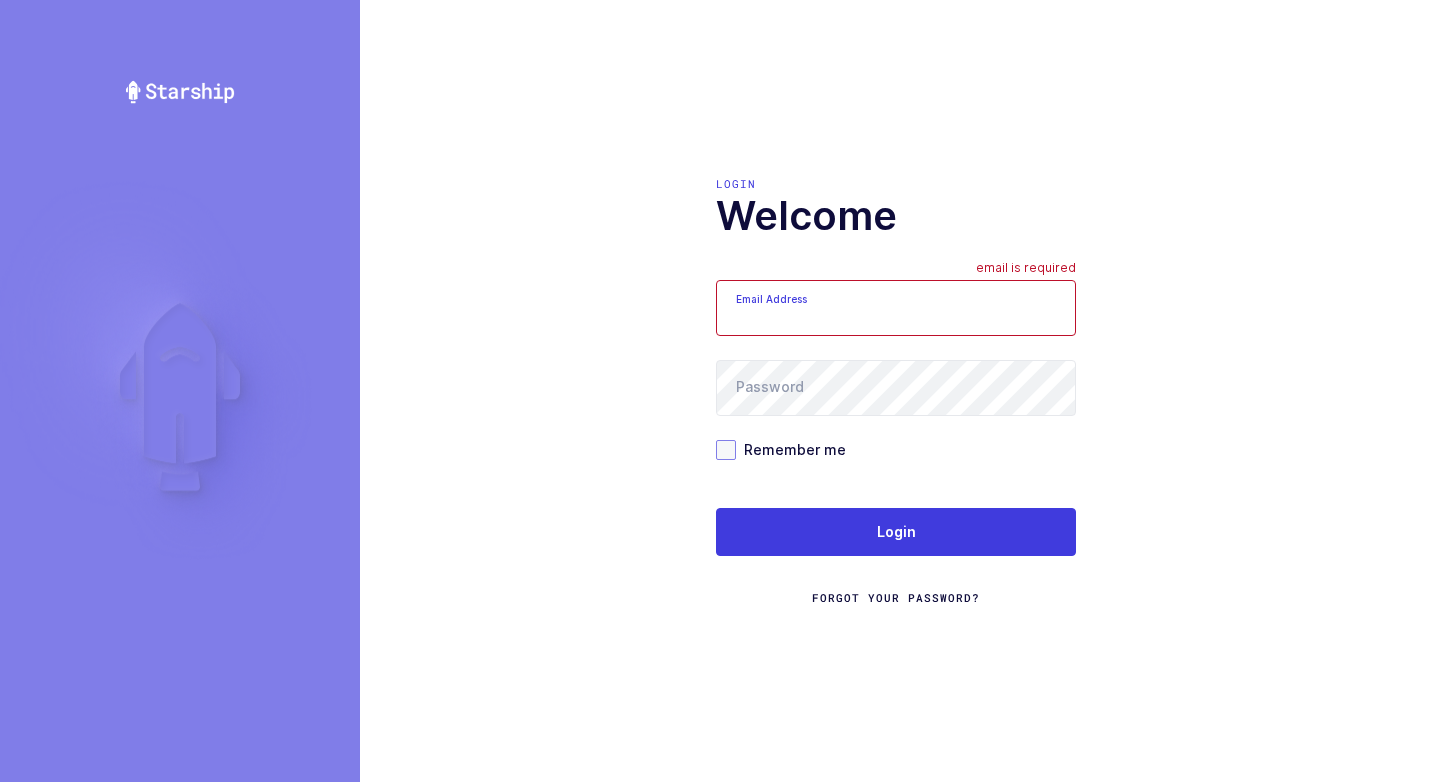 type on "walkerj@gmail.com" 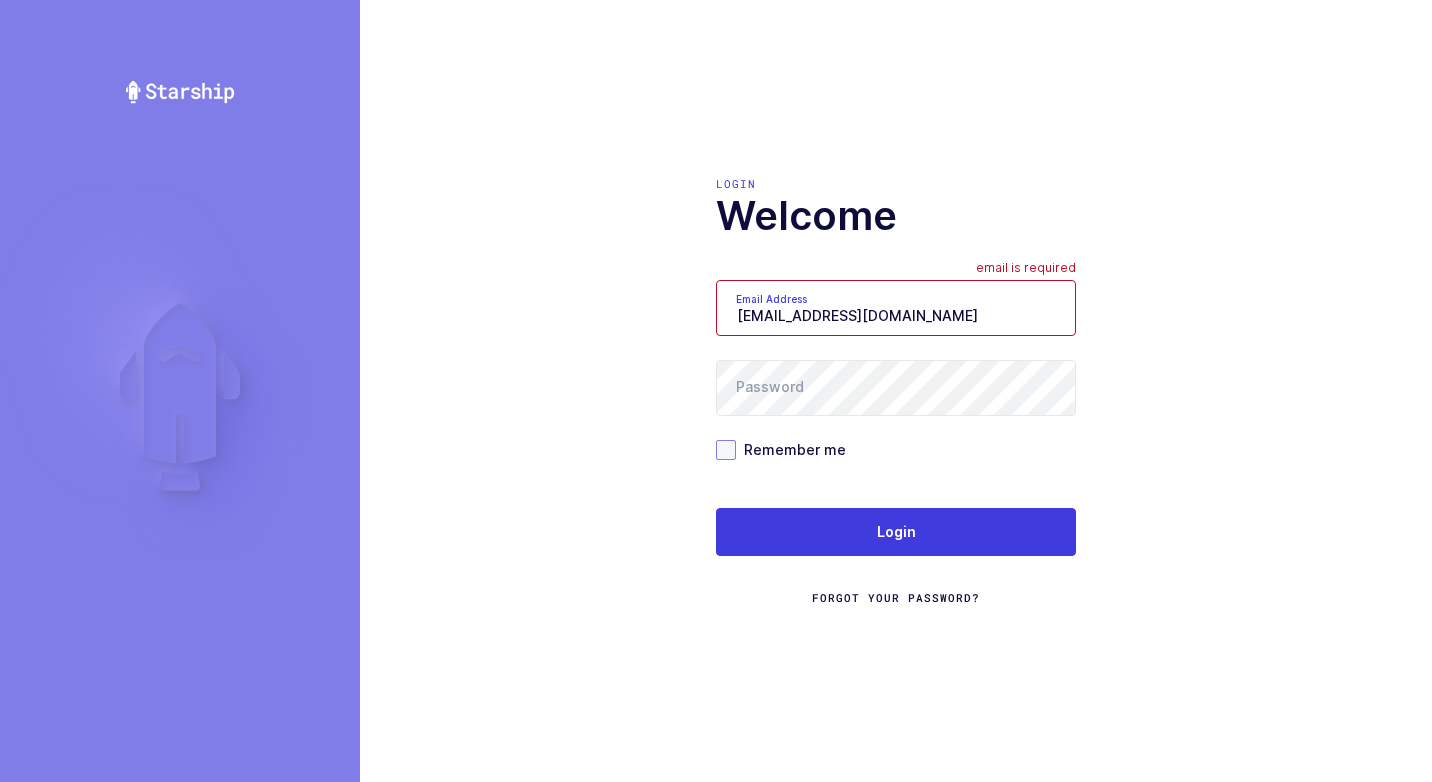 click at bounding box center (726, 450) 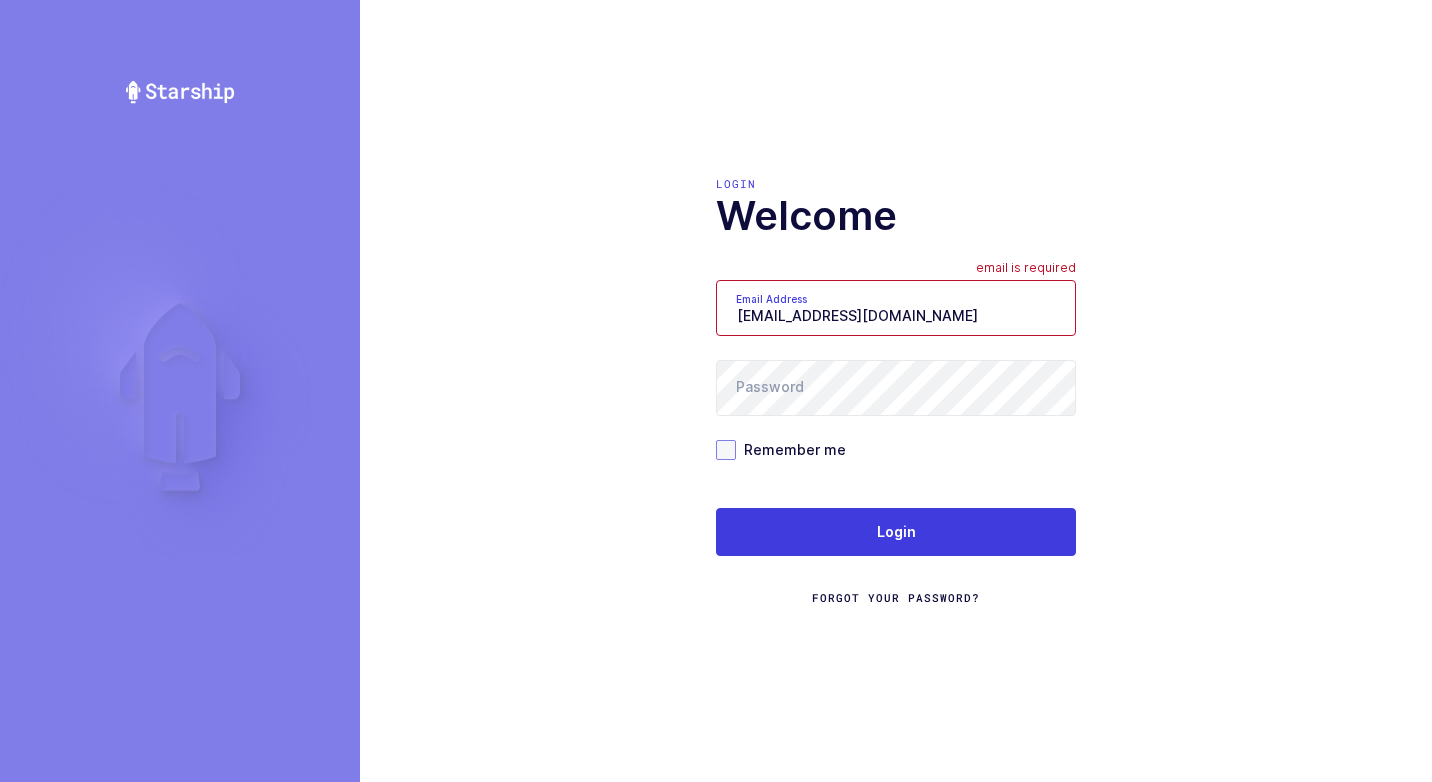 click on "Remember me" at bounding box center (736, 440) 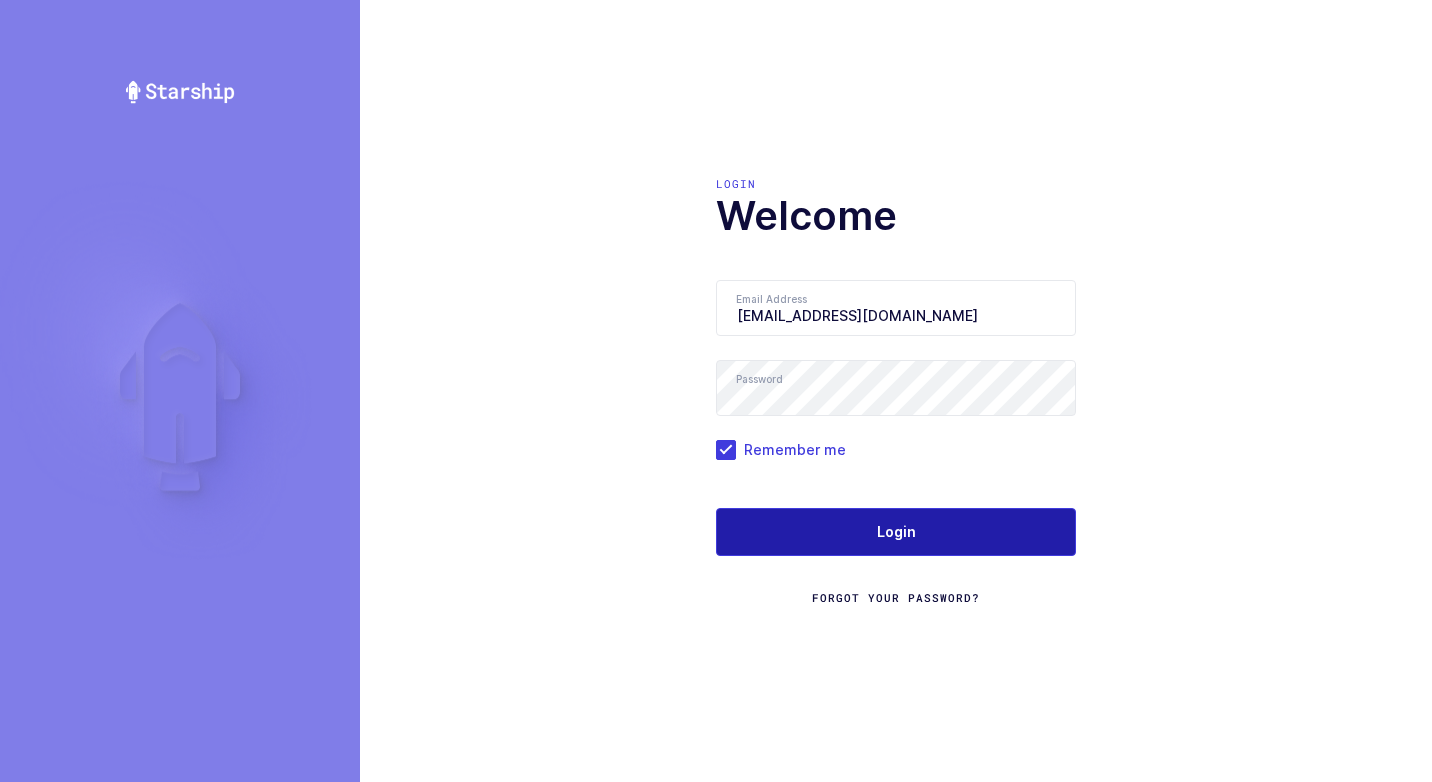click on "Login" at bounding box center [896, 532] 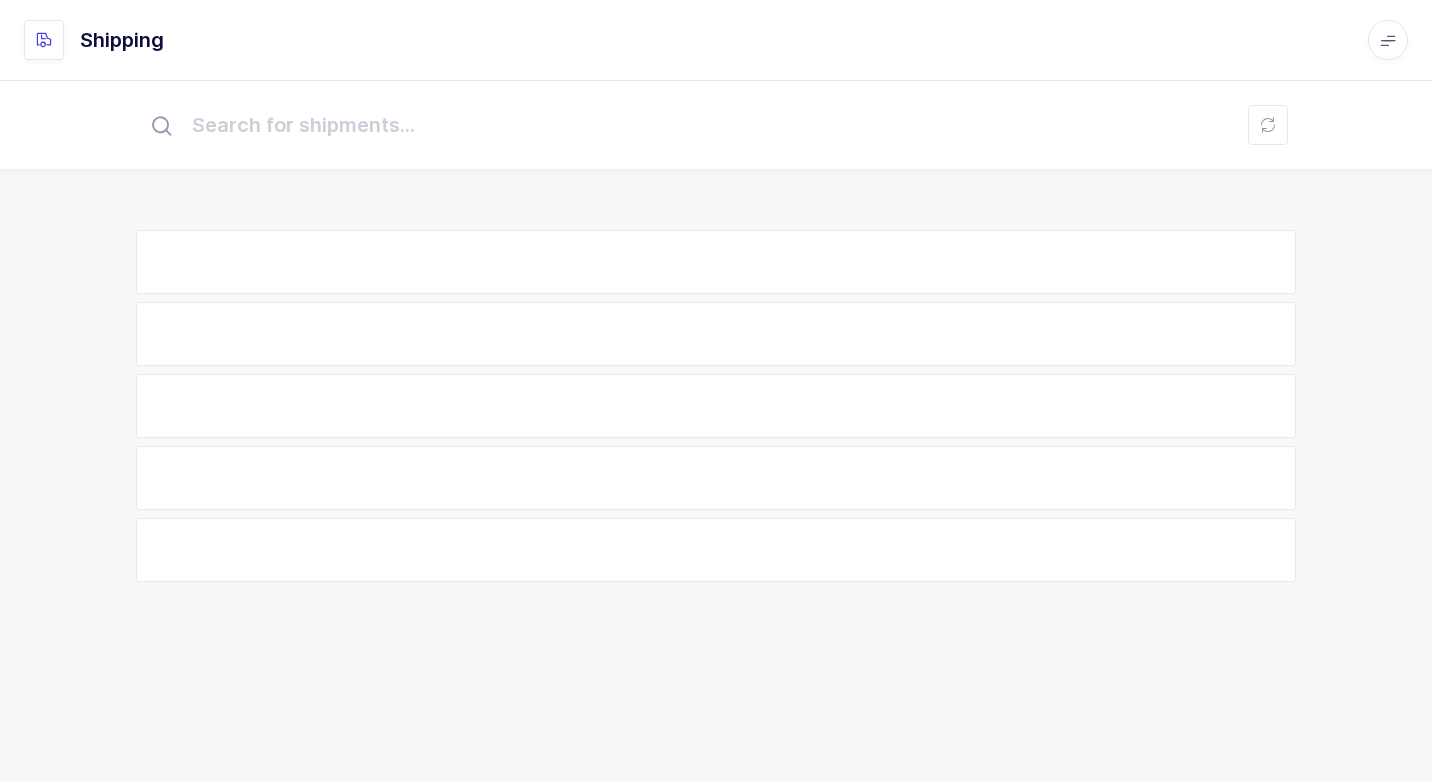scroll, scrollTop: 0, scrollLeft: 0, axis: both 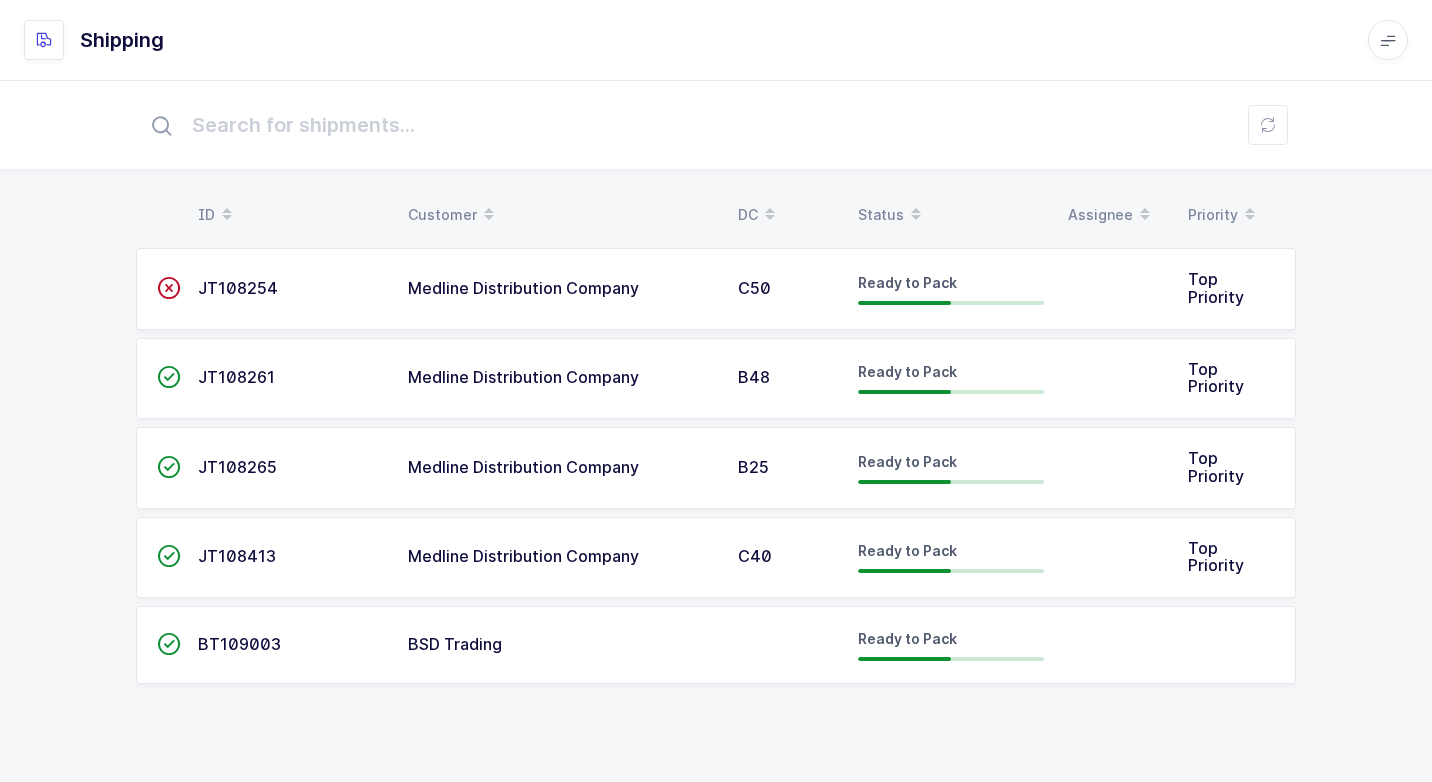 click on "Medline Distribution Company" at bounding box center [523, 556] 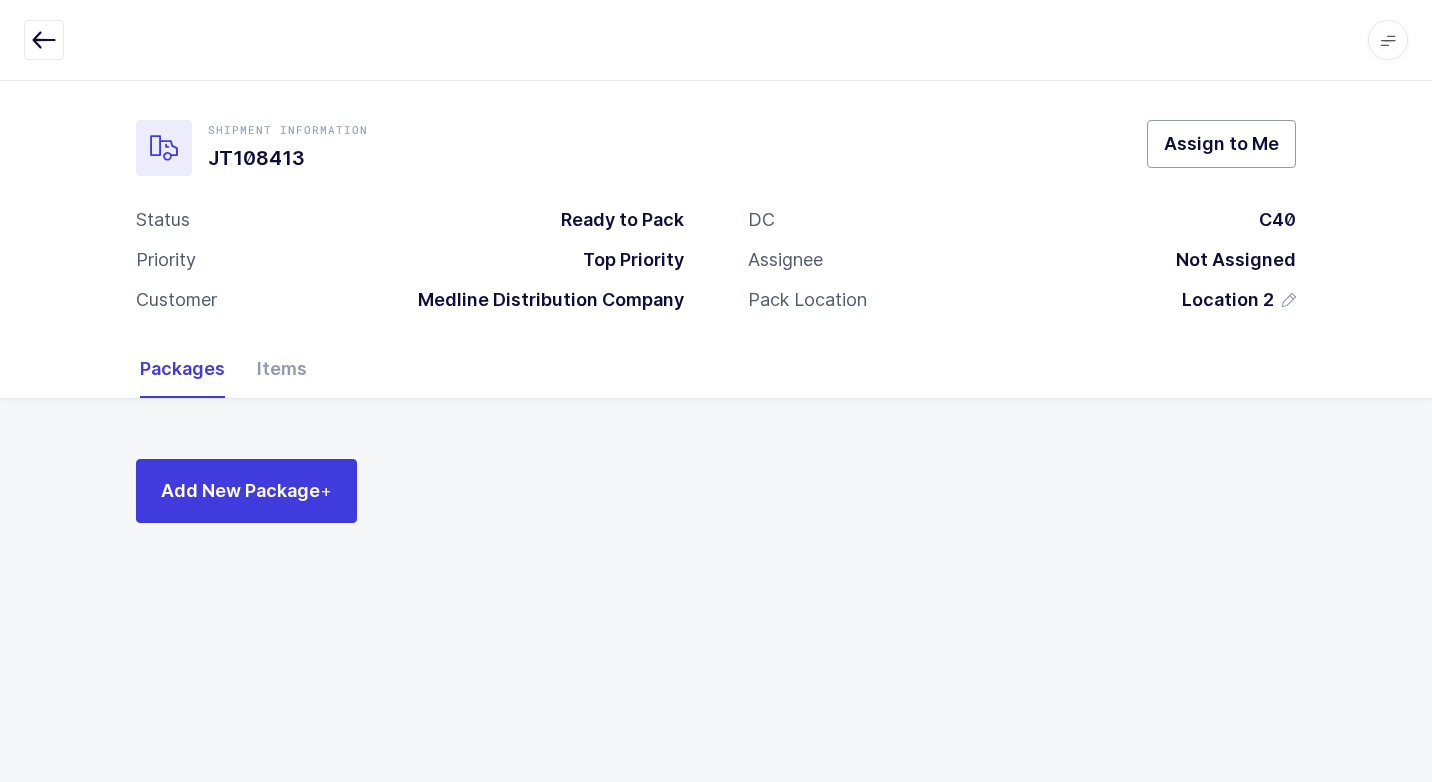 click on "Assign to Me" at bounding box center [1221, 143] 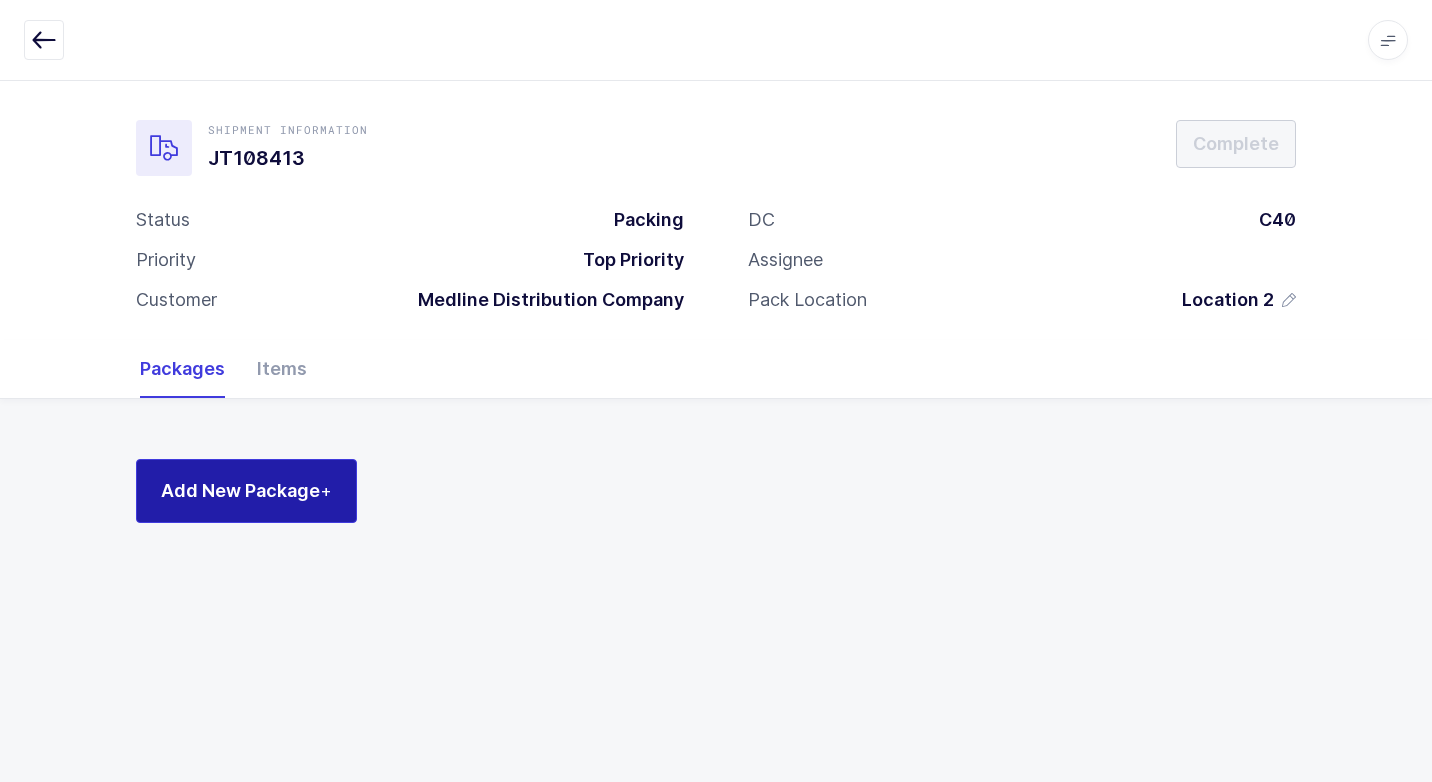 click on "Add New Package  +" at bounding box center (246, 490) 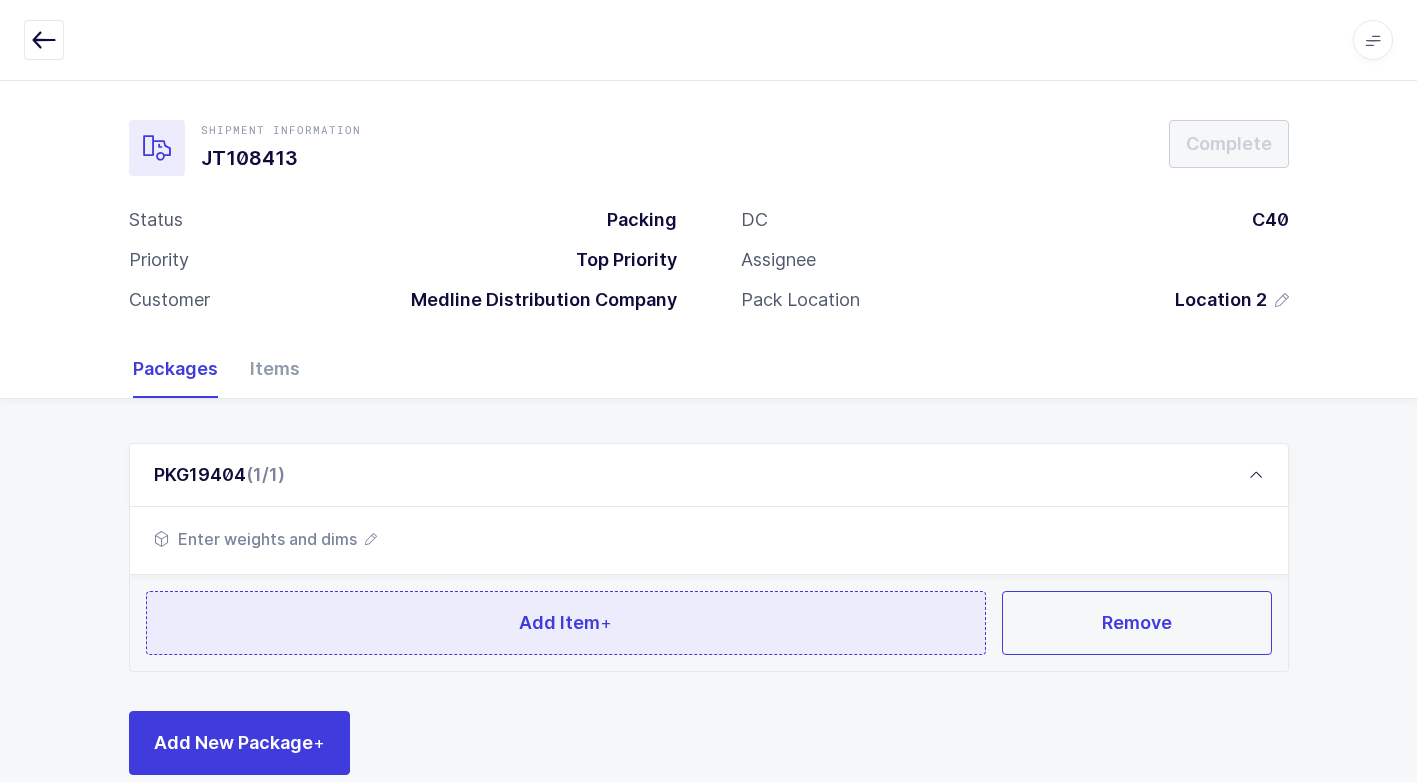 click on "Add Item  +" at bounding box center (566, 623) 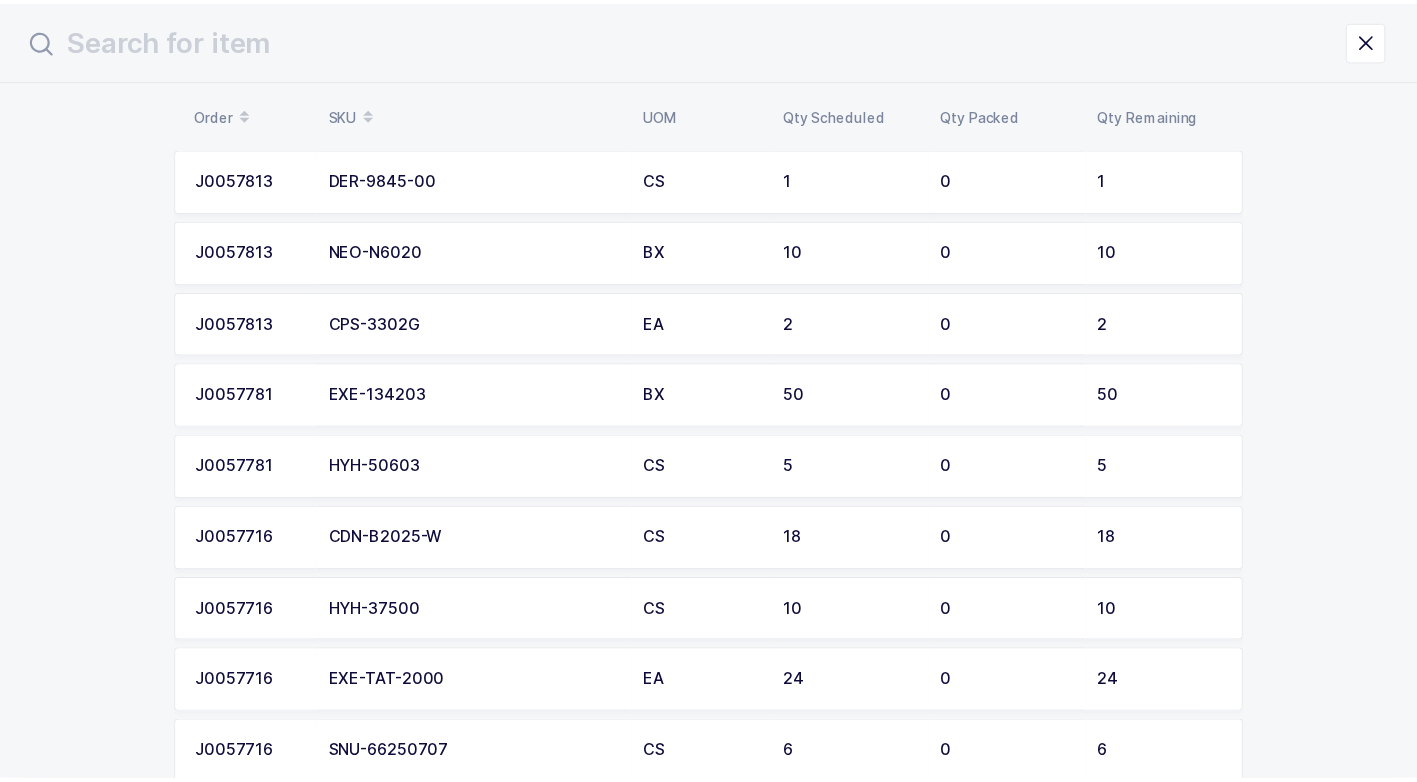 scroll, scrollTop: 200, scrollLeft: 0, axis: vertical 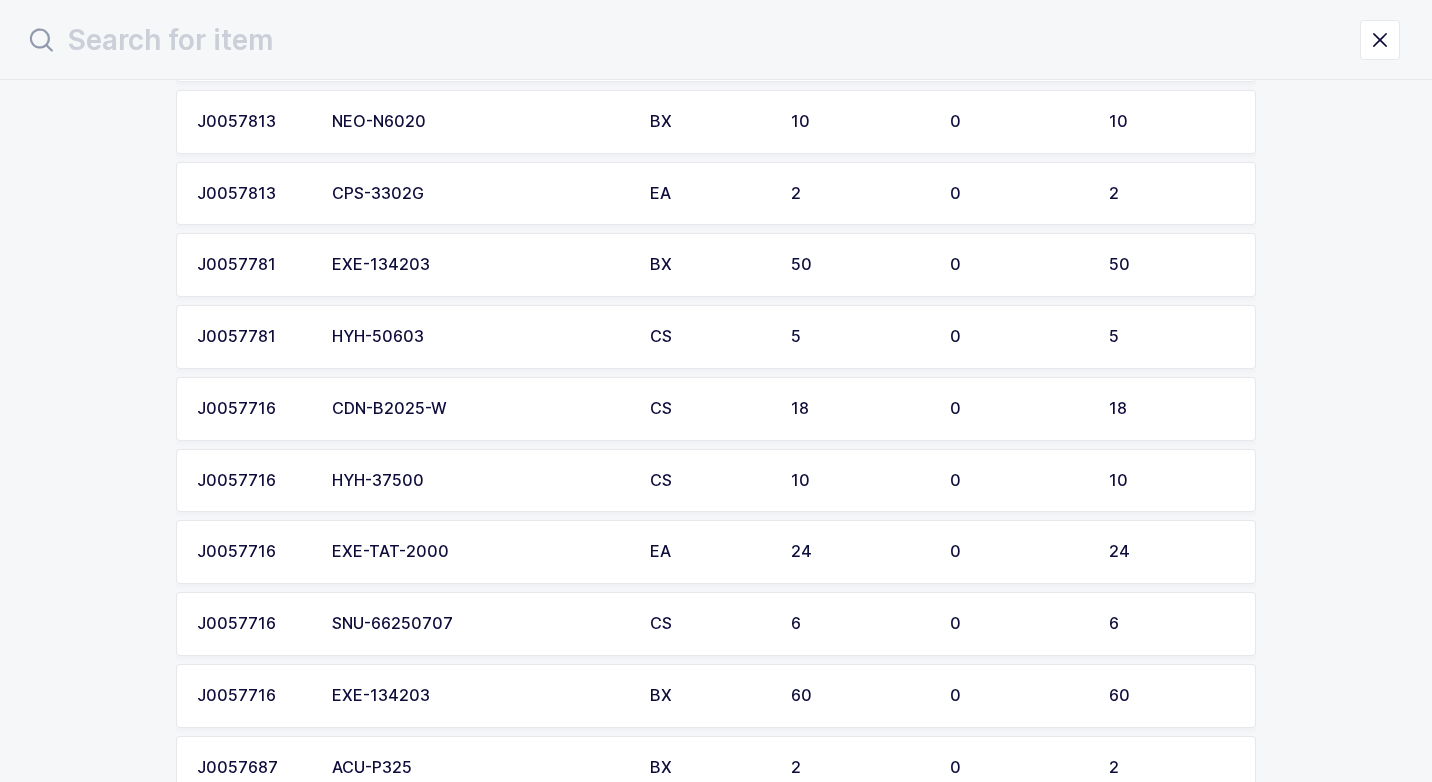 click on "HYH-50603" at bounding box center (479, 337) 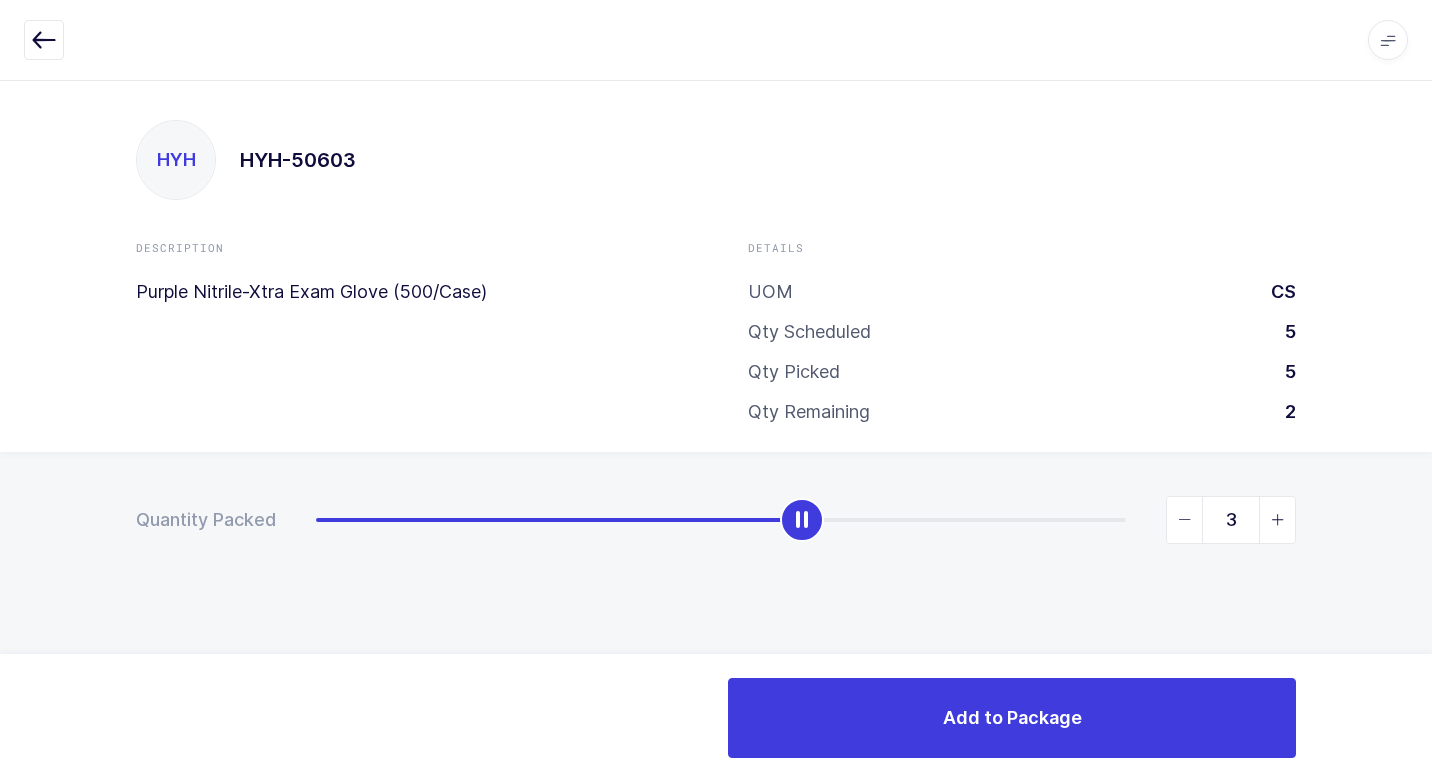 type on "4" 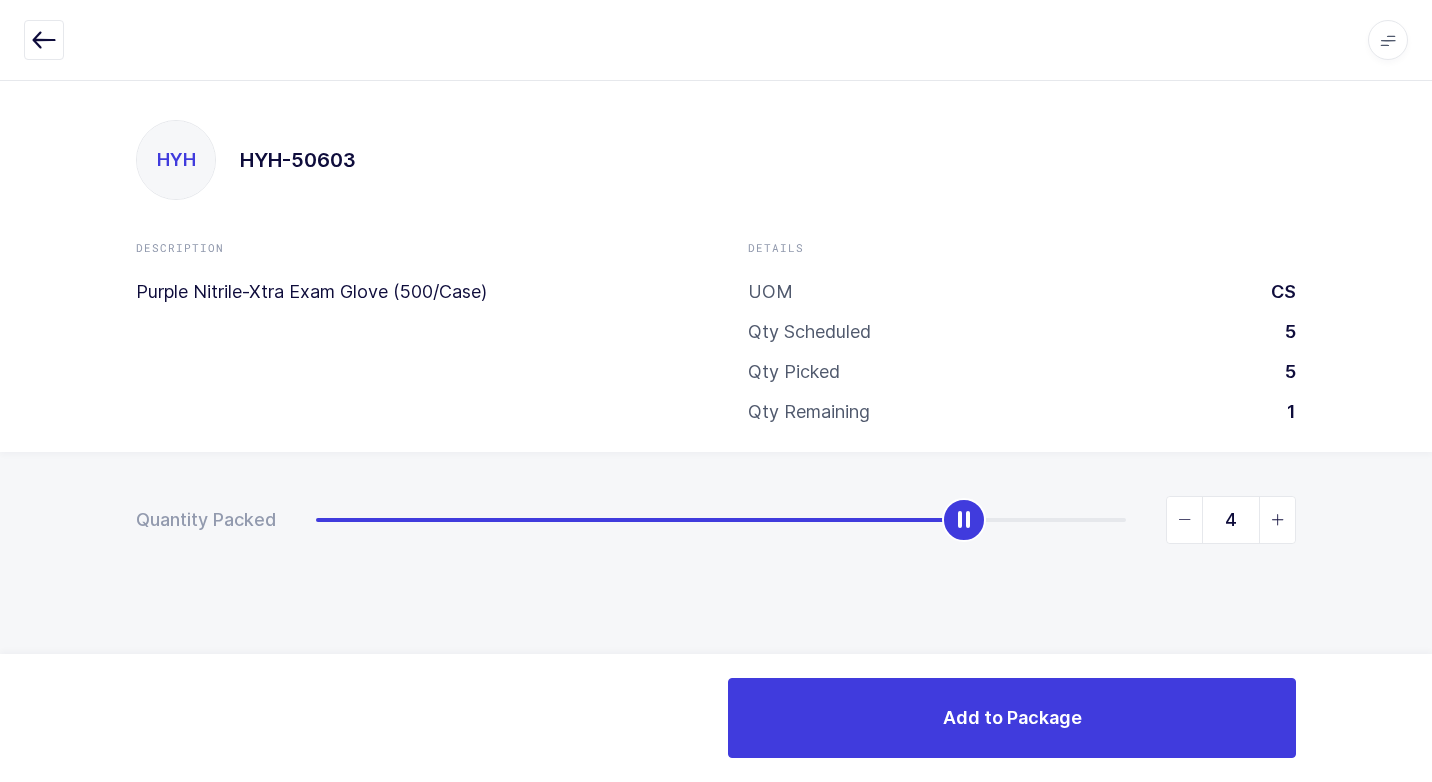 drag, startPoint x: 310, startPoint y: 528, endPoint x: 921, endPoint y: 549, distance: 611.3608 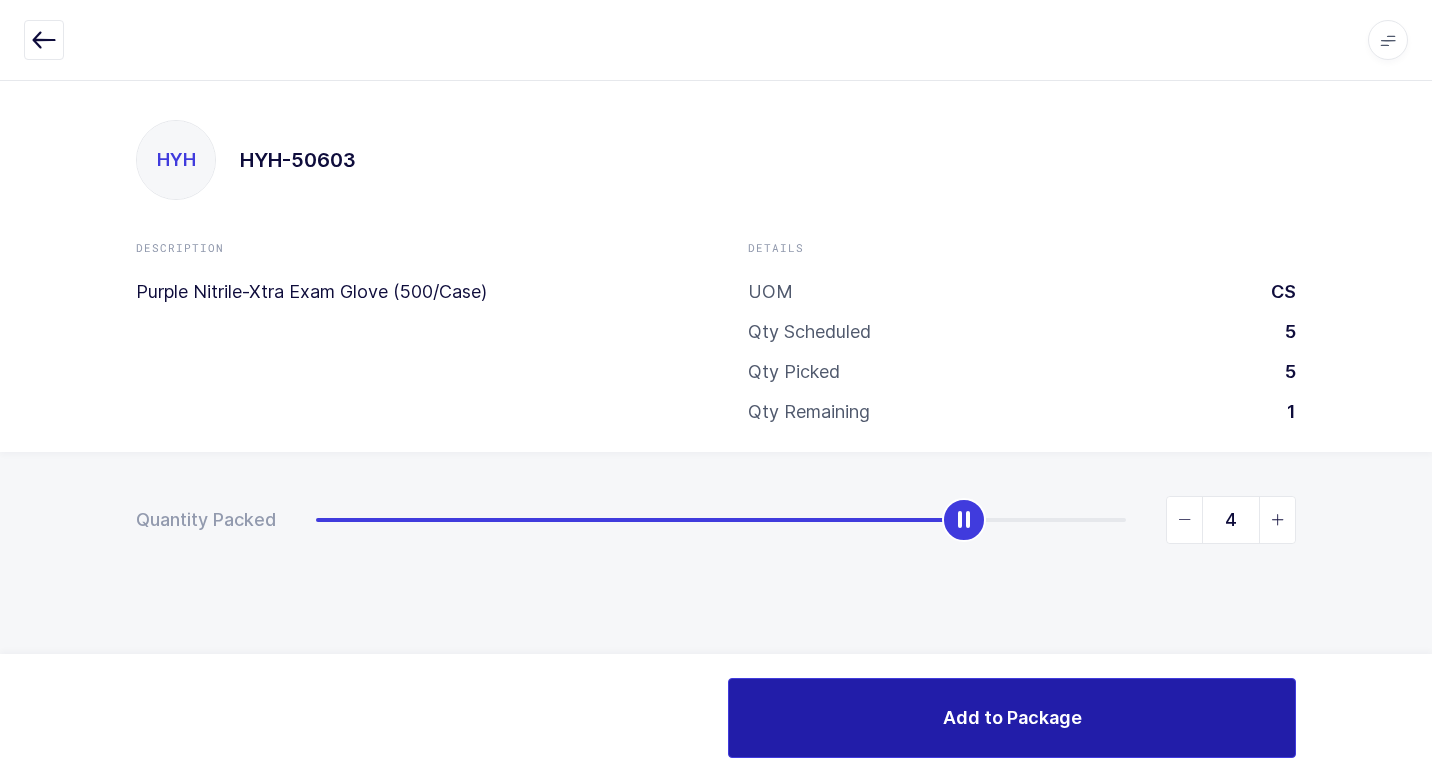 drag, startPoint x: 842, startPoint y: 712, endPoint x: 796, endPoint y: 701, distance: 47.296936 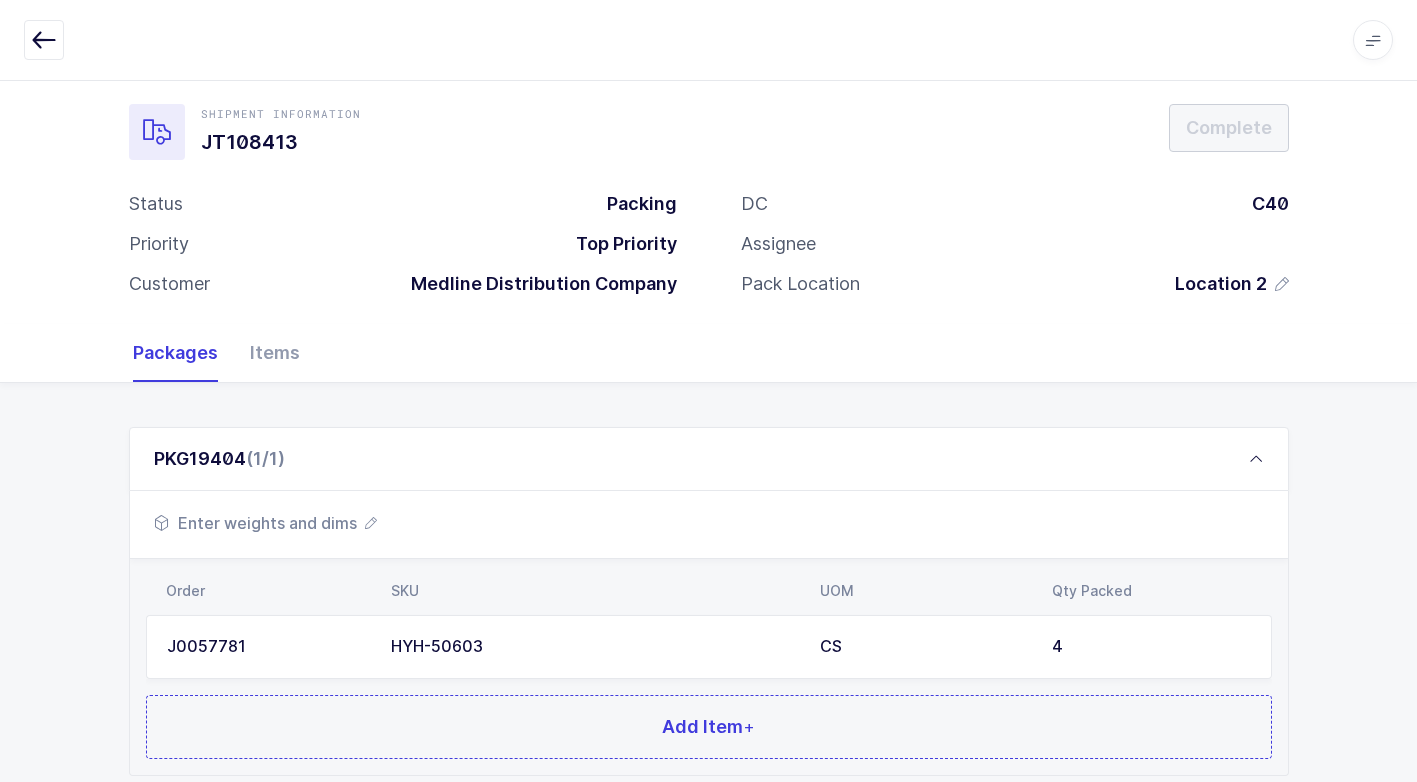 scroll, scrollTop: 153, scrollLeft: 0, axis: vertical 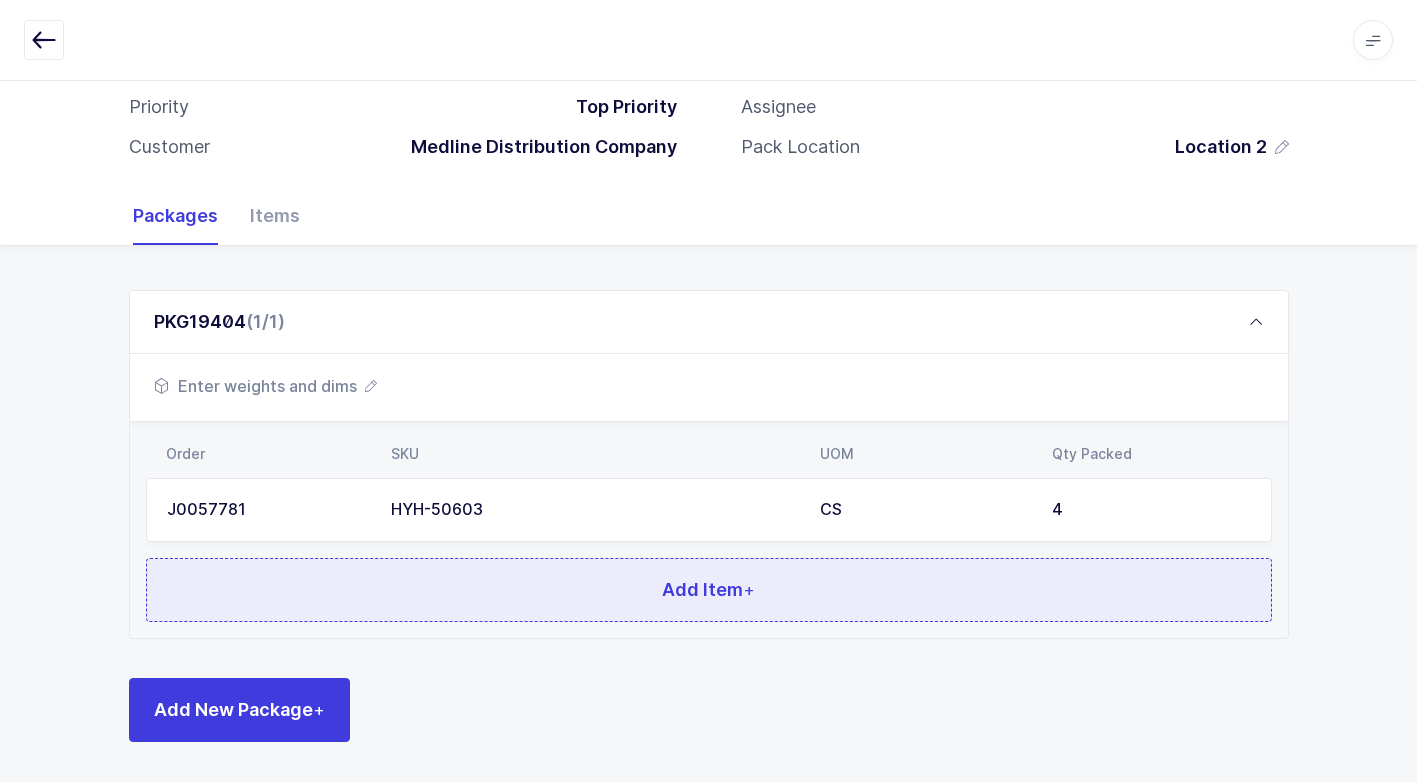 click on "Add Item  +" at bounding box center [709, 590] 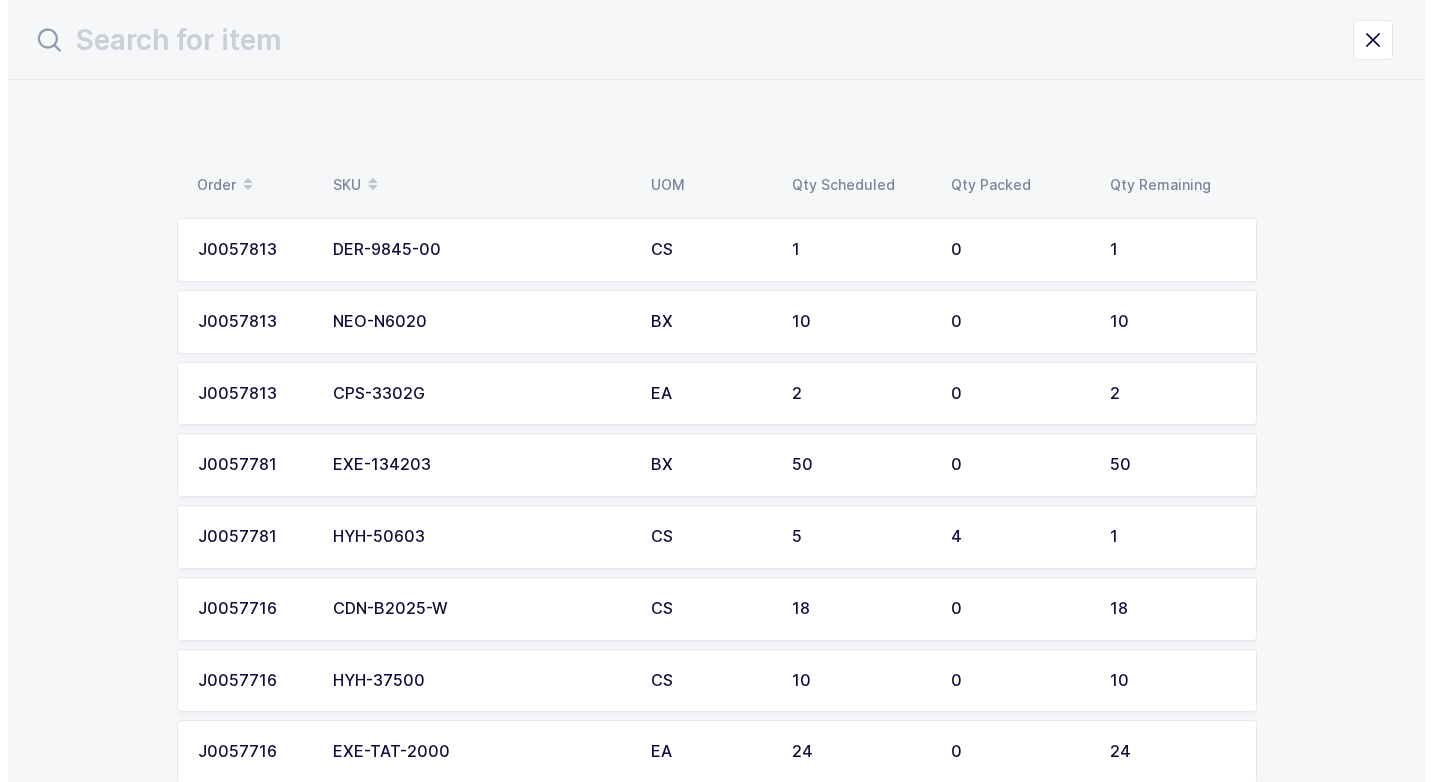 scroll, scrollTop: 0, scrollLeft: 0, axis: both 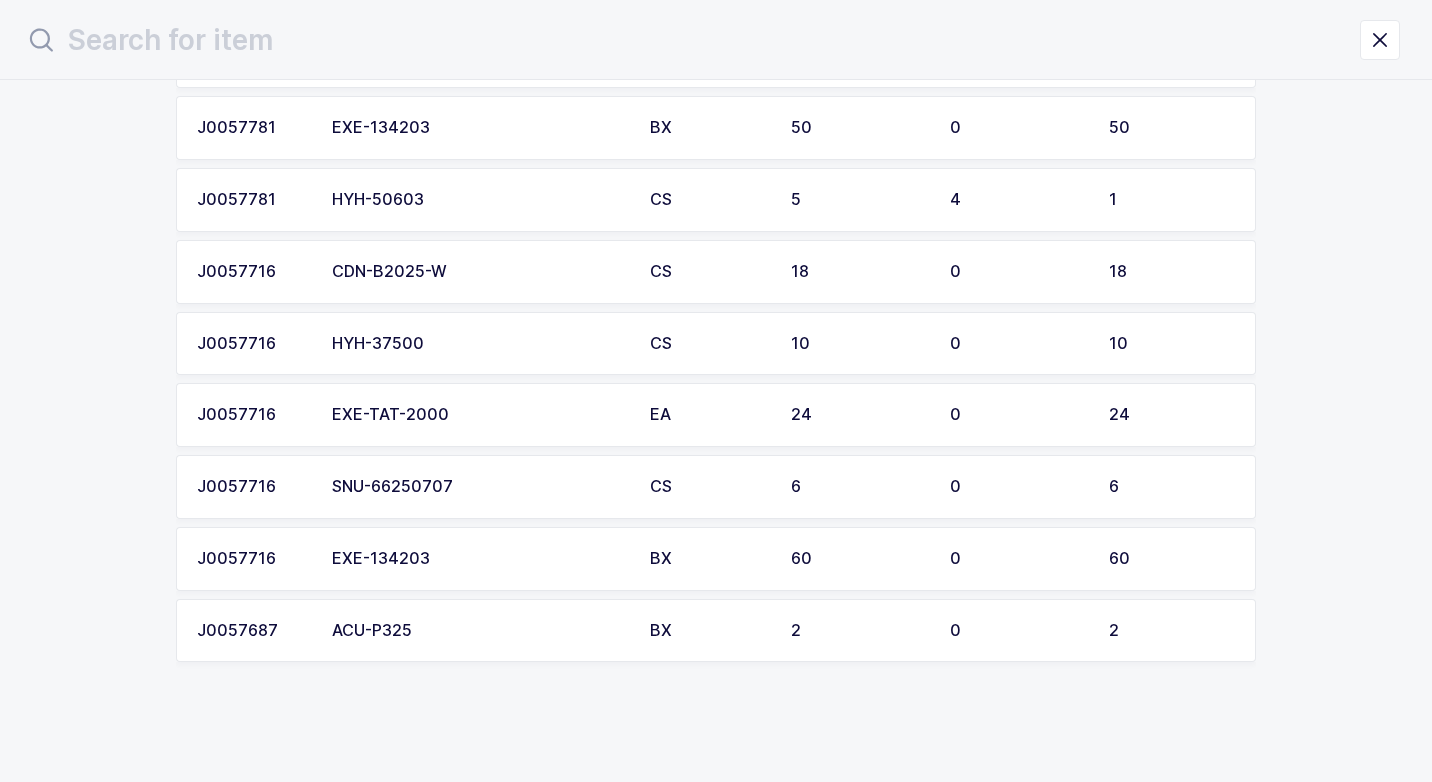 click on "SNU-66250707" at bounding box center (479, 487) 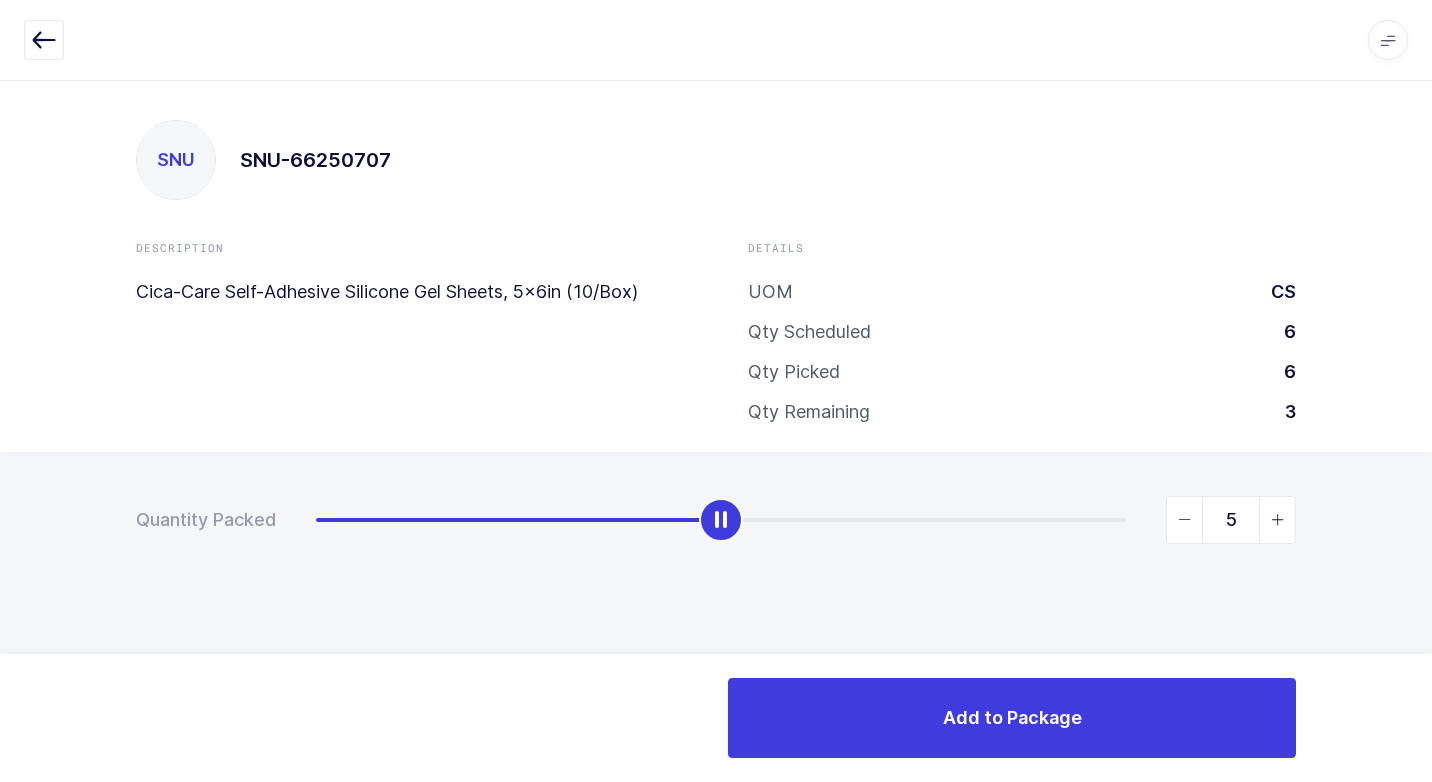 type on "6" 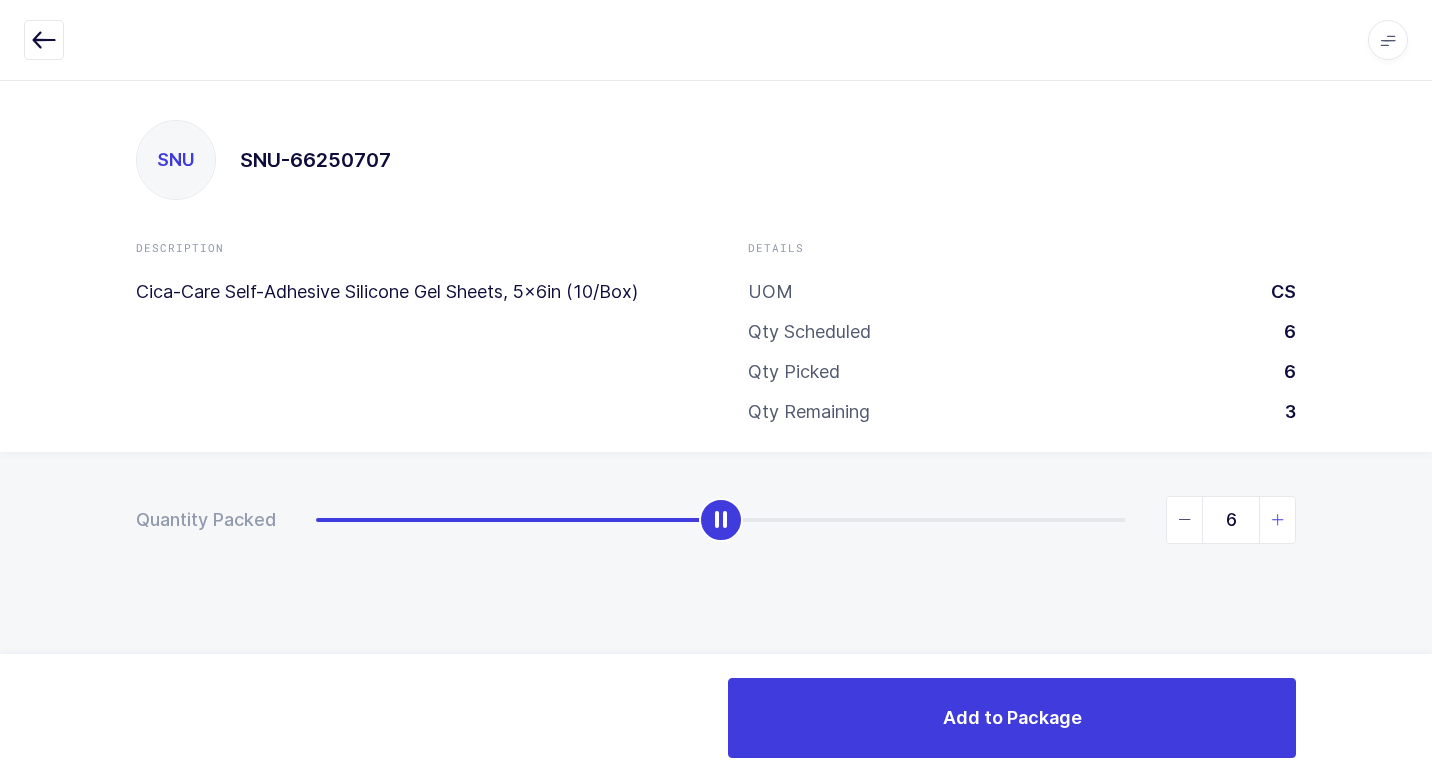 drag, startPoint x: 320, startPoint y: 528, endPoint x: 1280, endPoint y: 524, distance: 960.00836 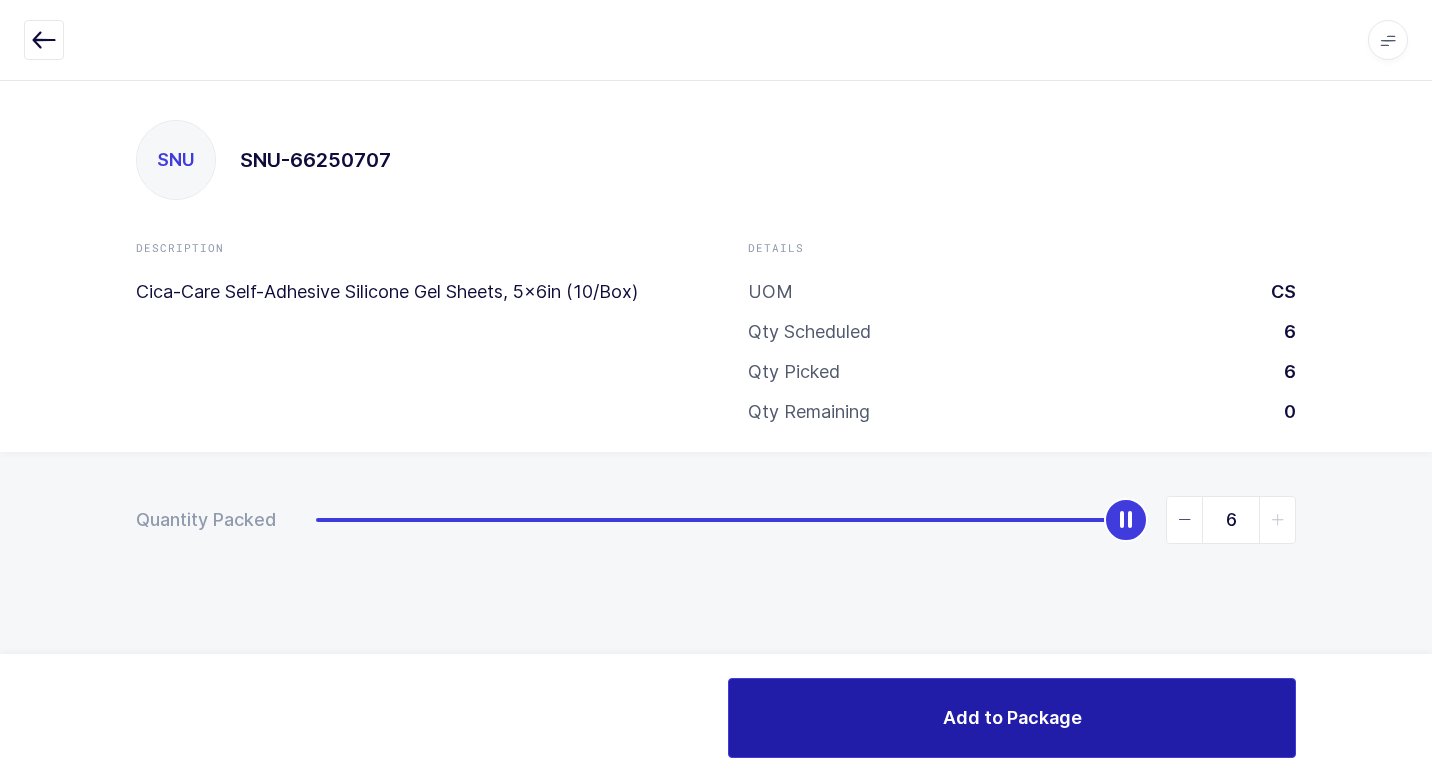 drag, startPoint x: 916, startPoint y: 737, endPoint x: 895, endPoint y: 728, distance: 22.847319 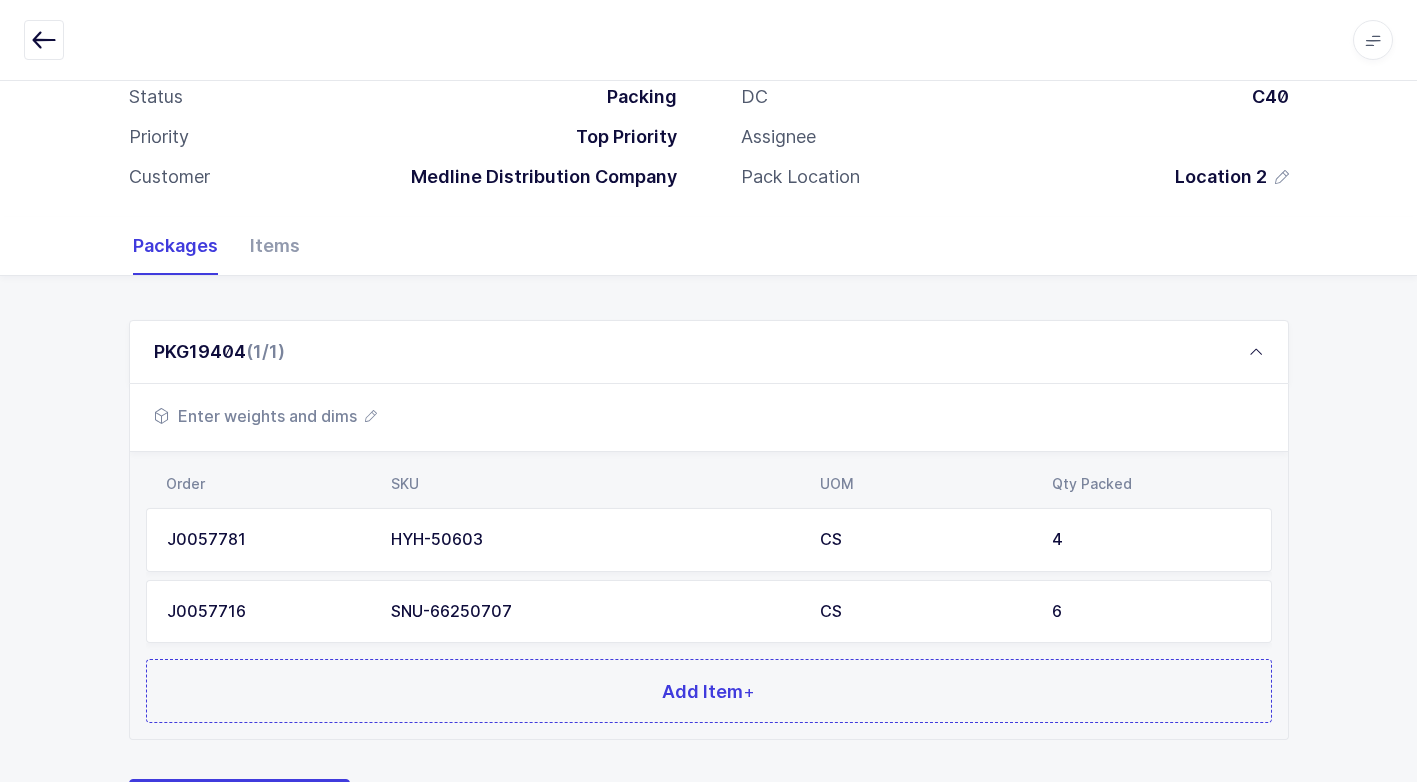 scroll, scrollTop: 224, scrollLeft: 0, axis: vertical 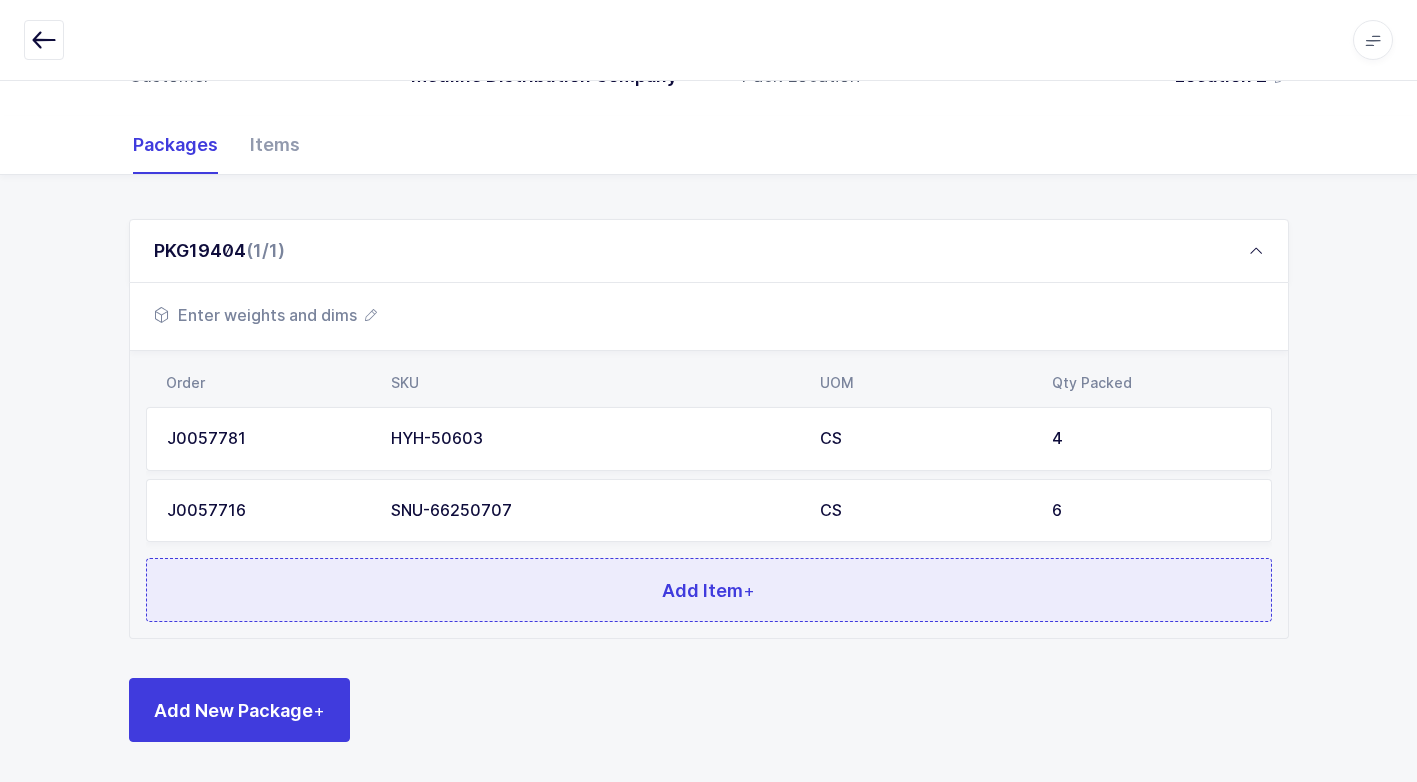 click on "Add Item  +" at bounding box center (709, 590) 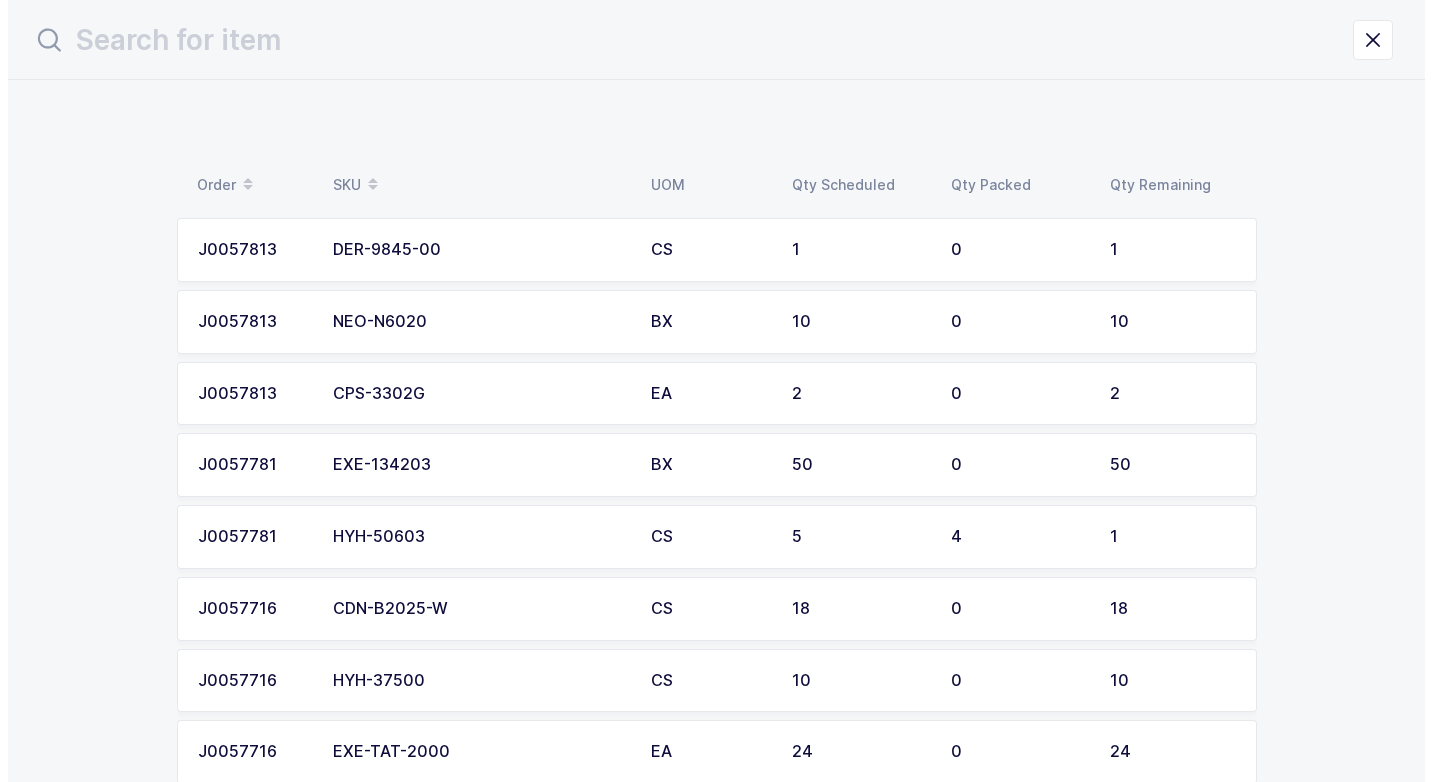 scroll, scrollTop: 0, scrollLeft: 0, axis: both 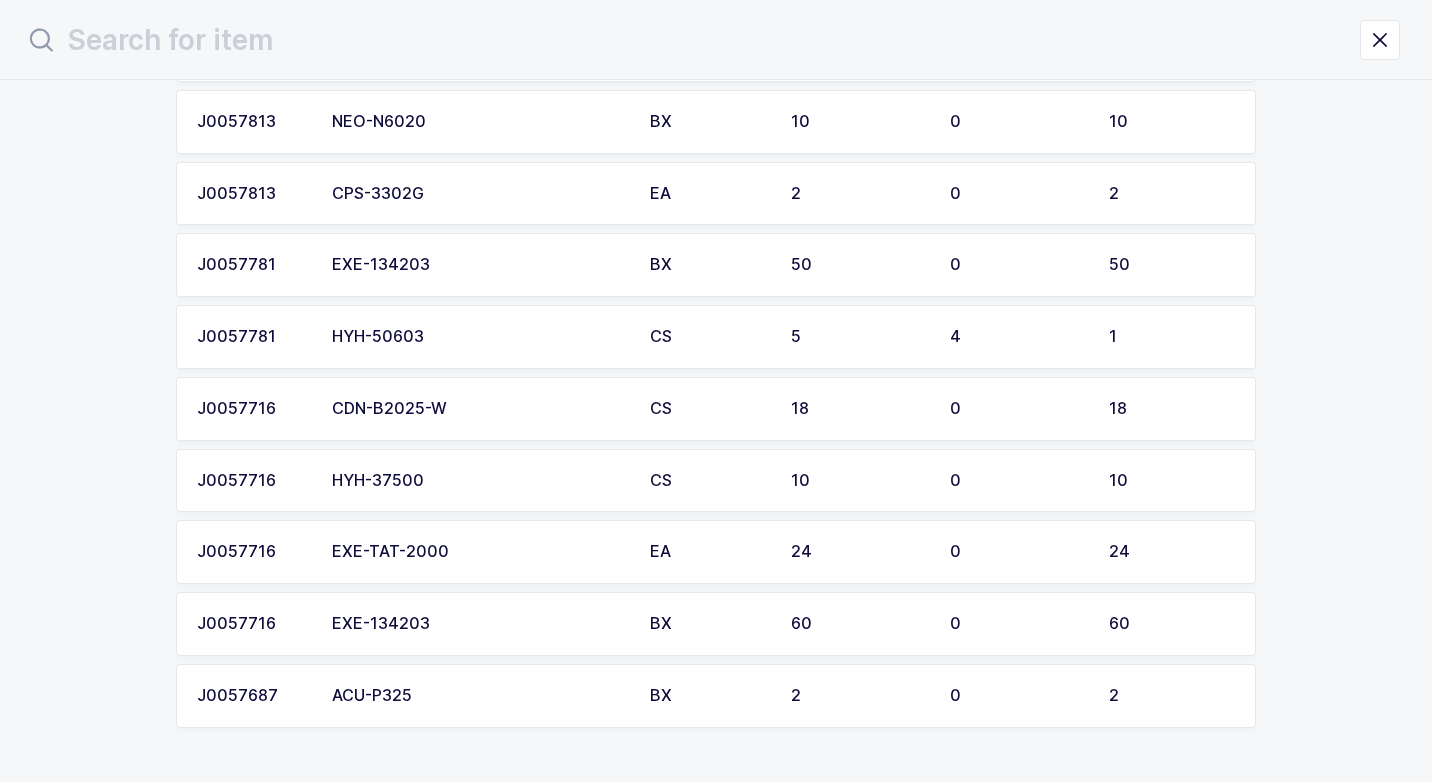 click on "HYH-37500" at bounding box center (479, 481) 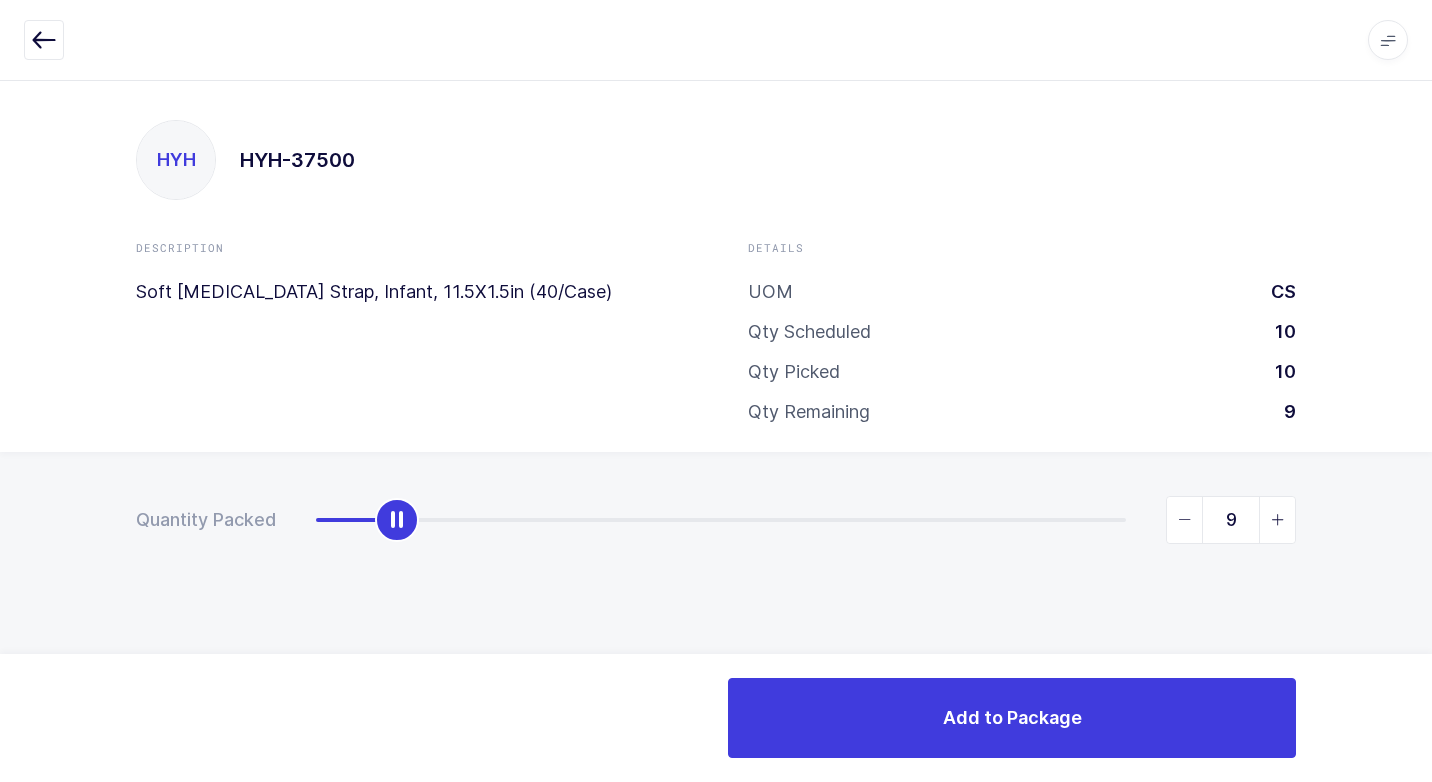 type on "10" 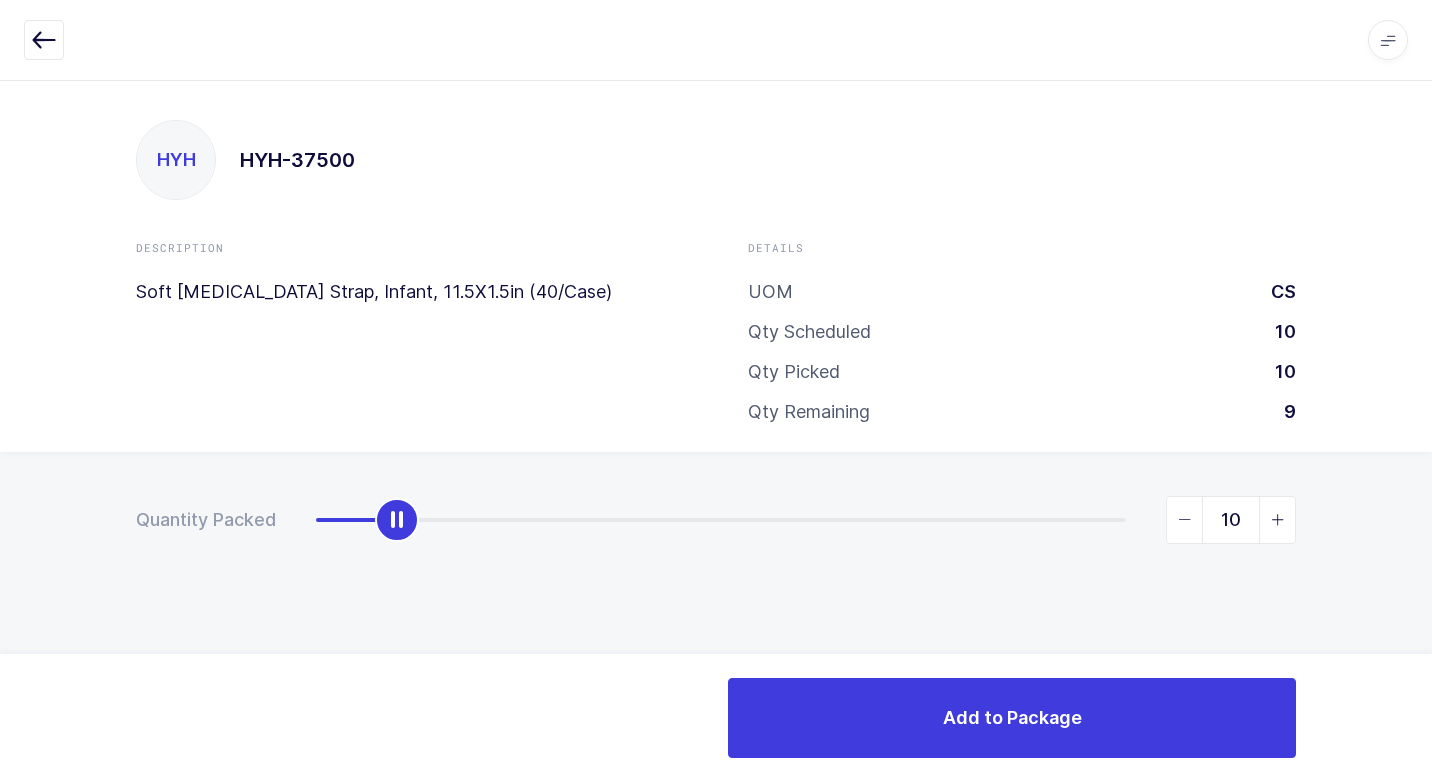 drag, startPoint x: 309, startPoint y: 513, endPoint x: 1420, endPoint y: 582, distance: 1113.1406 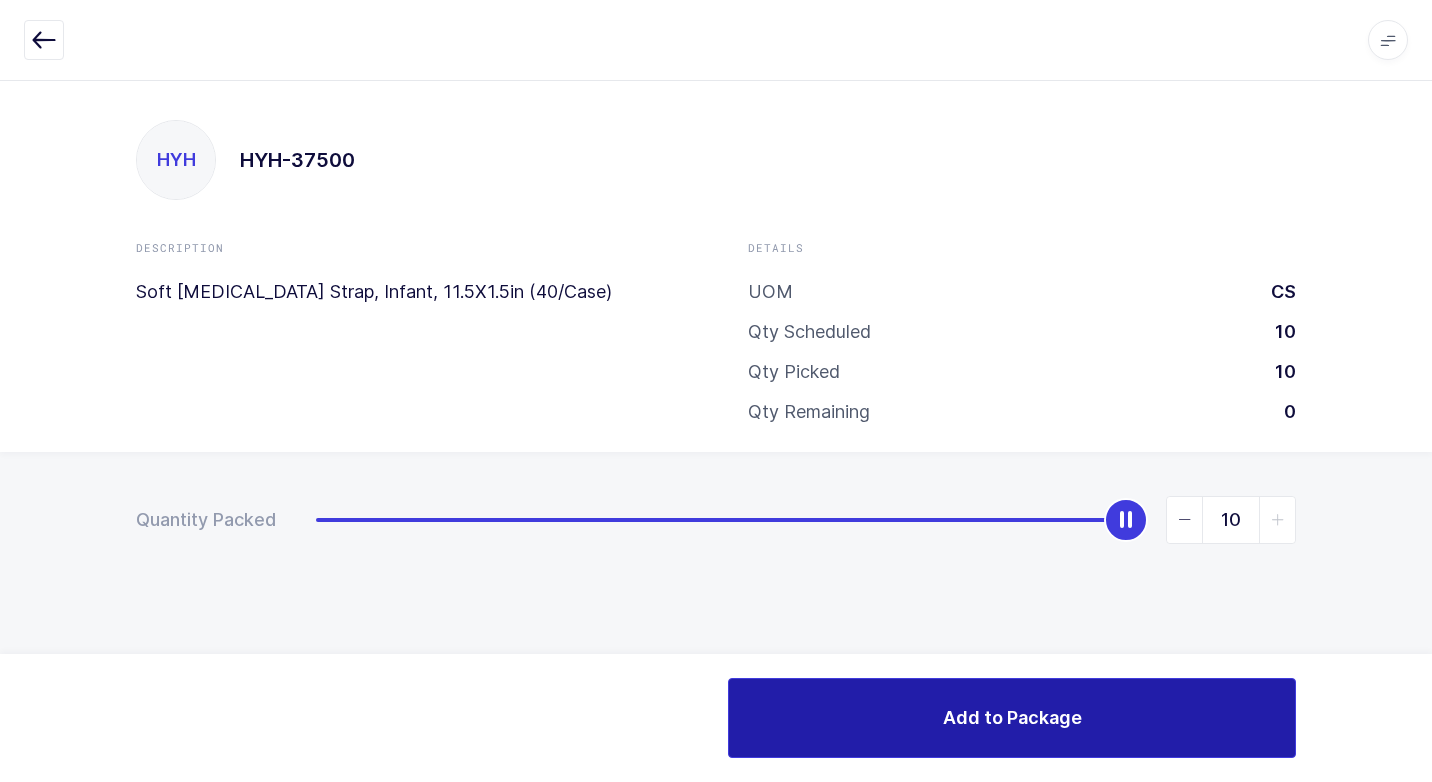click on "Add to Package" at bounding box center [1012, 718] 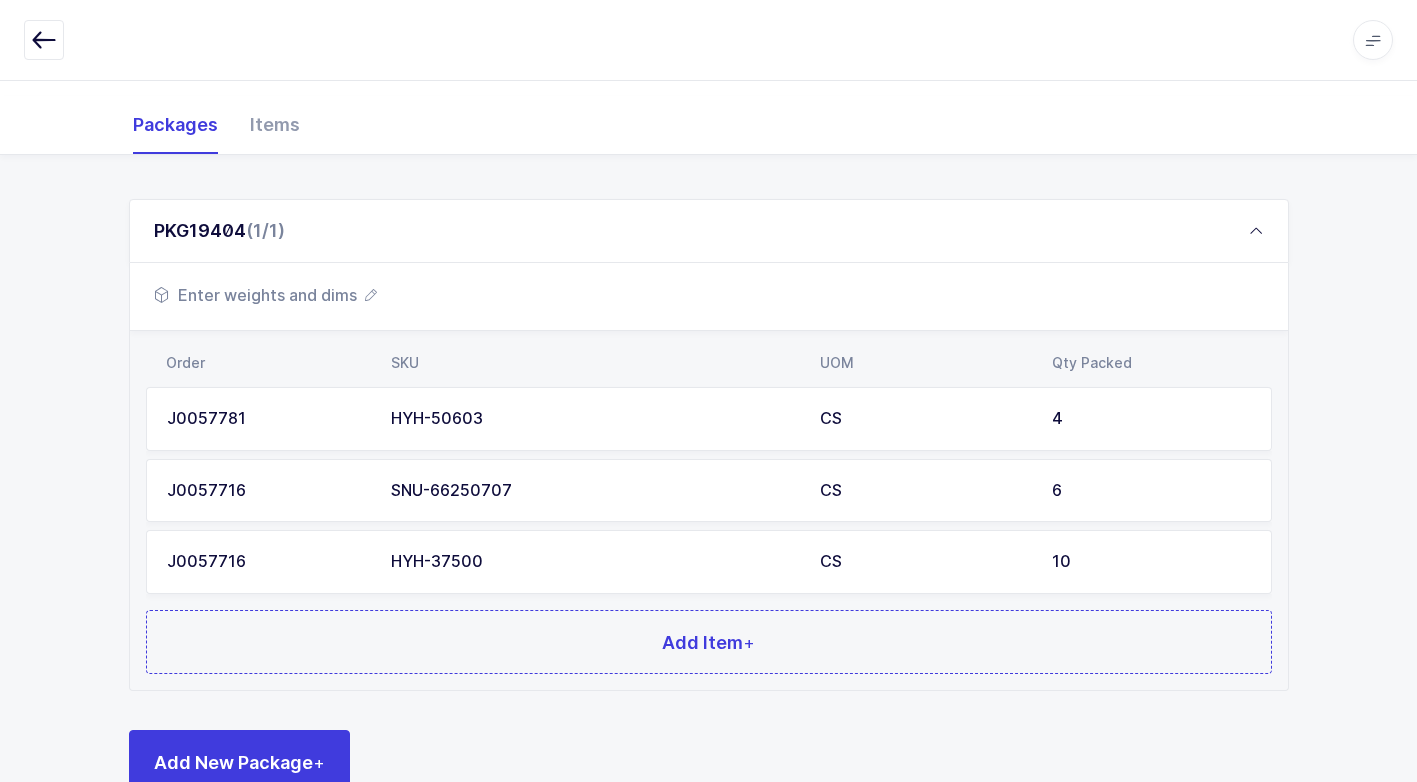 scroll, scrollTop: 296, scrollLeft: 0, axis: vertical 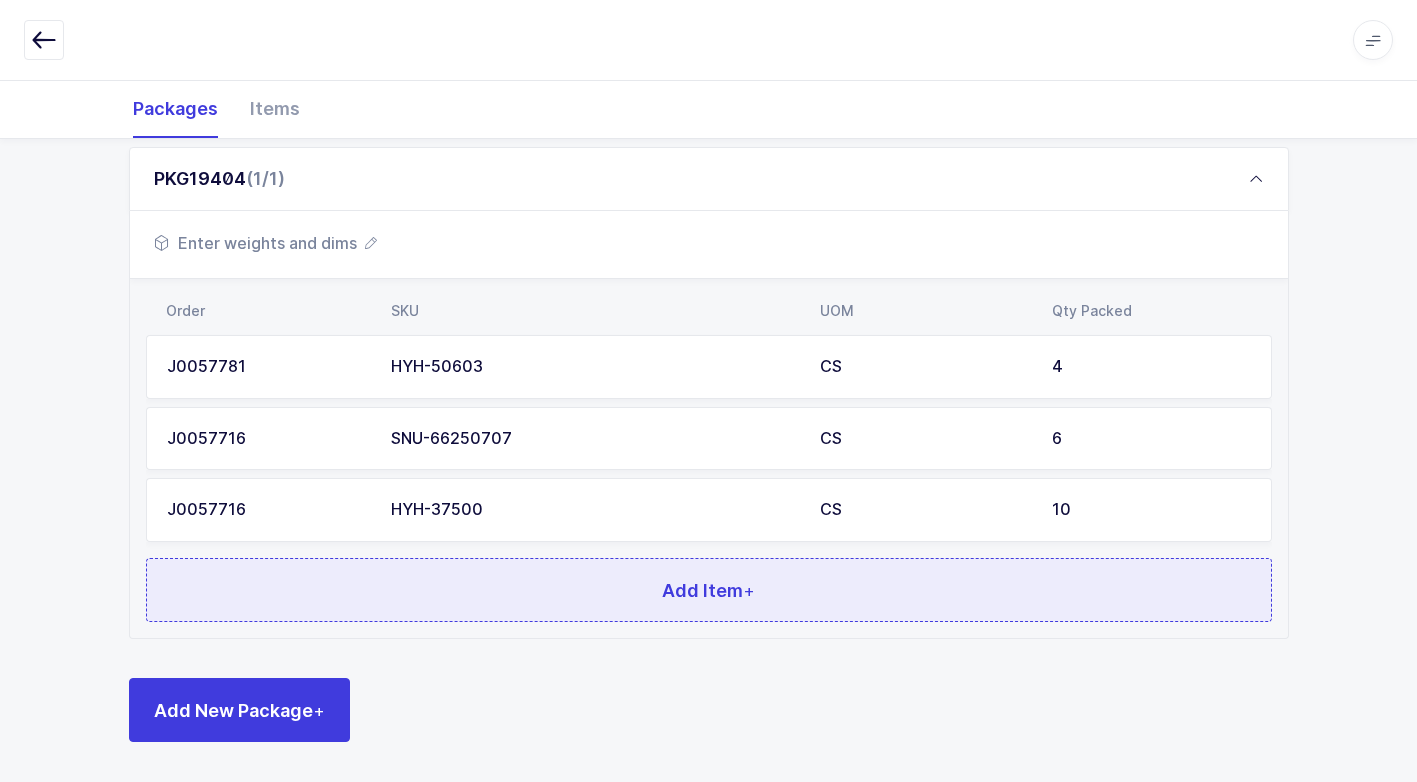 click on "Add Item  +" at bounding box center (709, 590) 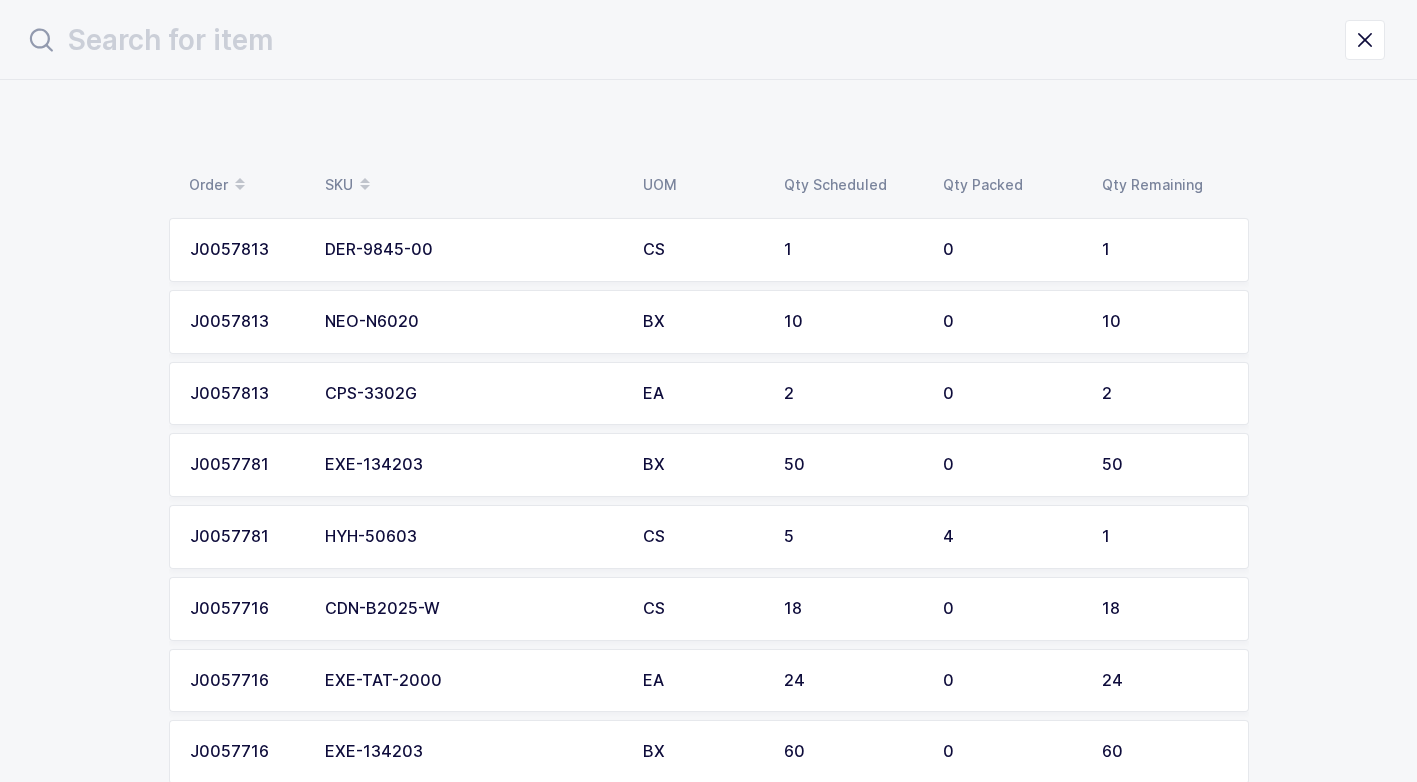 scroll, scrollTop: 0, scrollLeft: 0, axis: both 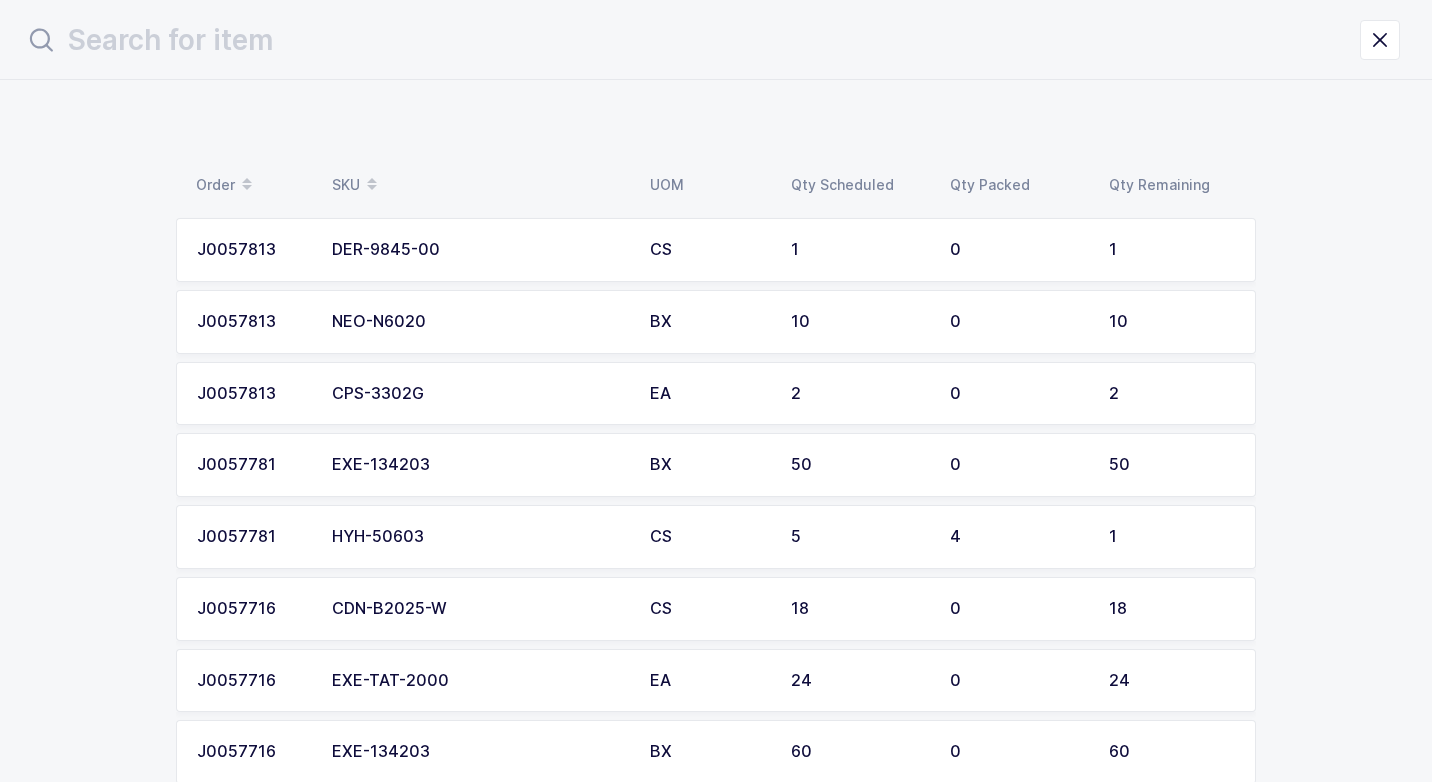 click on "DER-9845-00" at bounding box center (479, 250) 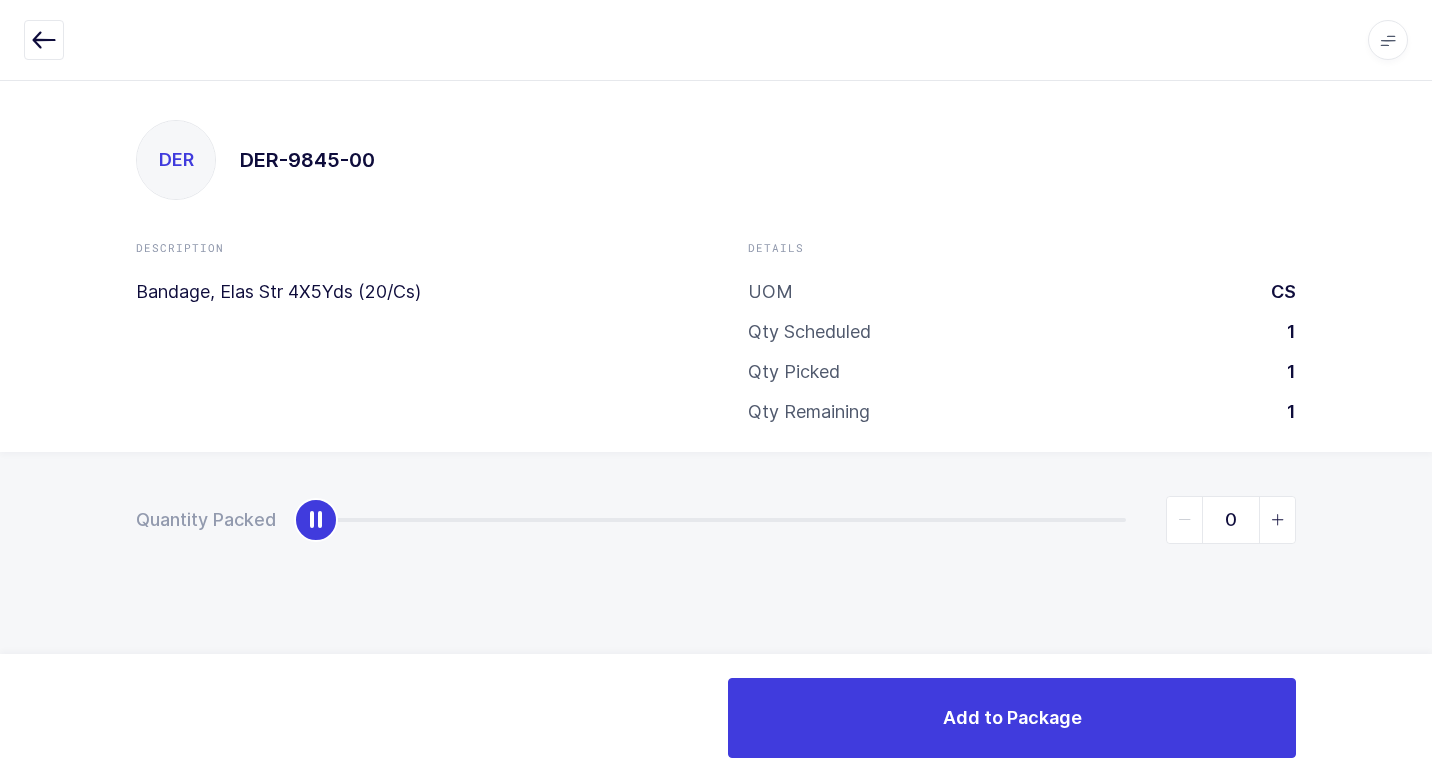 type on "1" 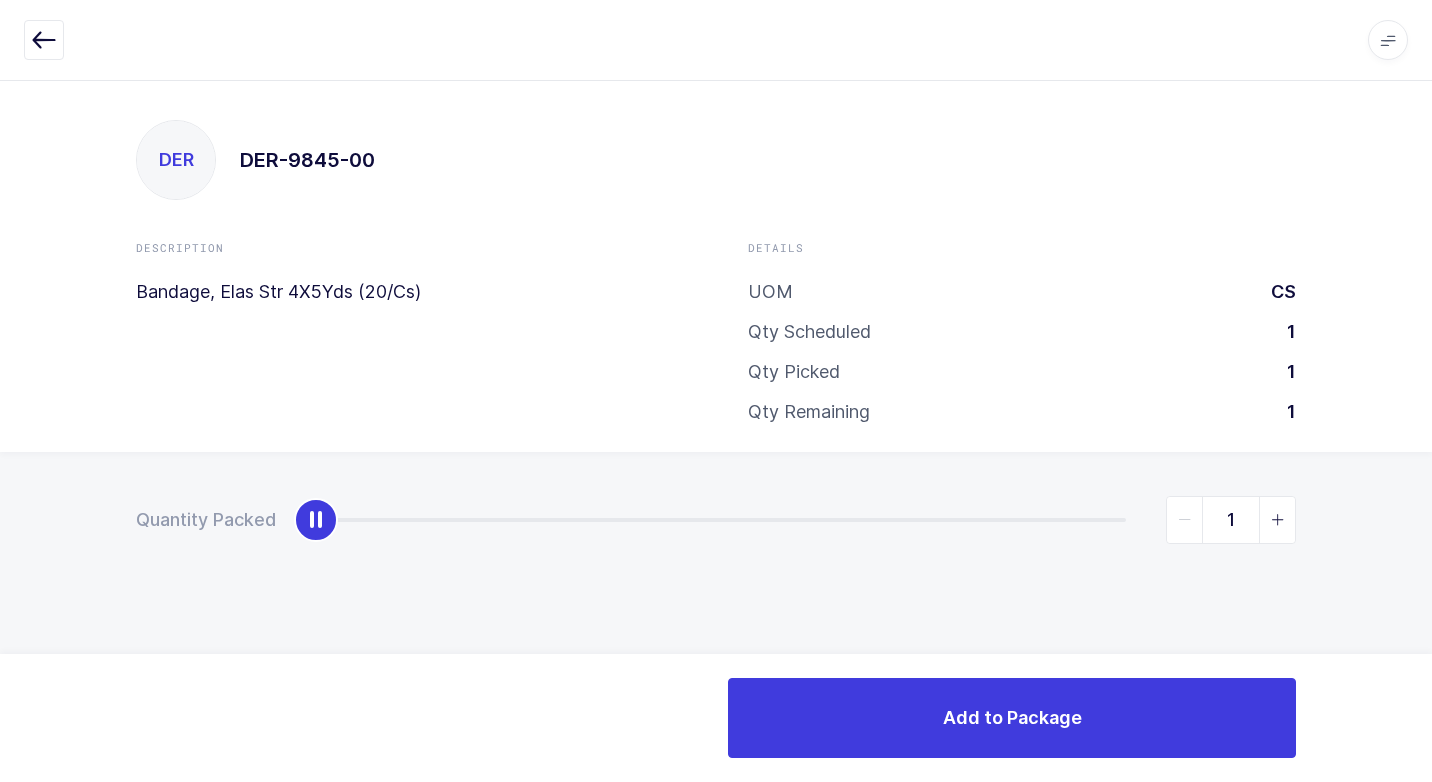drag, startPoint x: 317, startPoint y: 534, endPoint x: 1358, endPoint y: 690, distance: 1052.6239 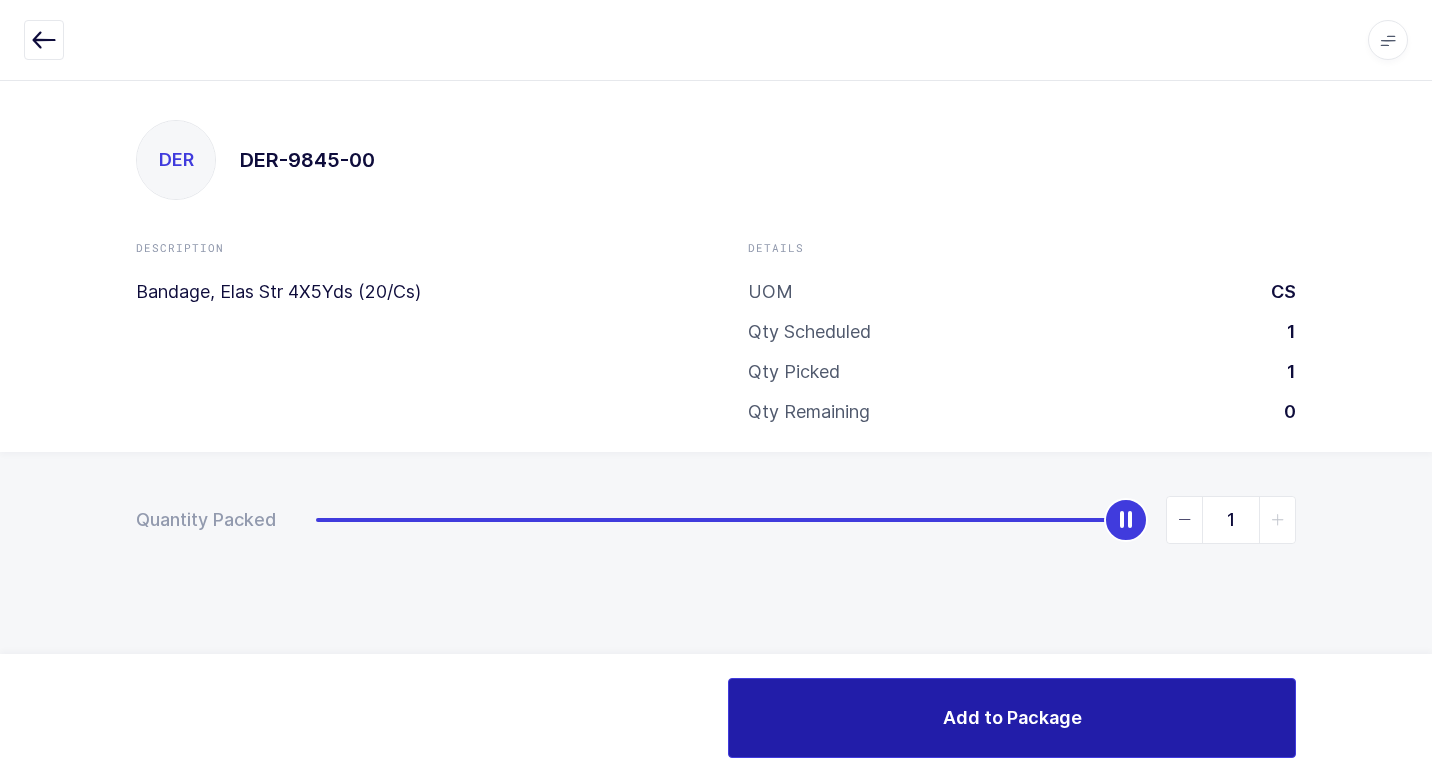 drag, startPoint x: 838, startPoint y: 723, endPoint x: 803, endPoint y: 721, distance: 35.057095 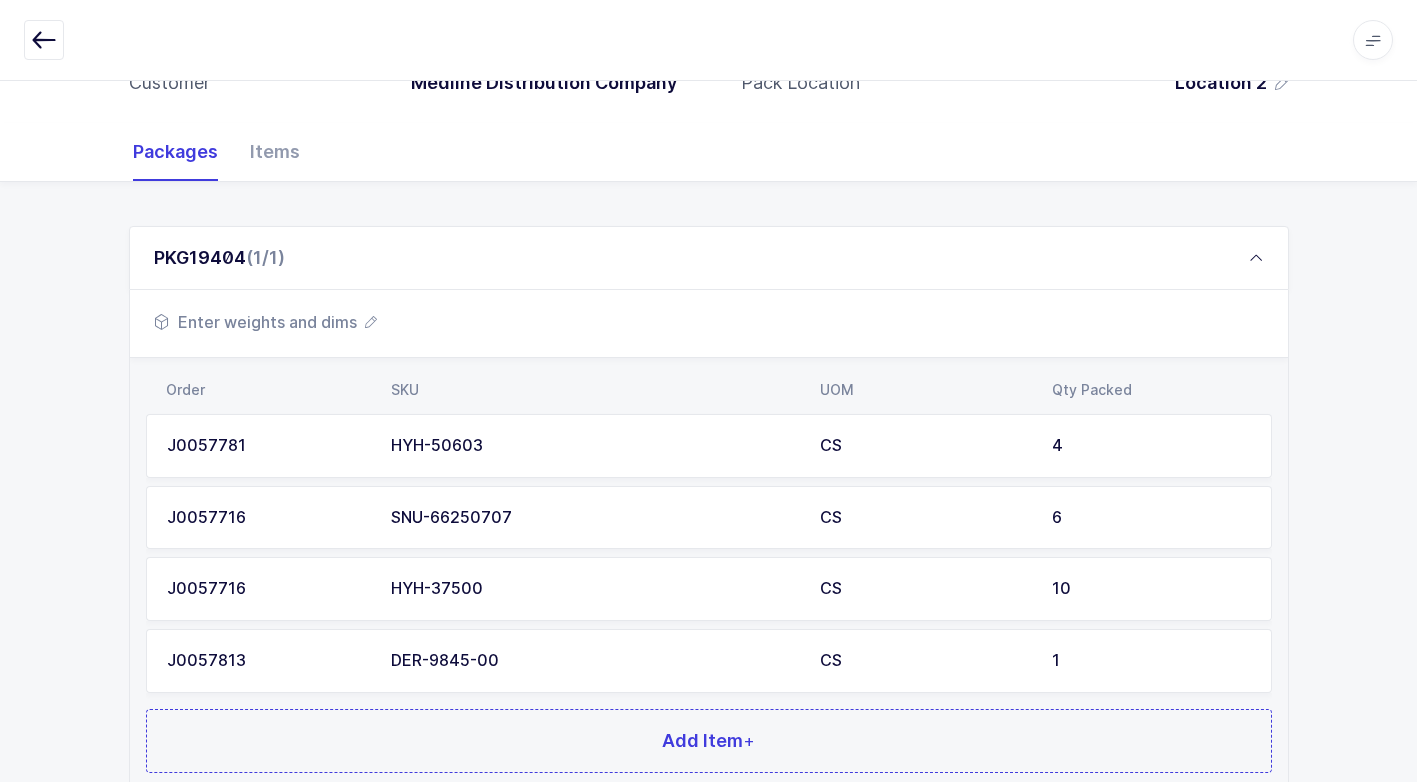 scroll, scrollTop: 368, scrollLeft: 0, axis: vertical 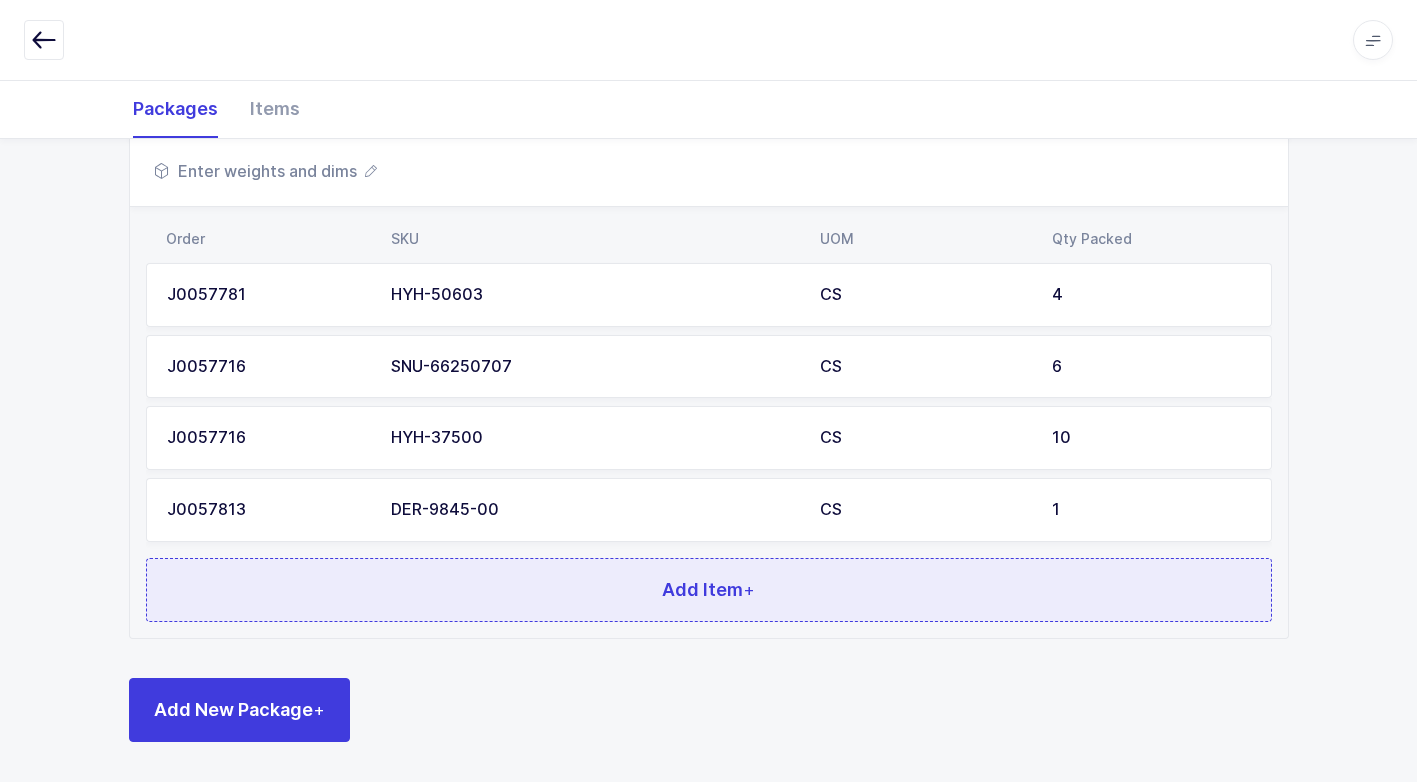 click on "Add Item  +" at bounding box center (709, 590) 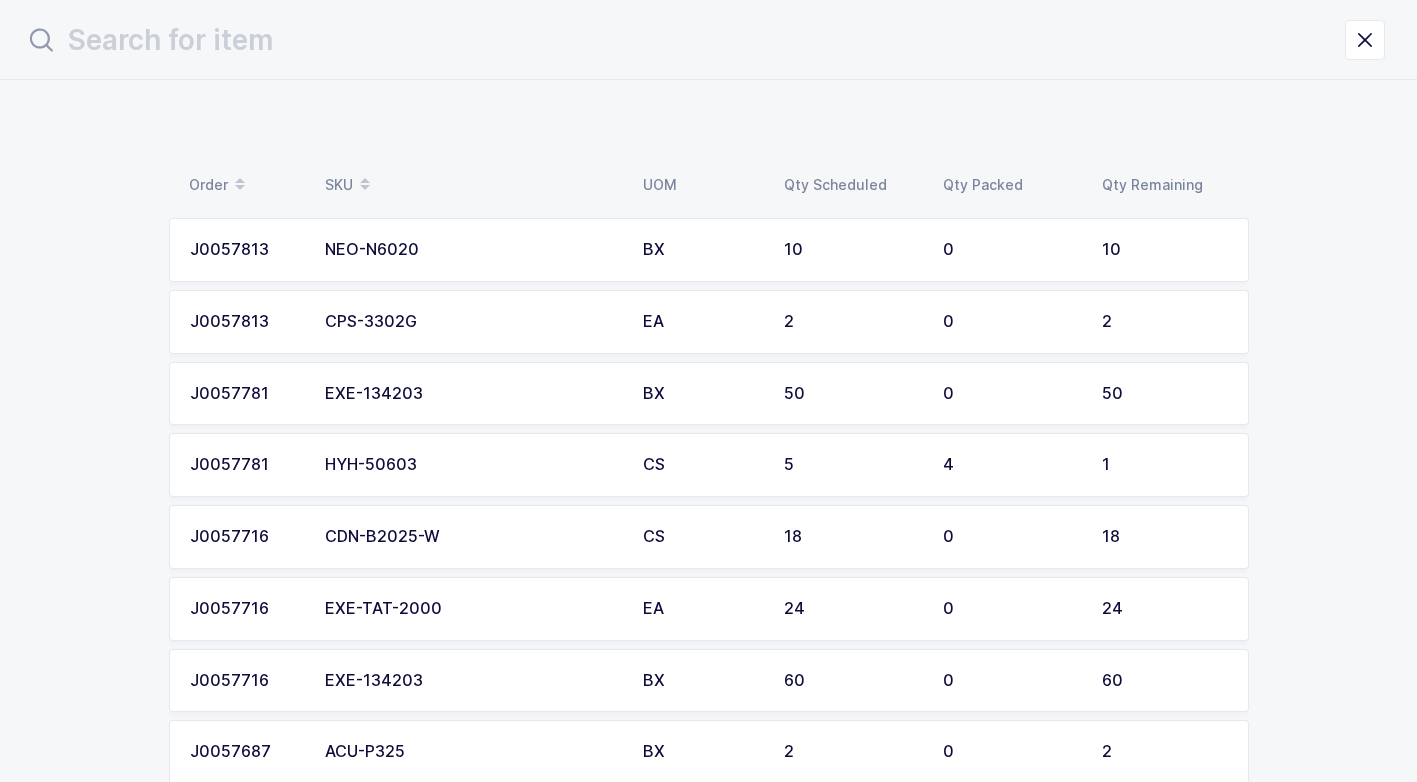 scroll, scrollTop: 0, scrollLeft: 0, axis: both 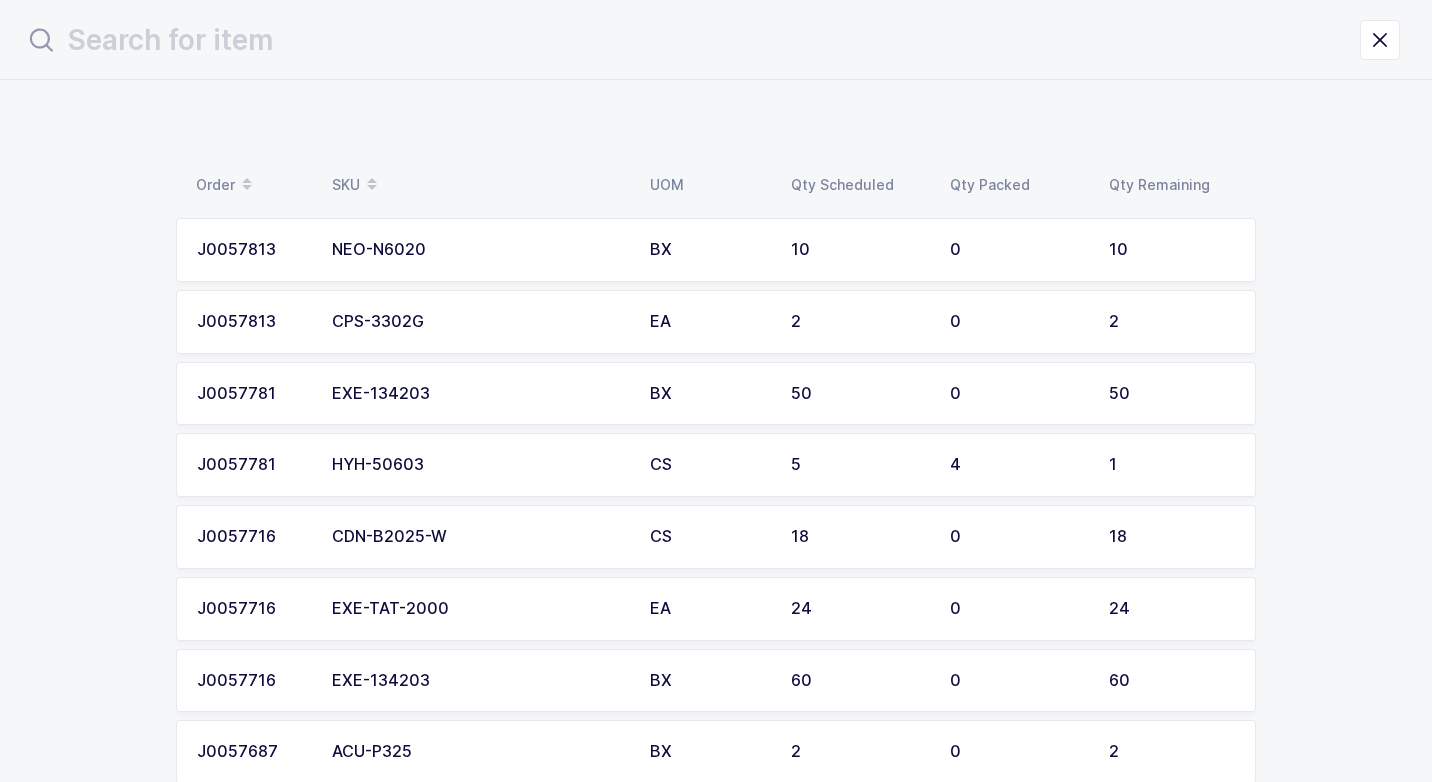click on "CPS-3302G" at bounding box center (479, 322) 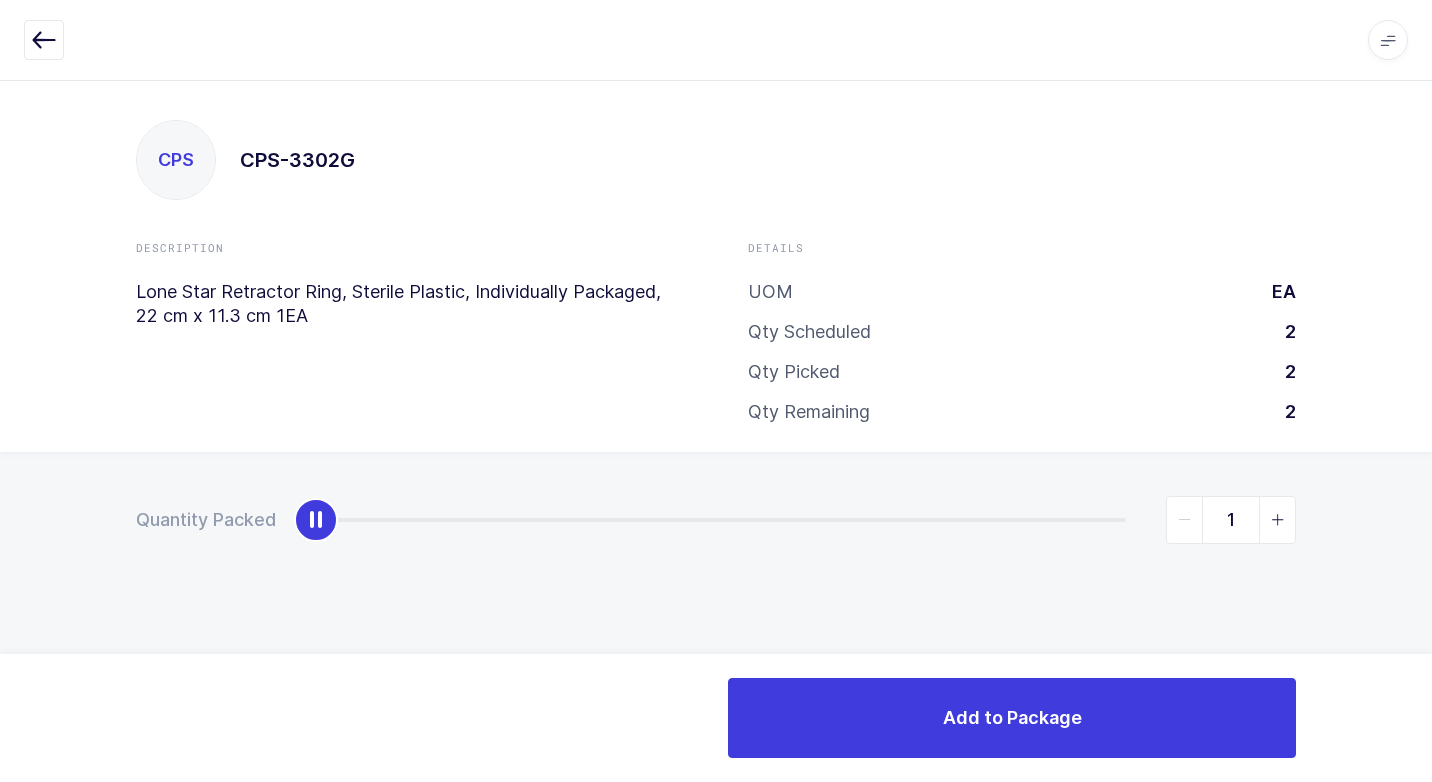 type on "2" 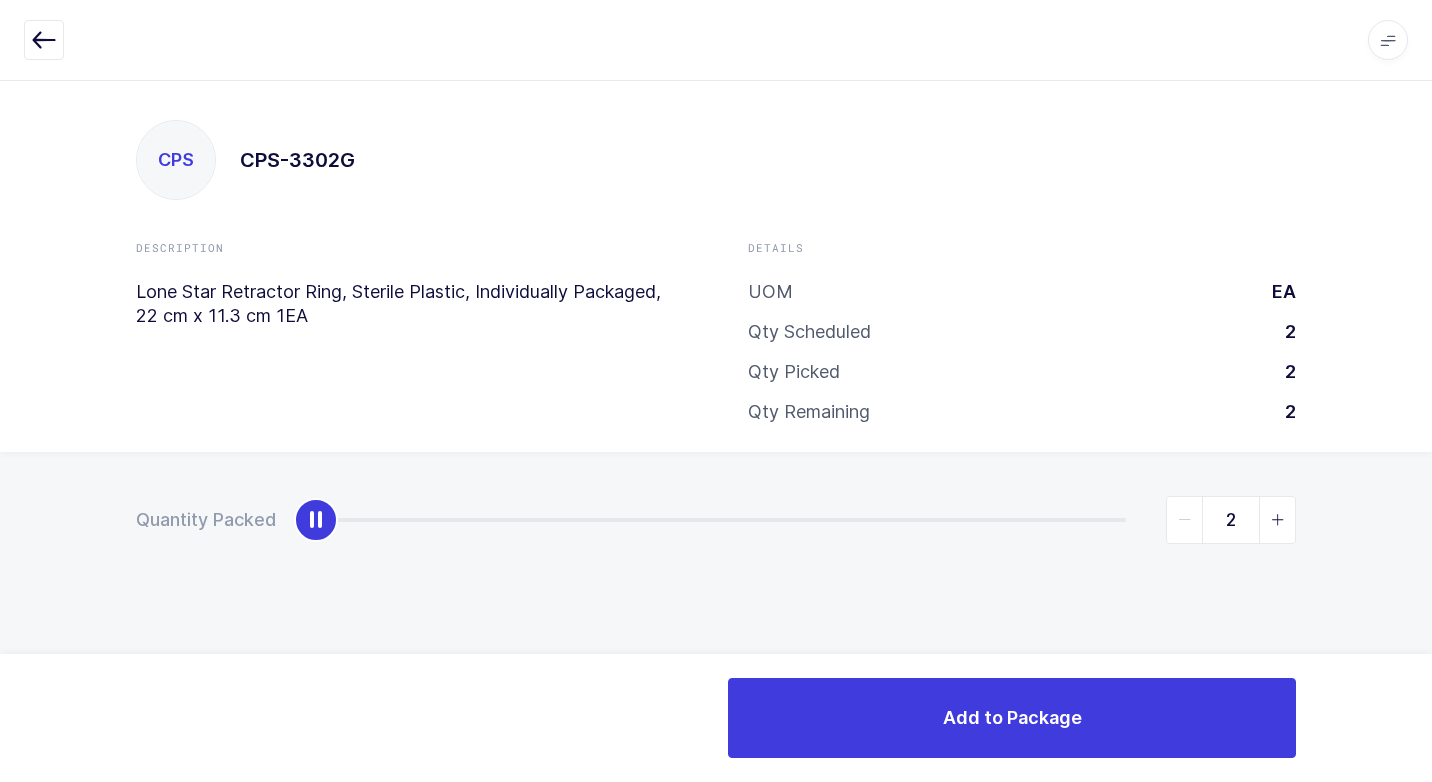 drag, startPoint x: 305, startPoint y: 523, endPoint x: 1387, endPoint y: 432, distance: 1085.82 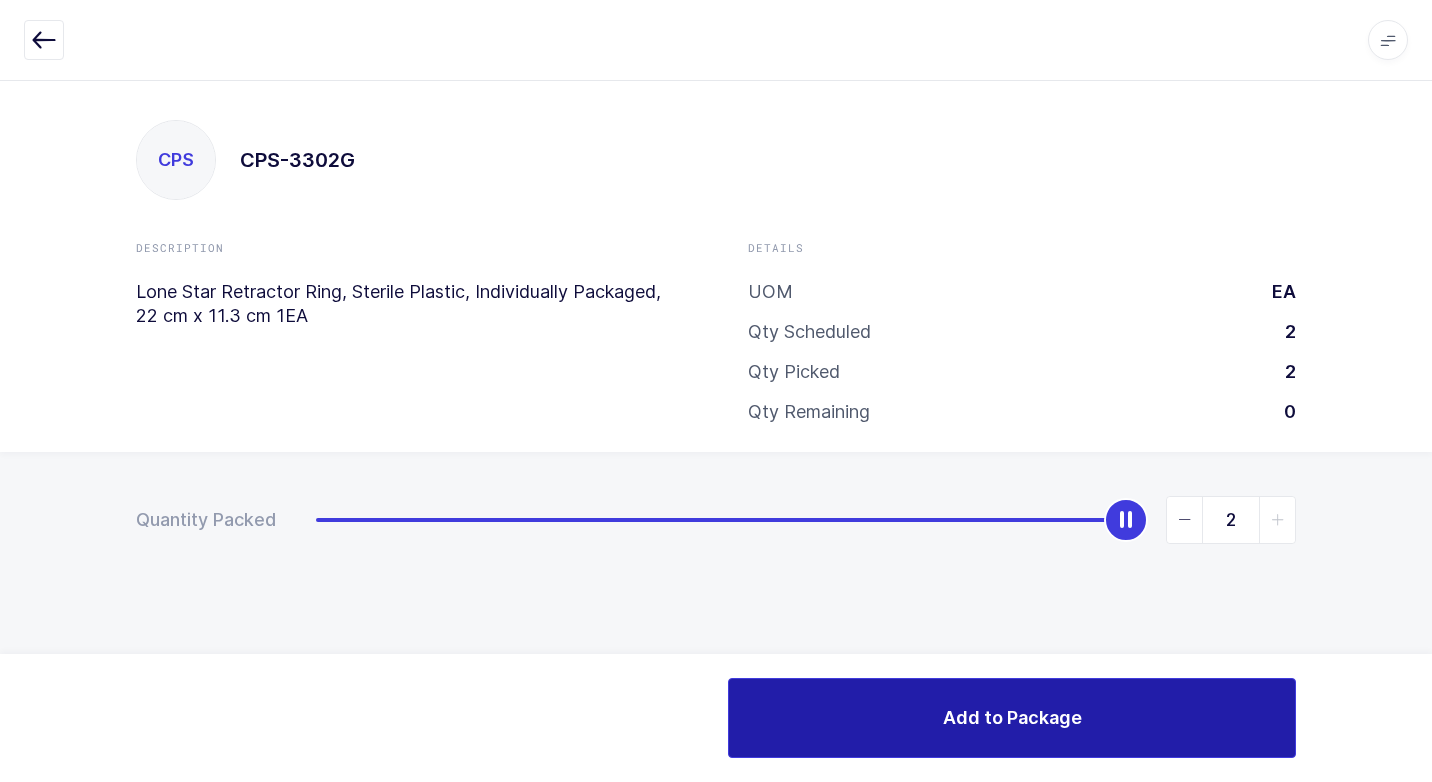 click on "Add to Package" at bounding box center [1012, 718] 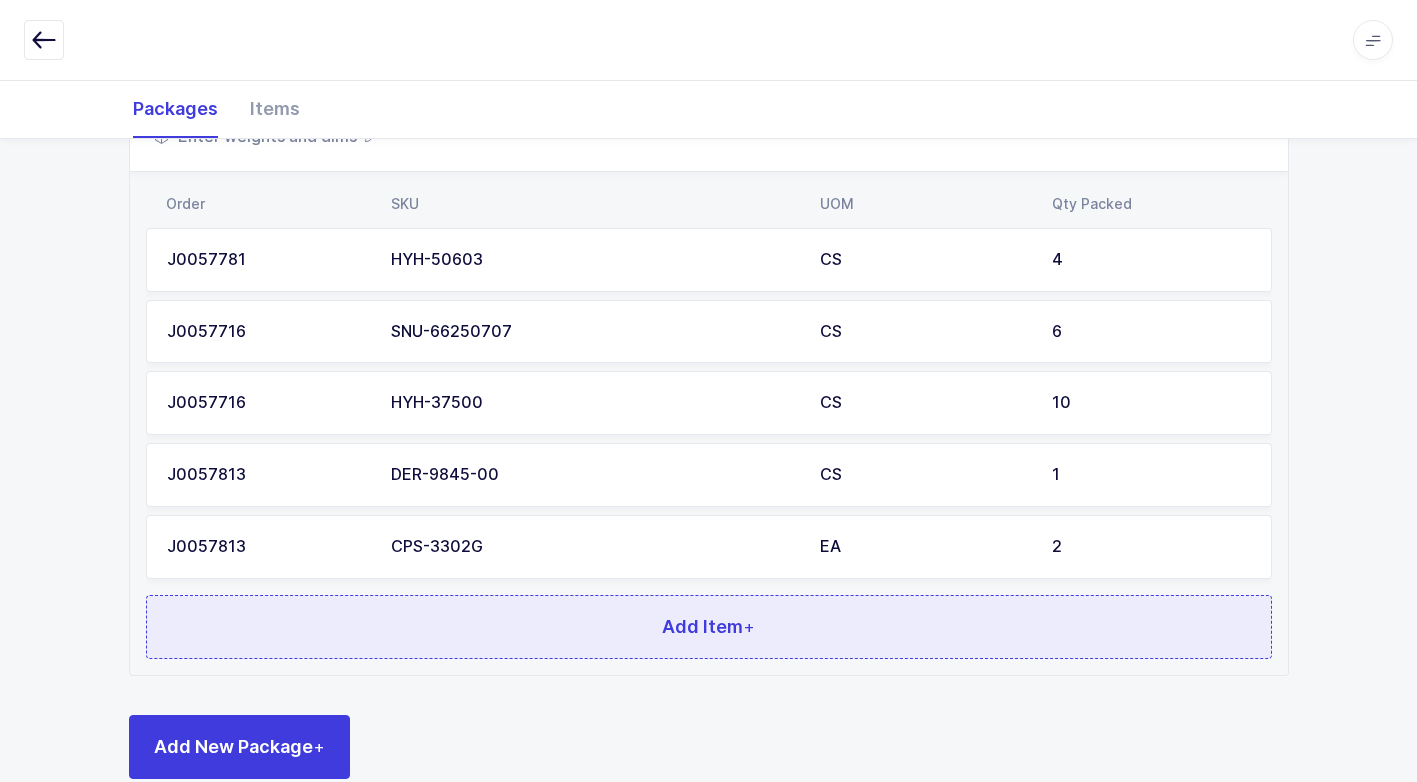 scroll, scrollTop: 440, scrollLeft: 0, axis: vertical 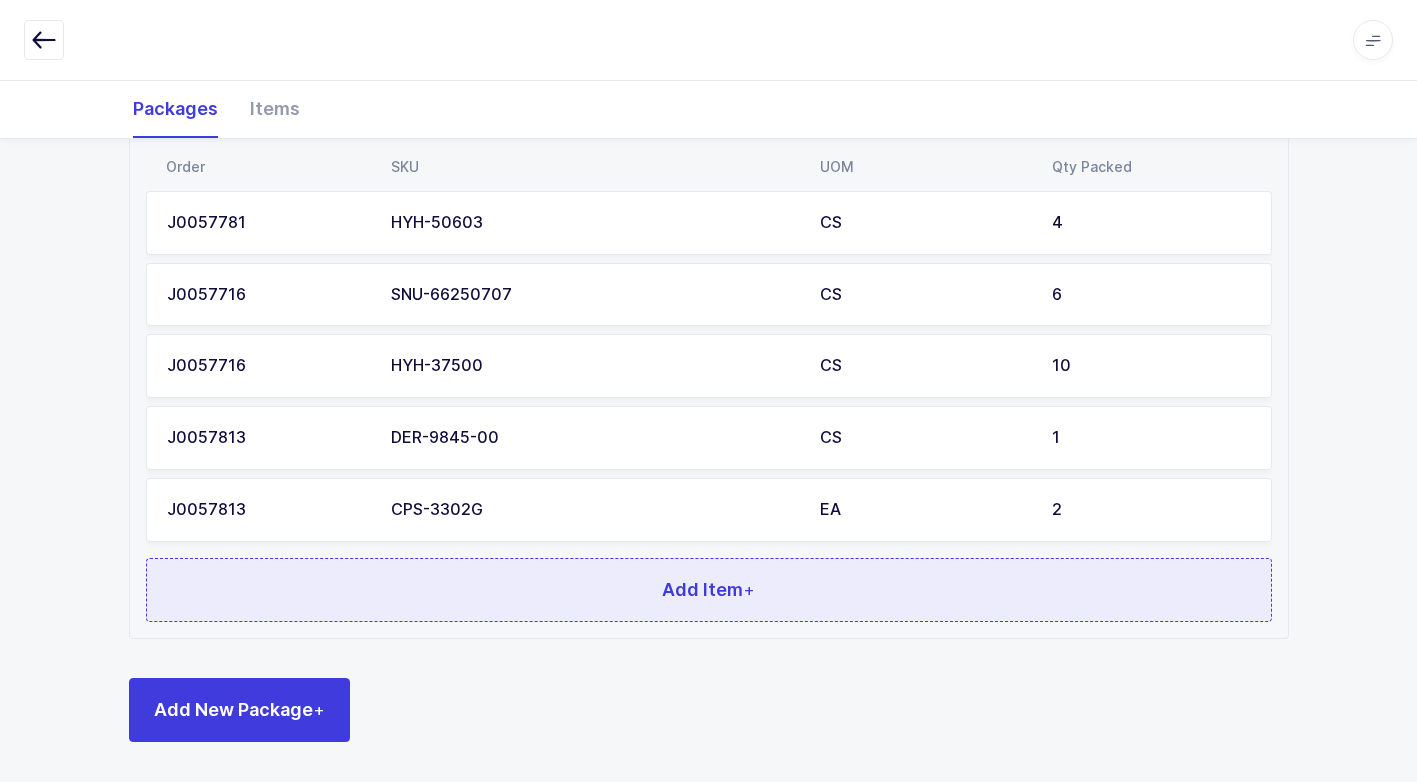 click on "Add Item  +" at bounding box center [709, 590] 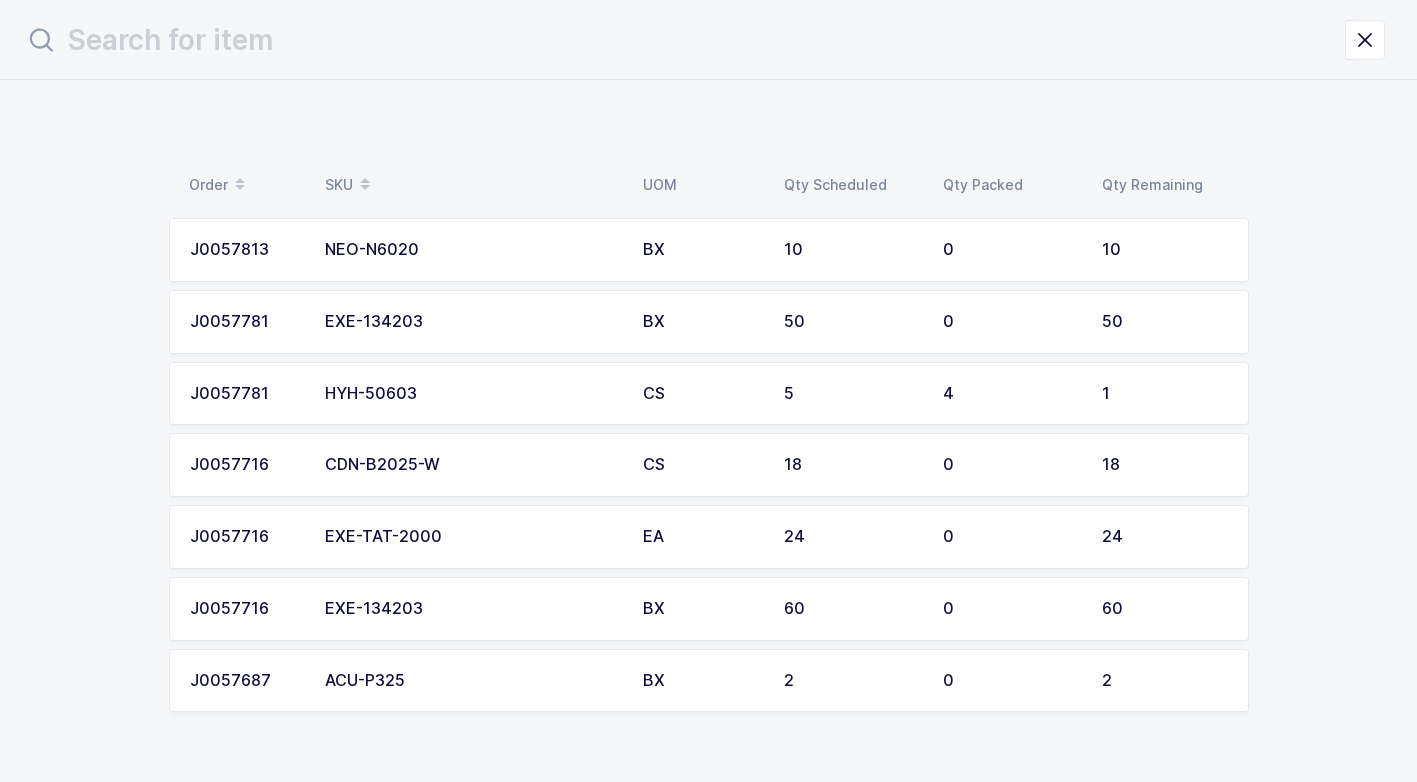 scroll, scrollTop: 0, scrollLeft: 0, axis: both 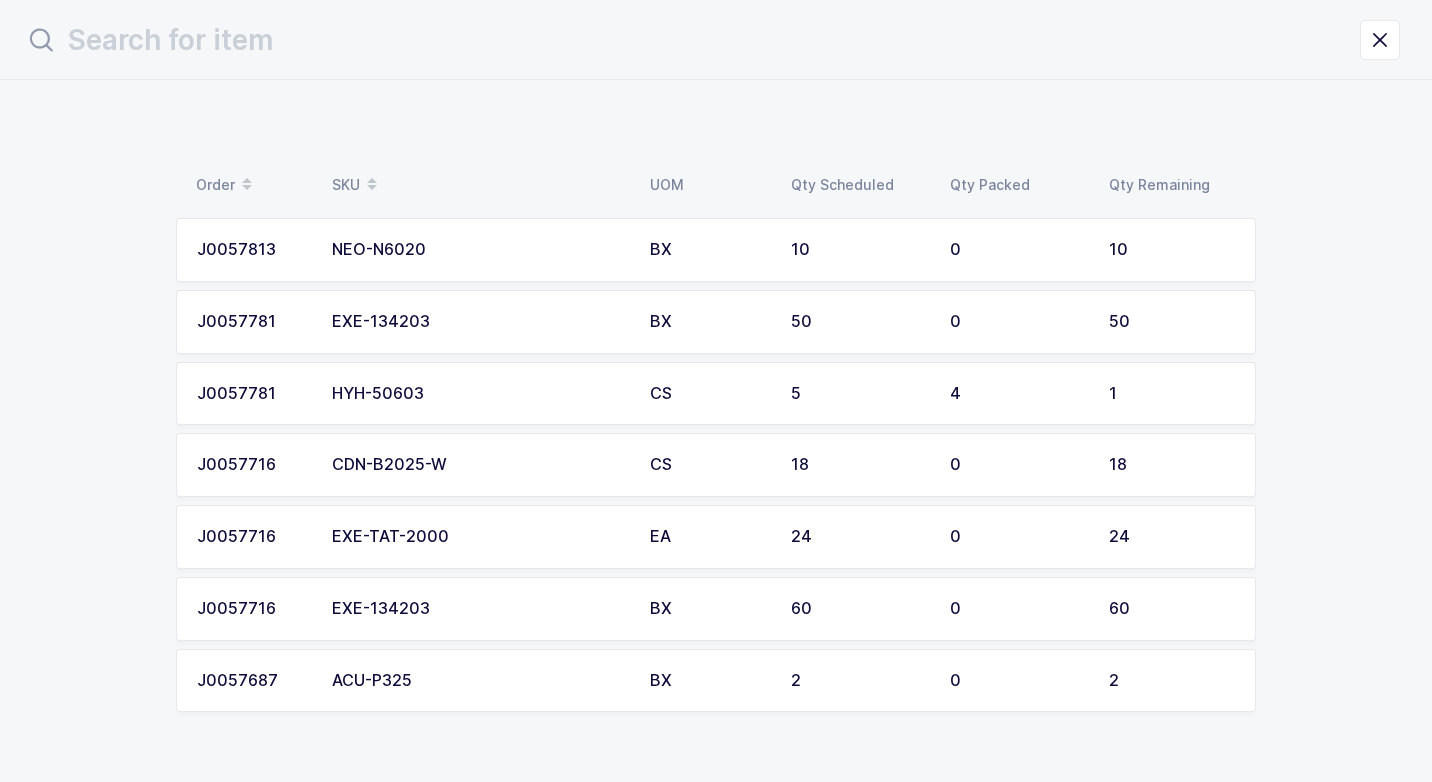 click on "NEO-N6020" at bounding box center (479, 250) 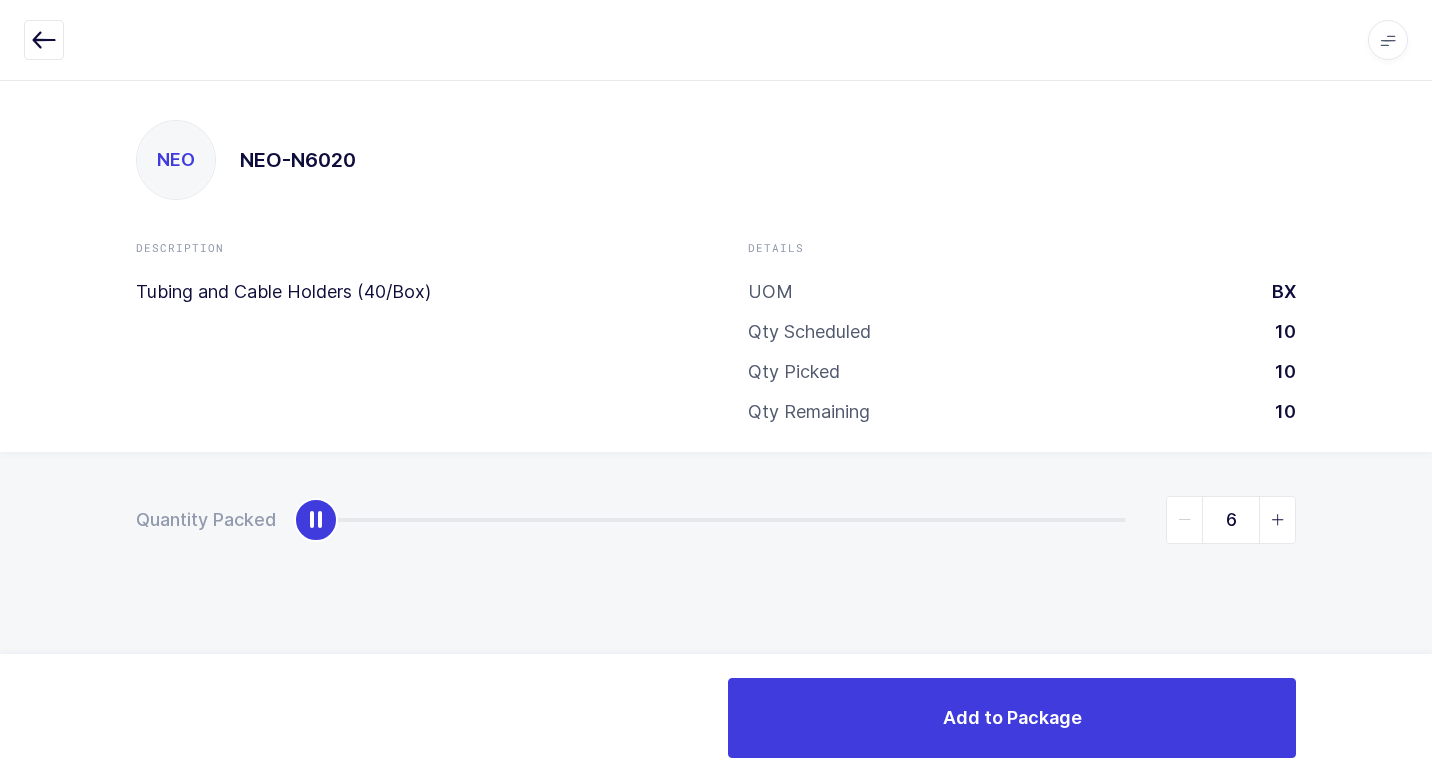 type on "10" 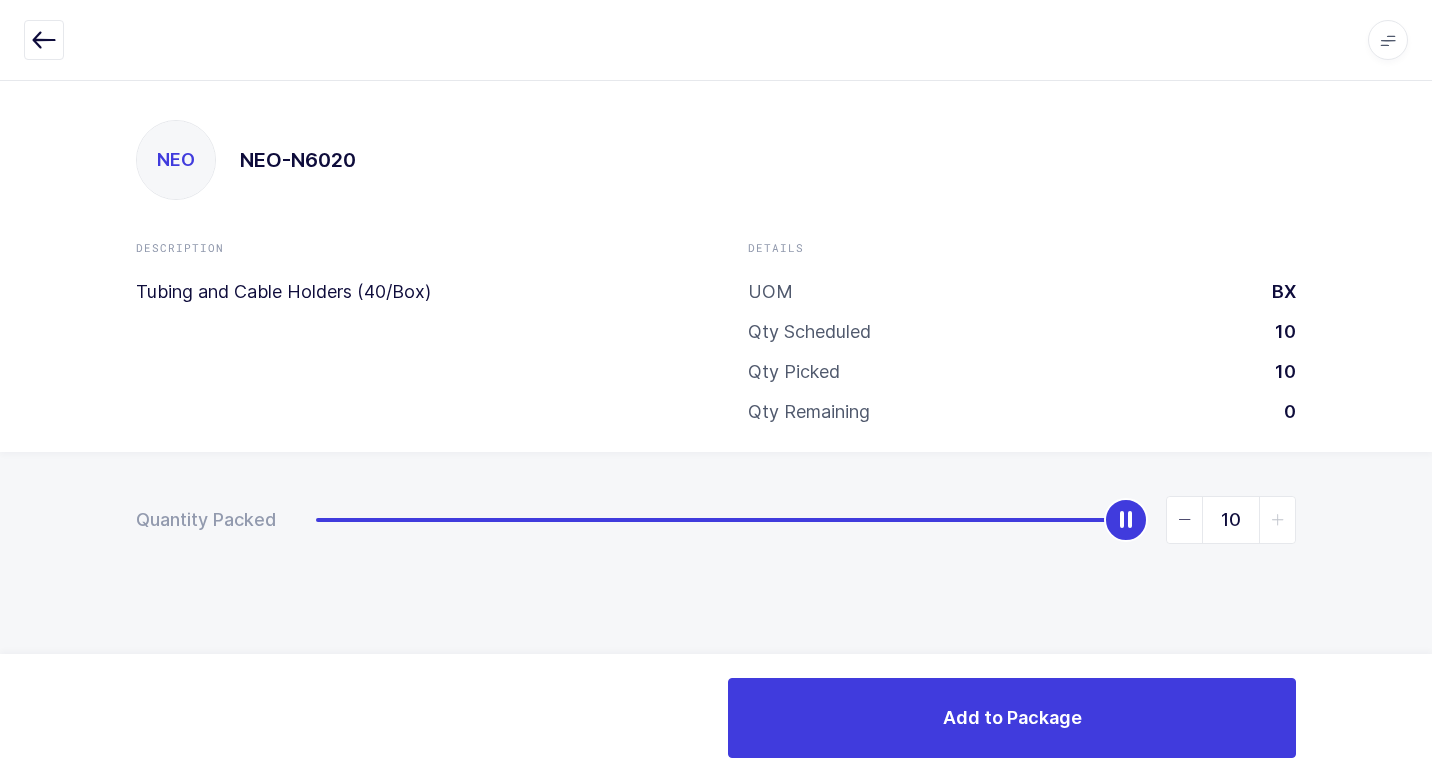 drag, startPoint x: 317, startPoint y: 522, endPoint x: 1211, endPoint y: 588, distance: 896.4329 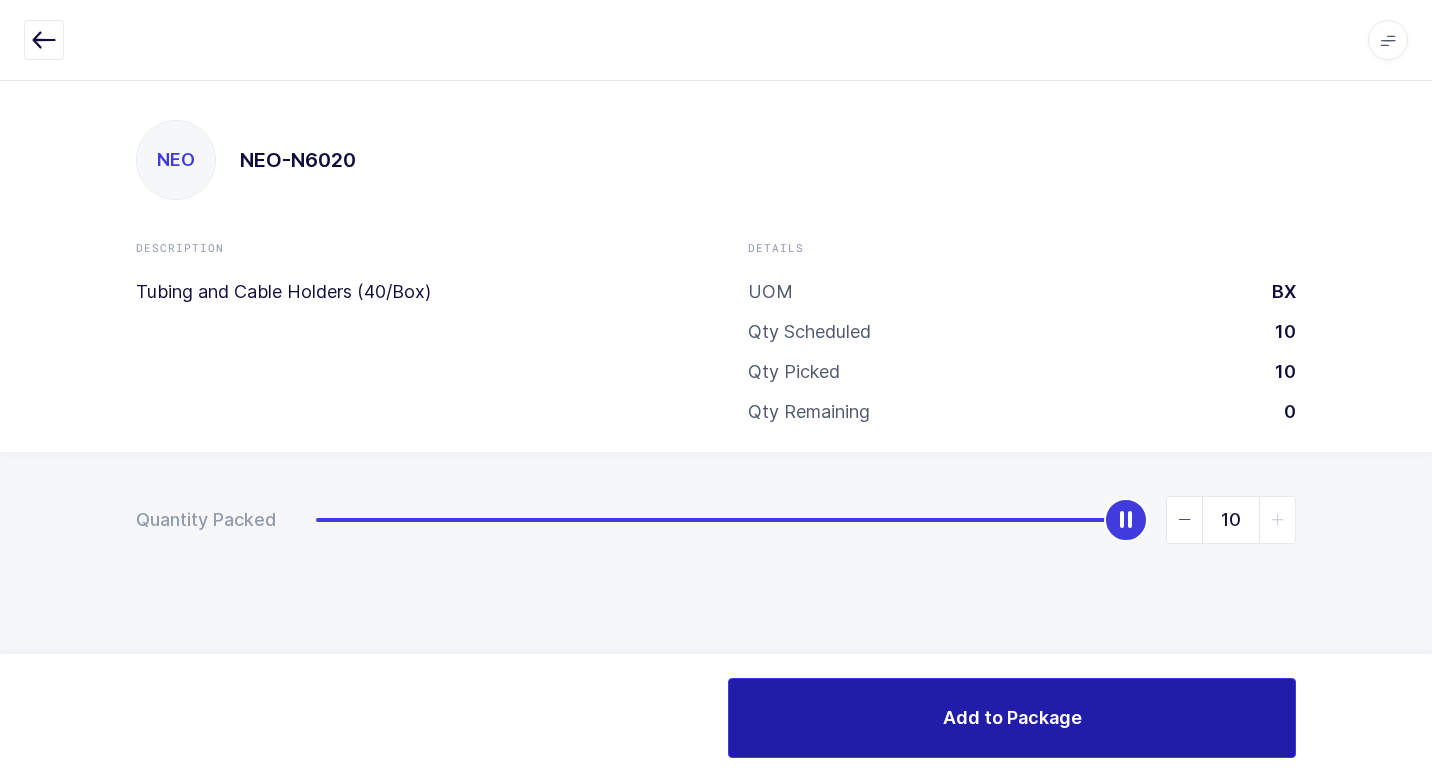 drag, startPoint x: 886, startPoint y: 723, endPoint x: 872, endPoint y: 709, distance: 19.79899 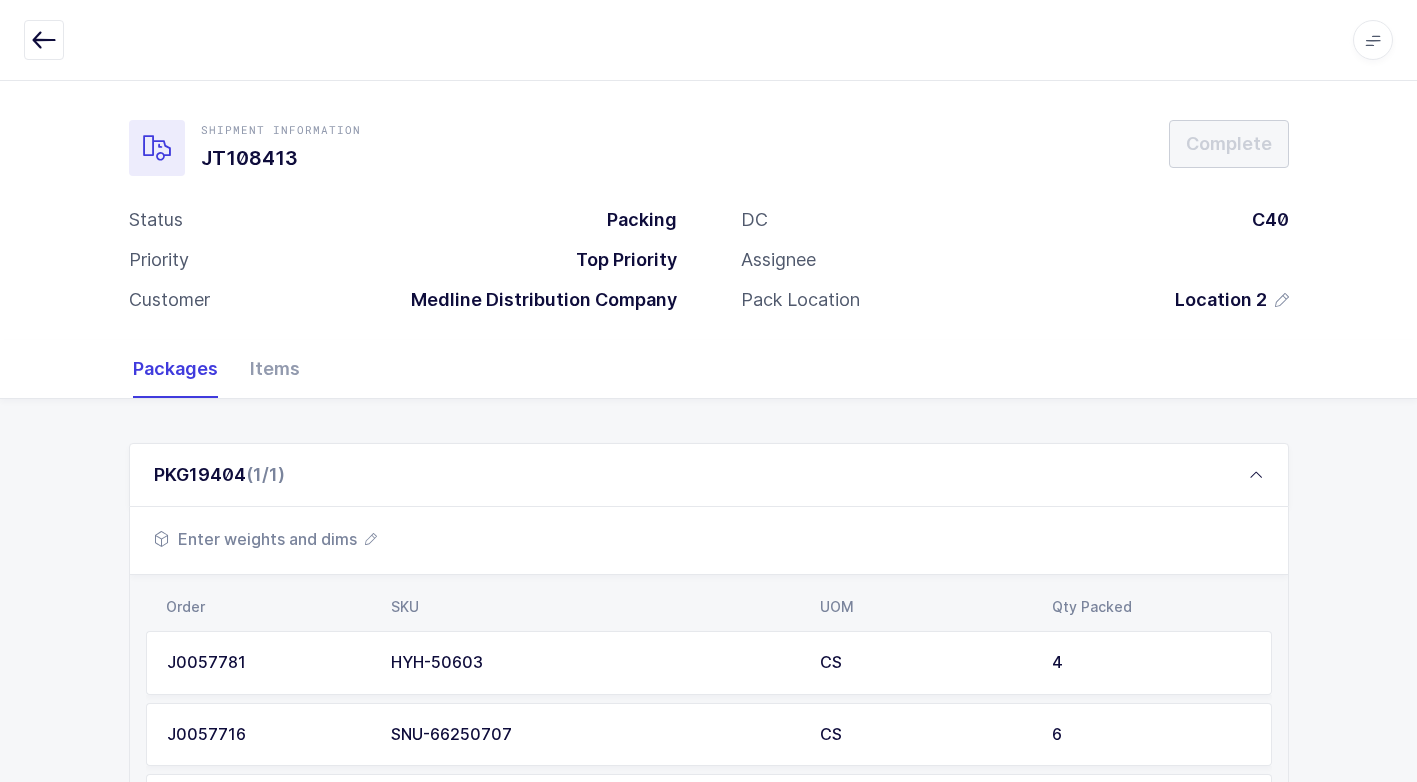 scroll, scrollTop: 511, scrollLeft: 0, axis: vertical 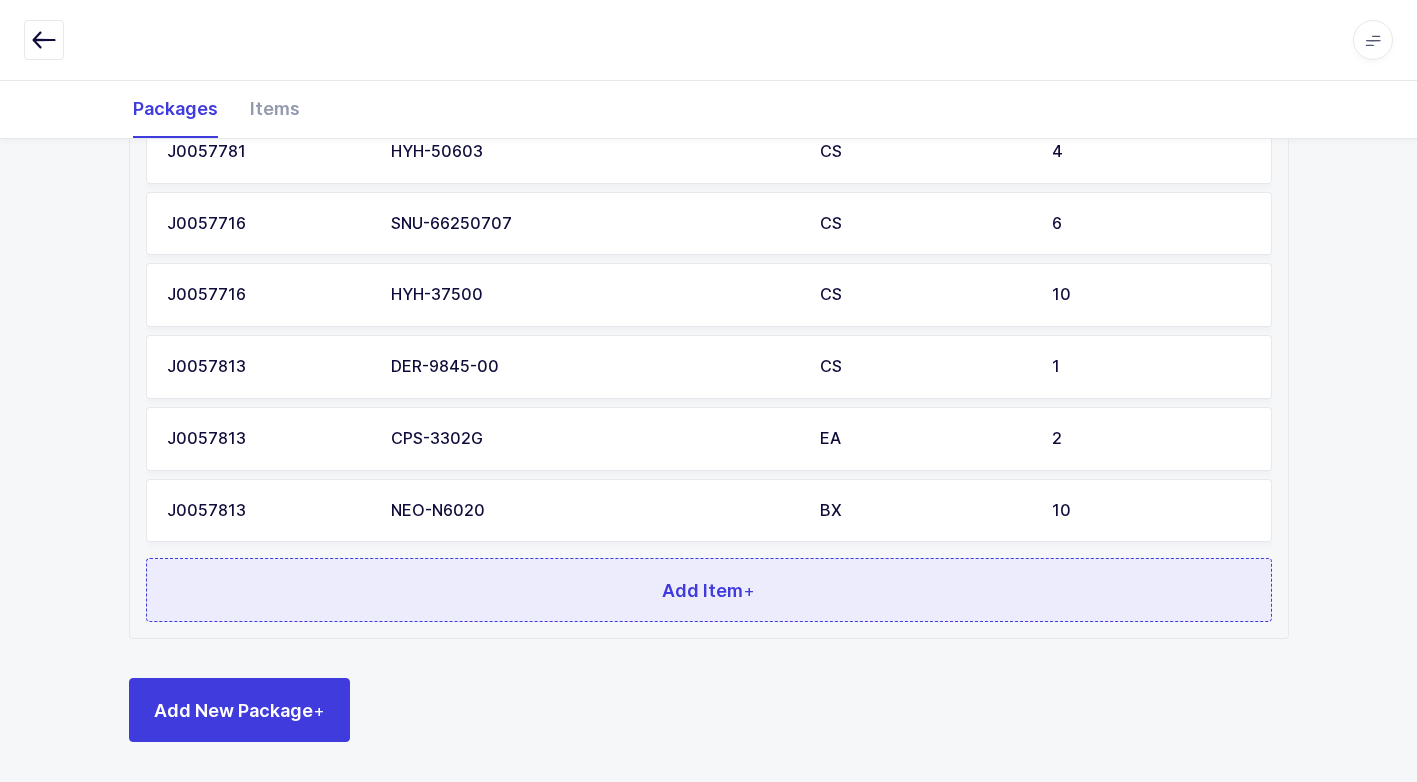 click on "Add Item  +" at bounding box center [709, 590] 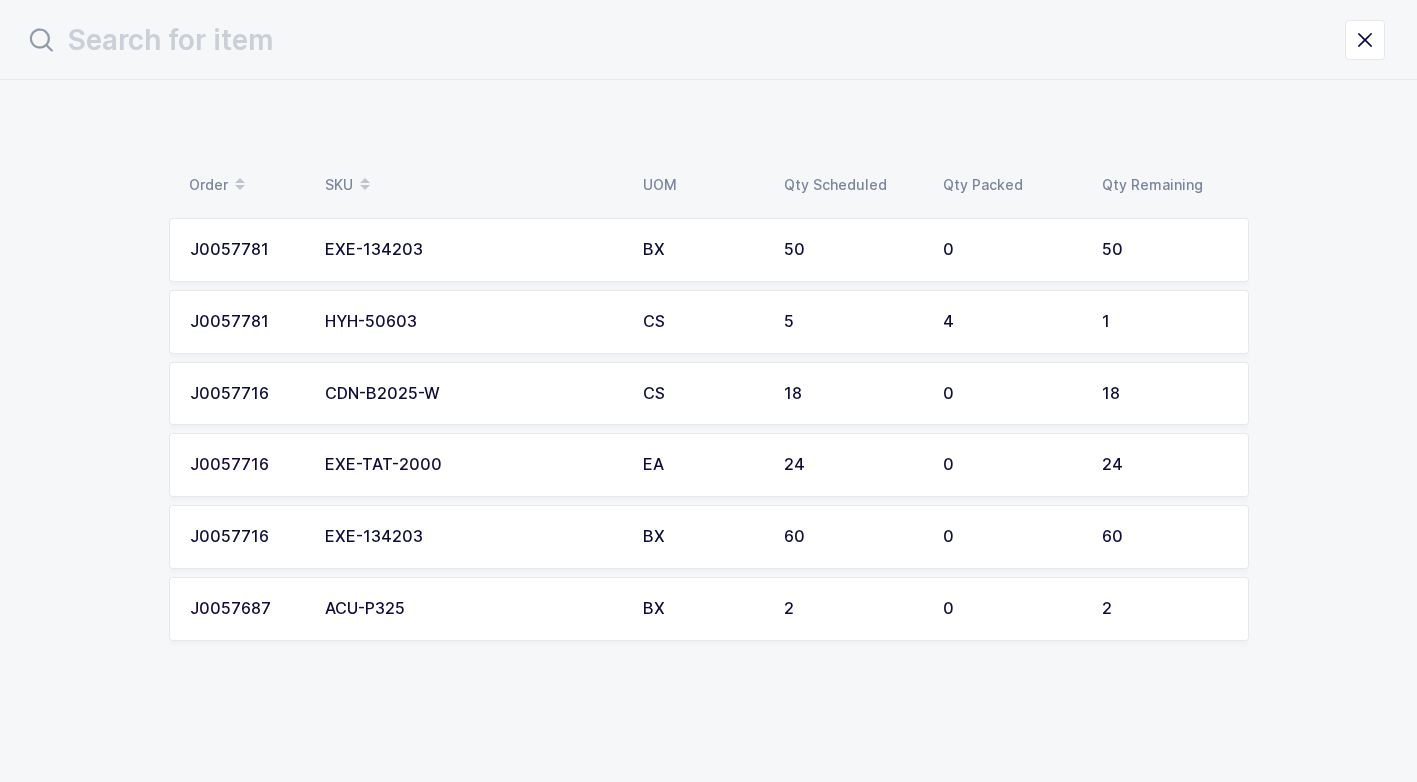 scroll, scrollTop: 0, scrollLeft: 0, axis: both 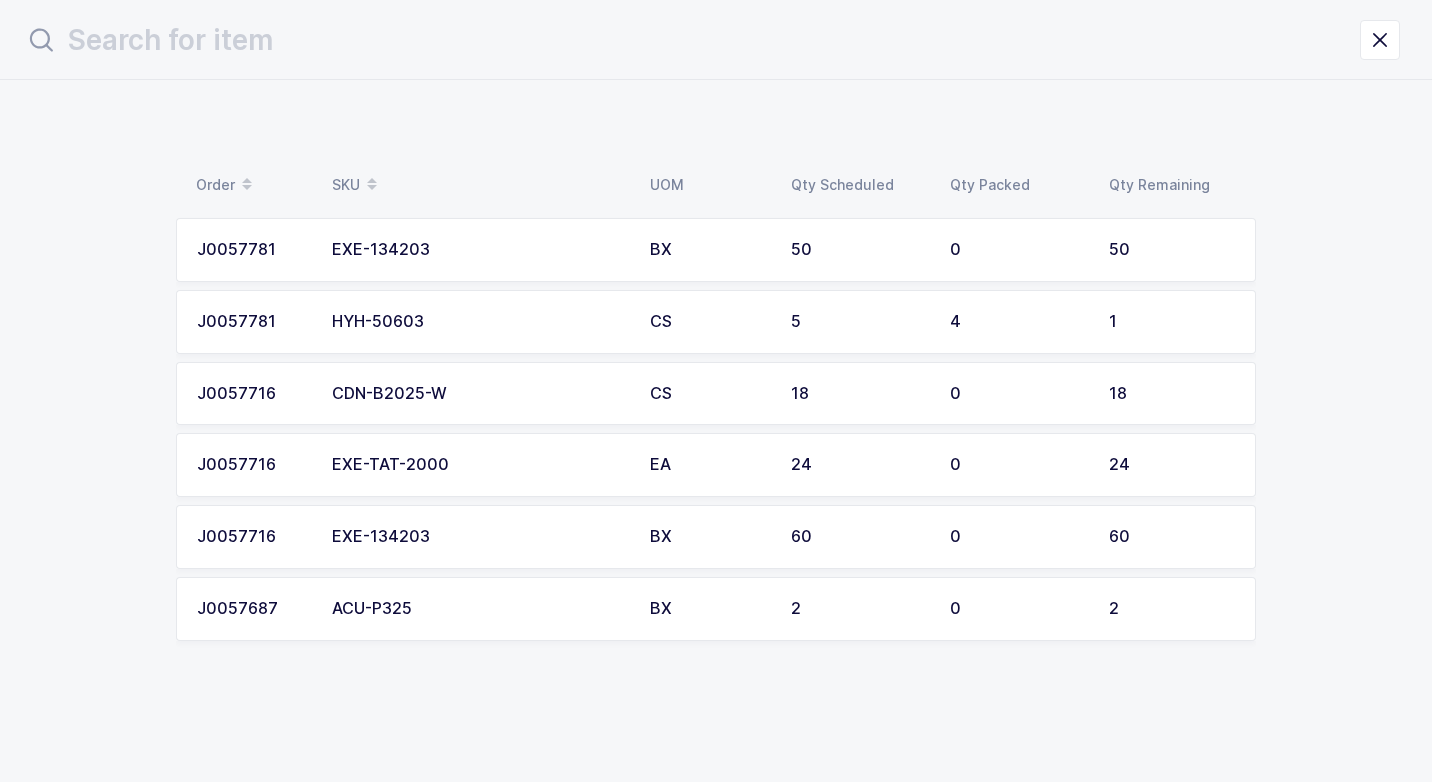 click on "ACU-P325" at bounding box center (479, 609) 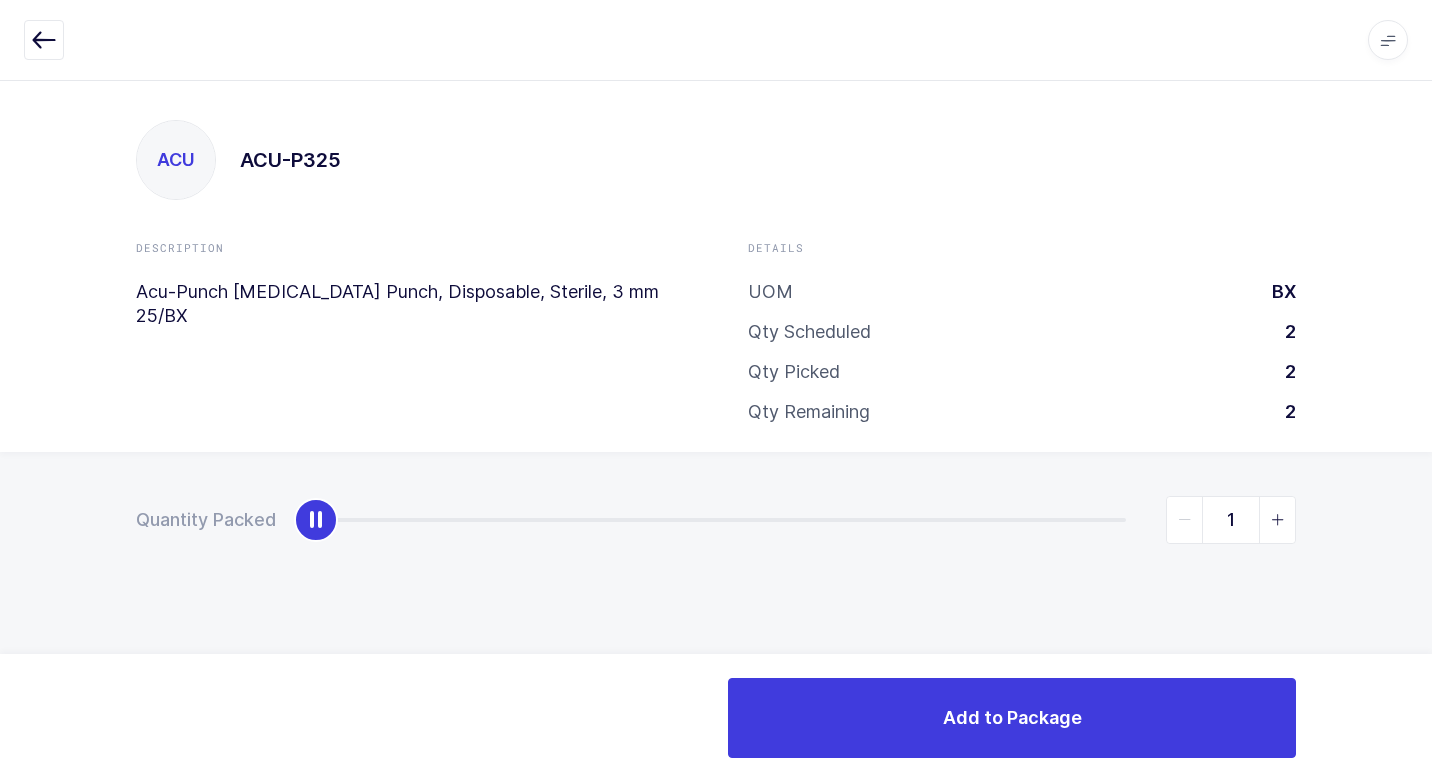 type on "2" 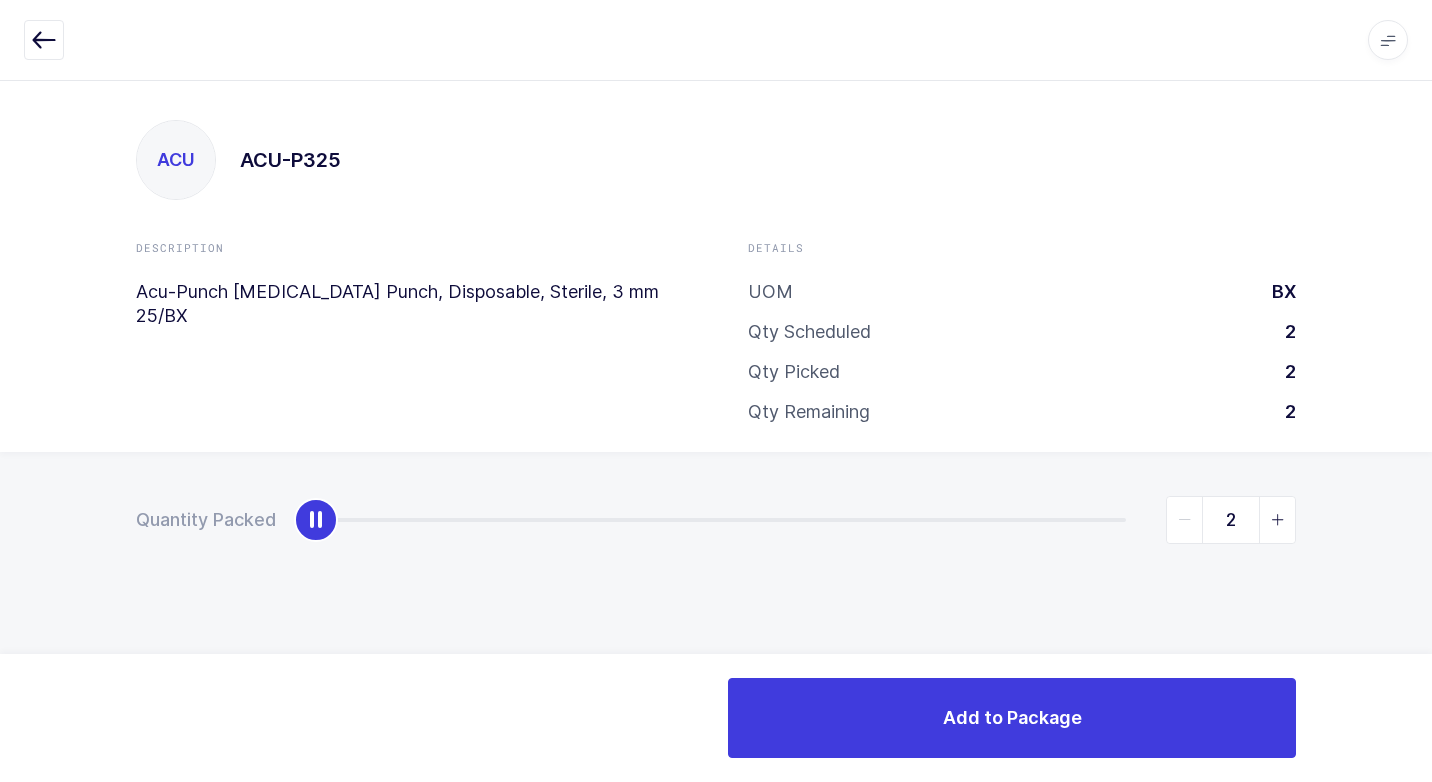 drag, startPoint x: 332, startPoint y: 528, endPoint x: 1435, endPoint y: 410, distance: 1109.294 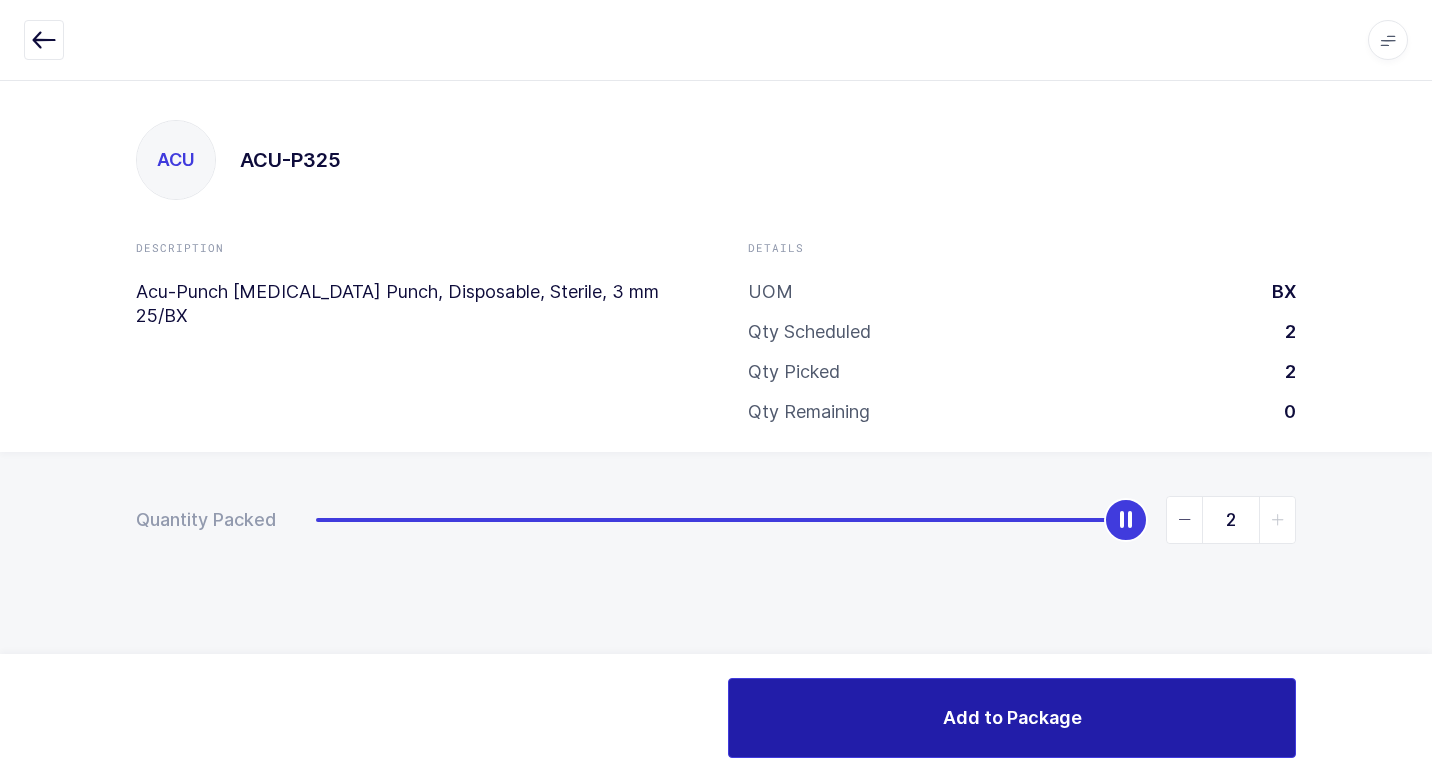 click on "Add to Package" at bounding box center [1012, 718] 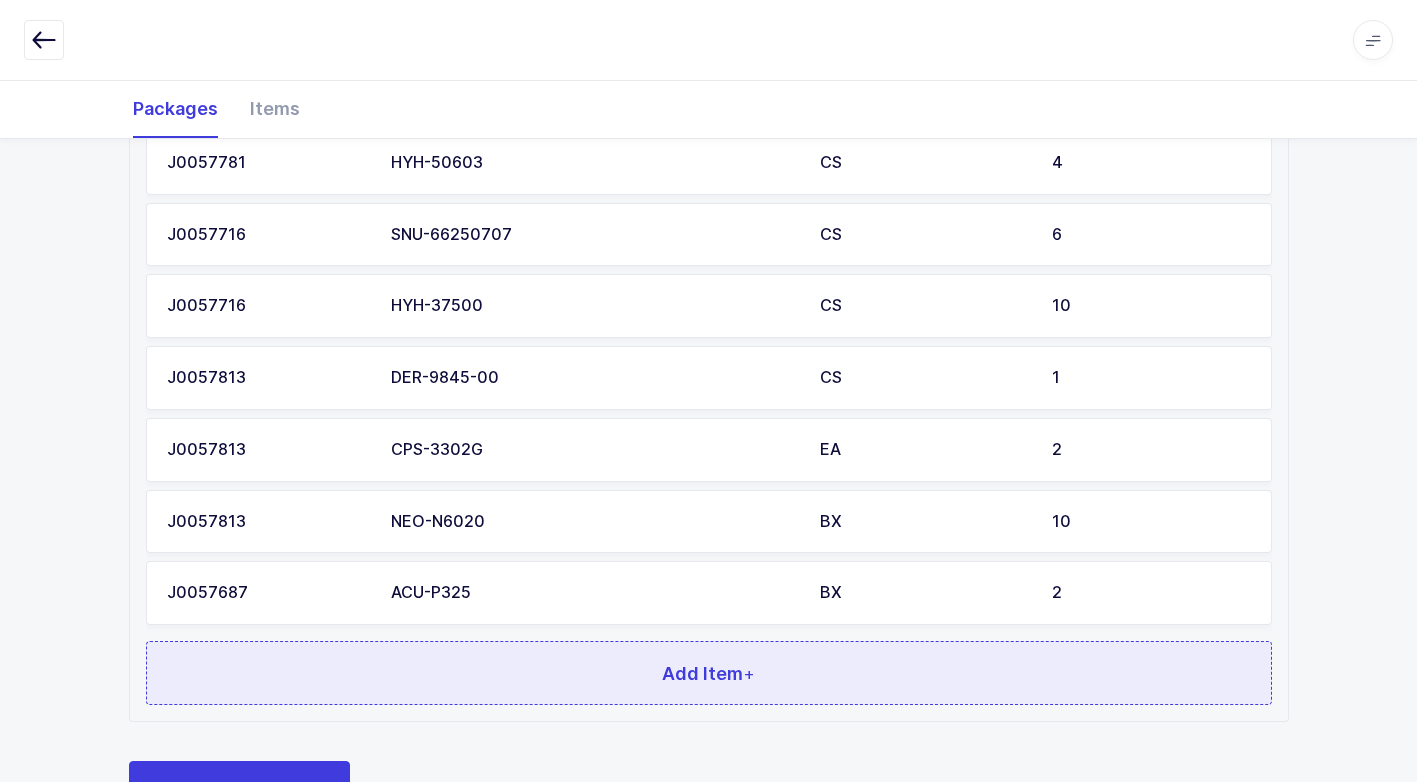 scroll, scrollTop: 583, scrollLeft: 0, axis: vertical 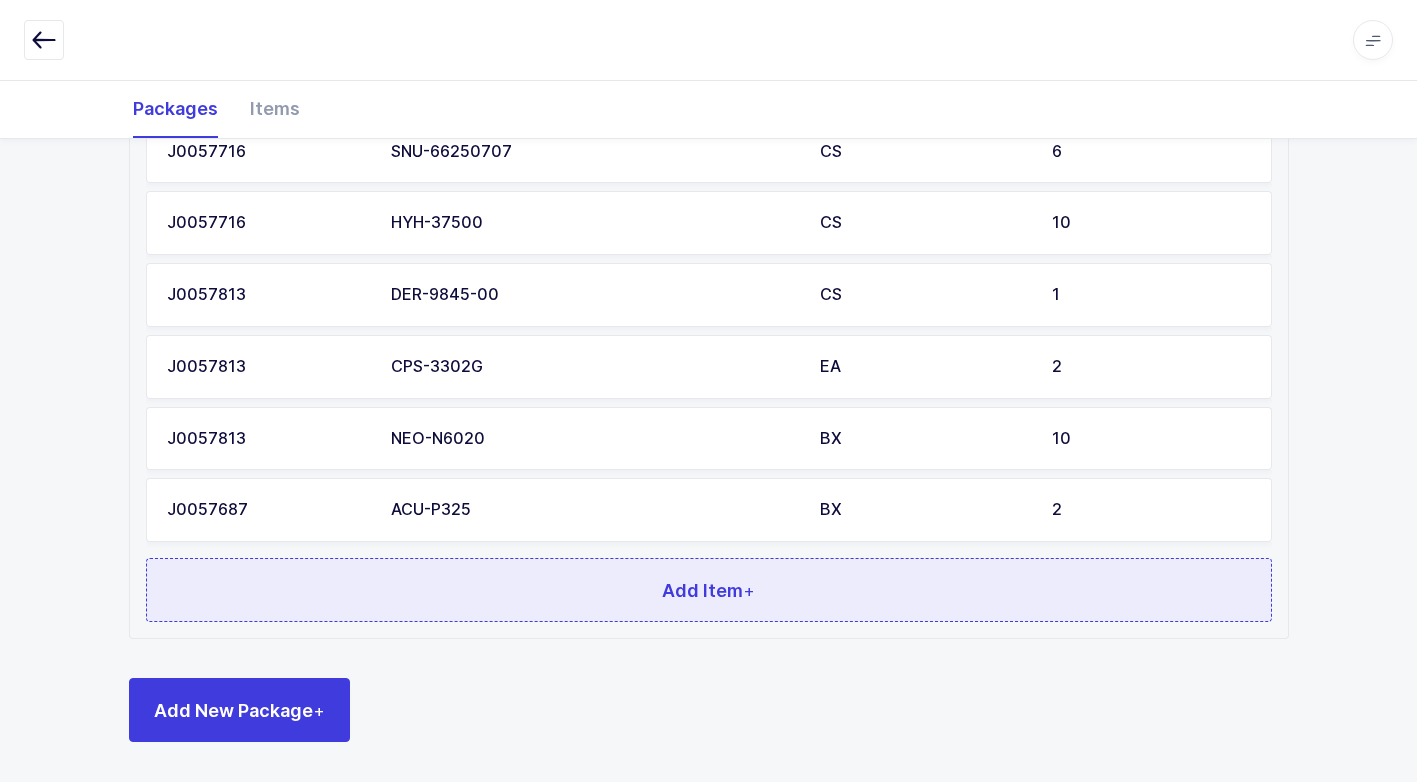 click on "Add Item  +" at bounding box center [709, 590] 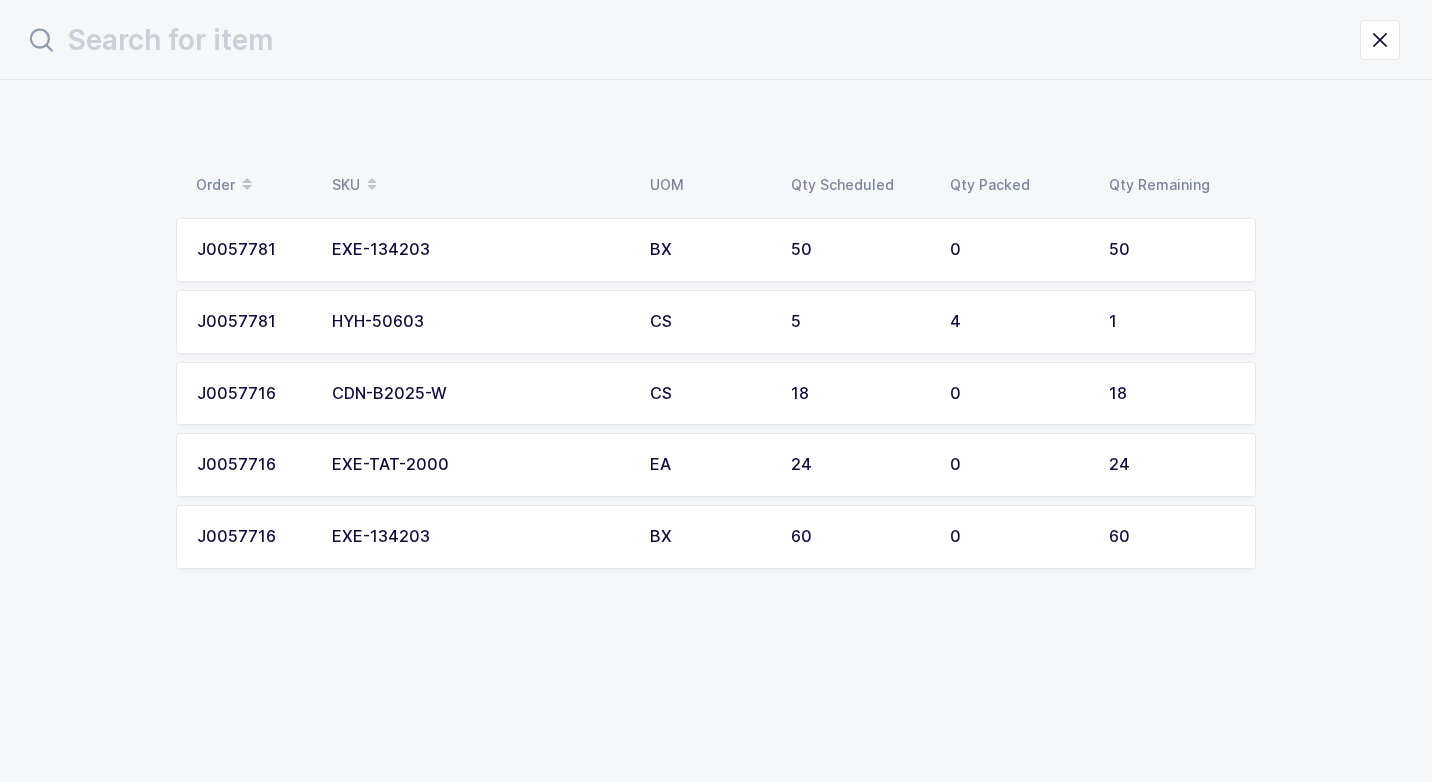 click on "EXE-TAT-2000" at bounding box center (479, 465) 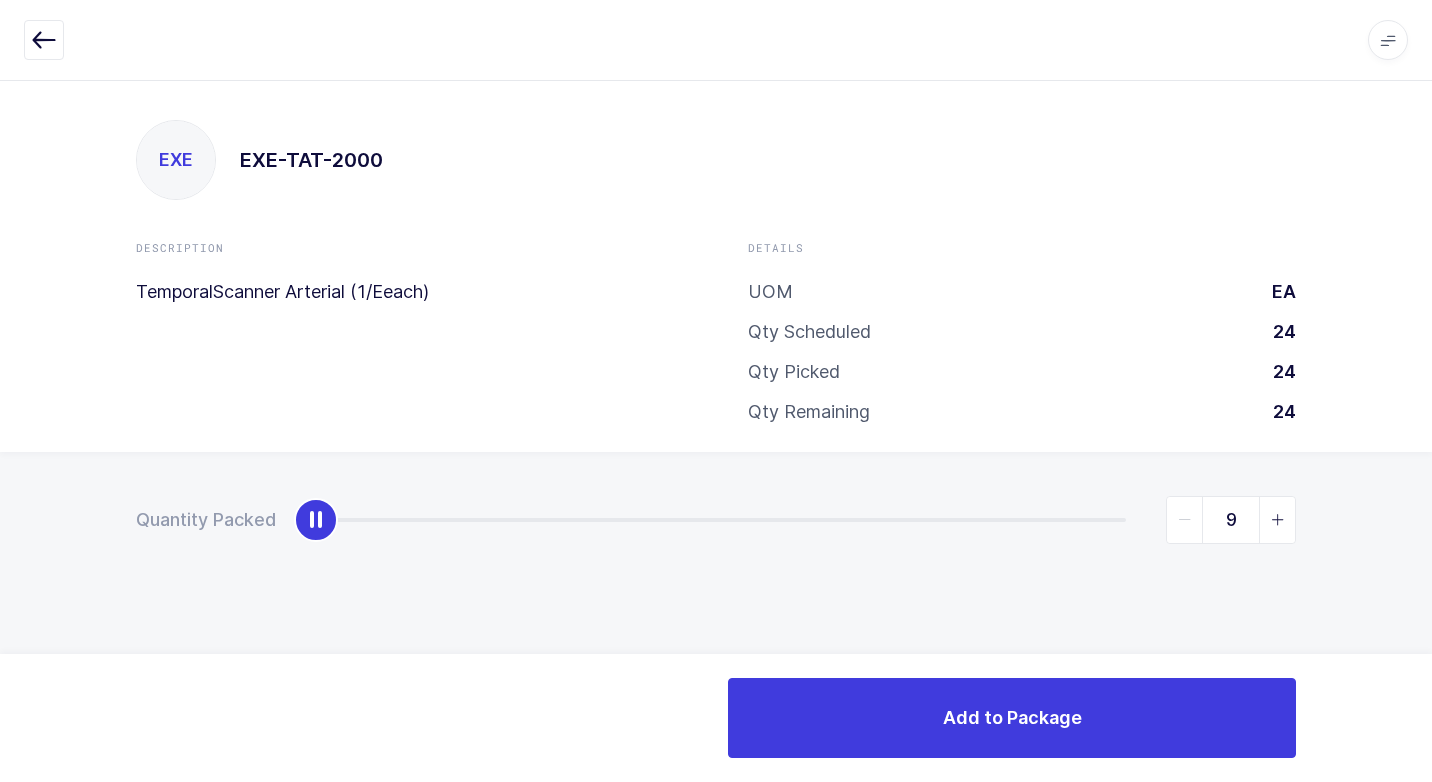 type on "24" 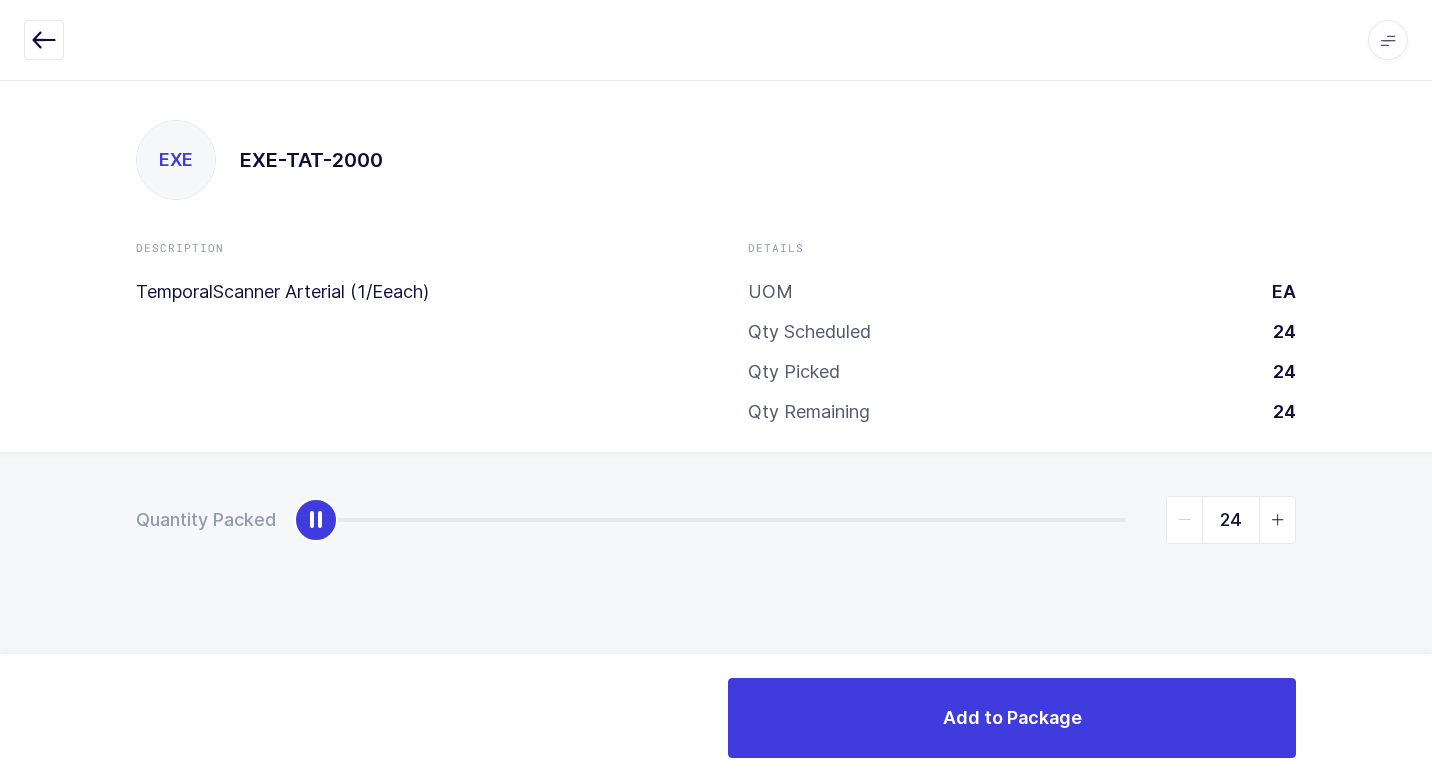 drag, startPoint x: 321, startPoint y: 528, endPoint x: 1224, endPoint y: 553, distance: 903.346 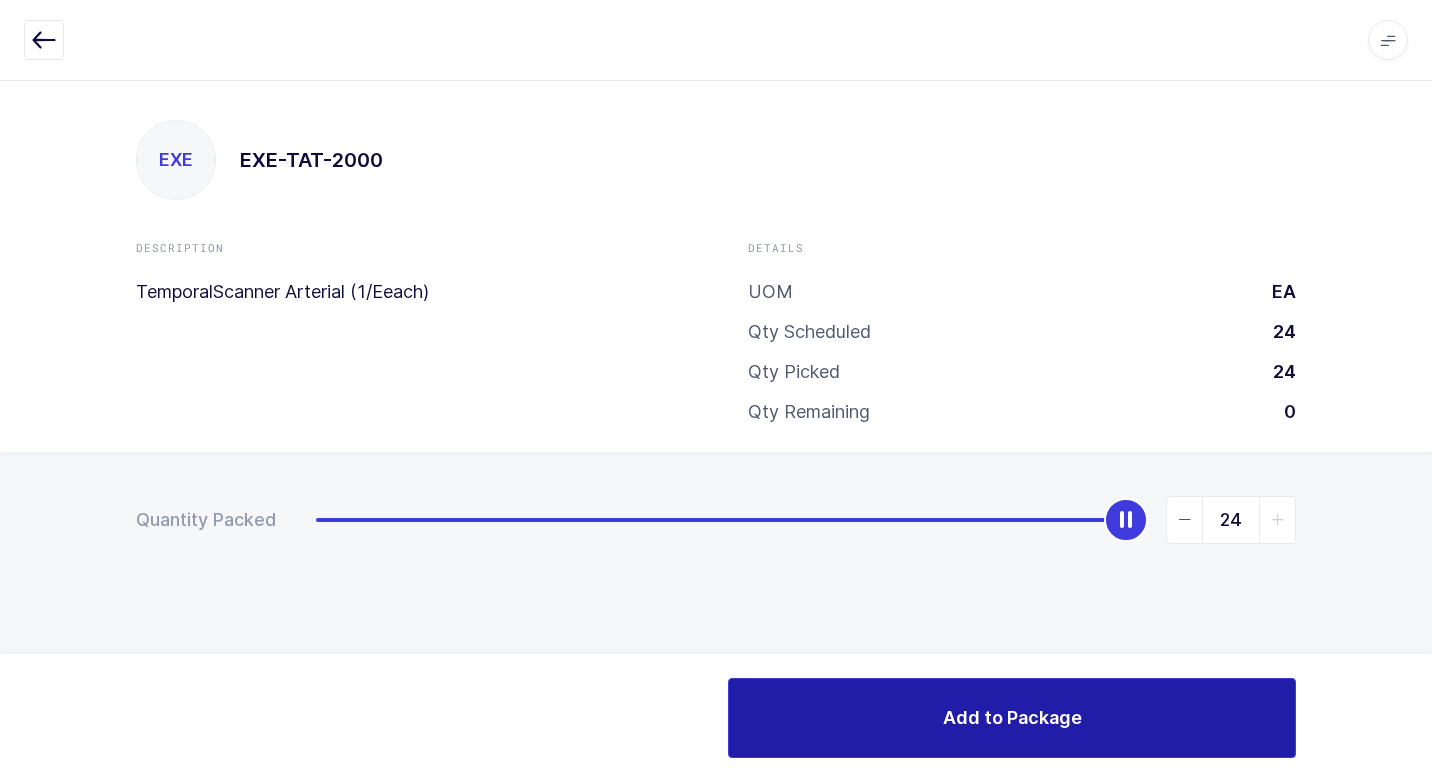 click on "Add to Package" at bounding box center (1012, 718) 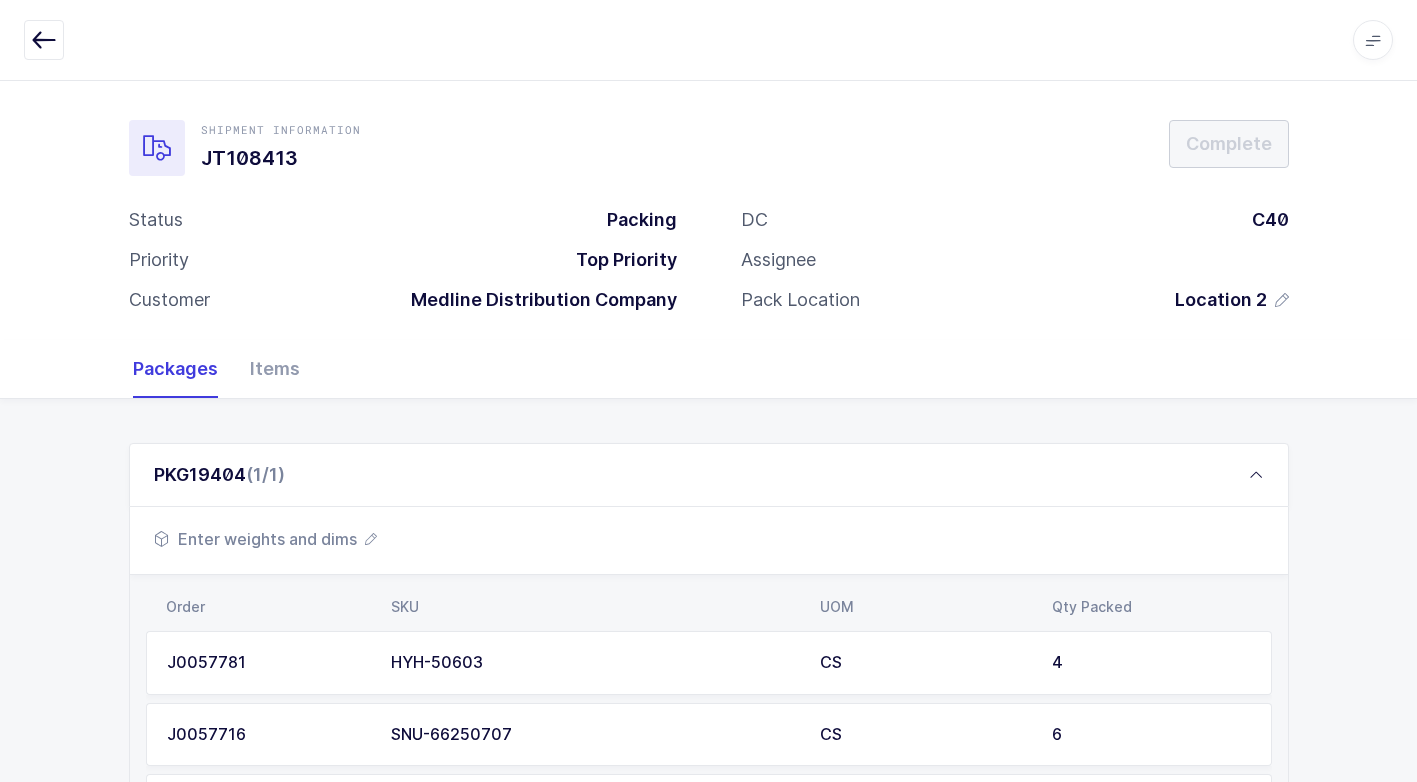 click on "Enter weights and dims" at bounding box center [265, 539] 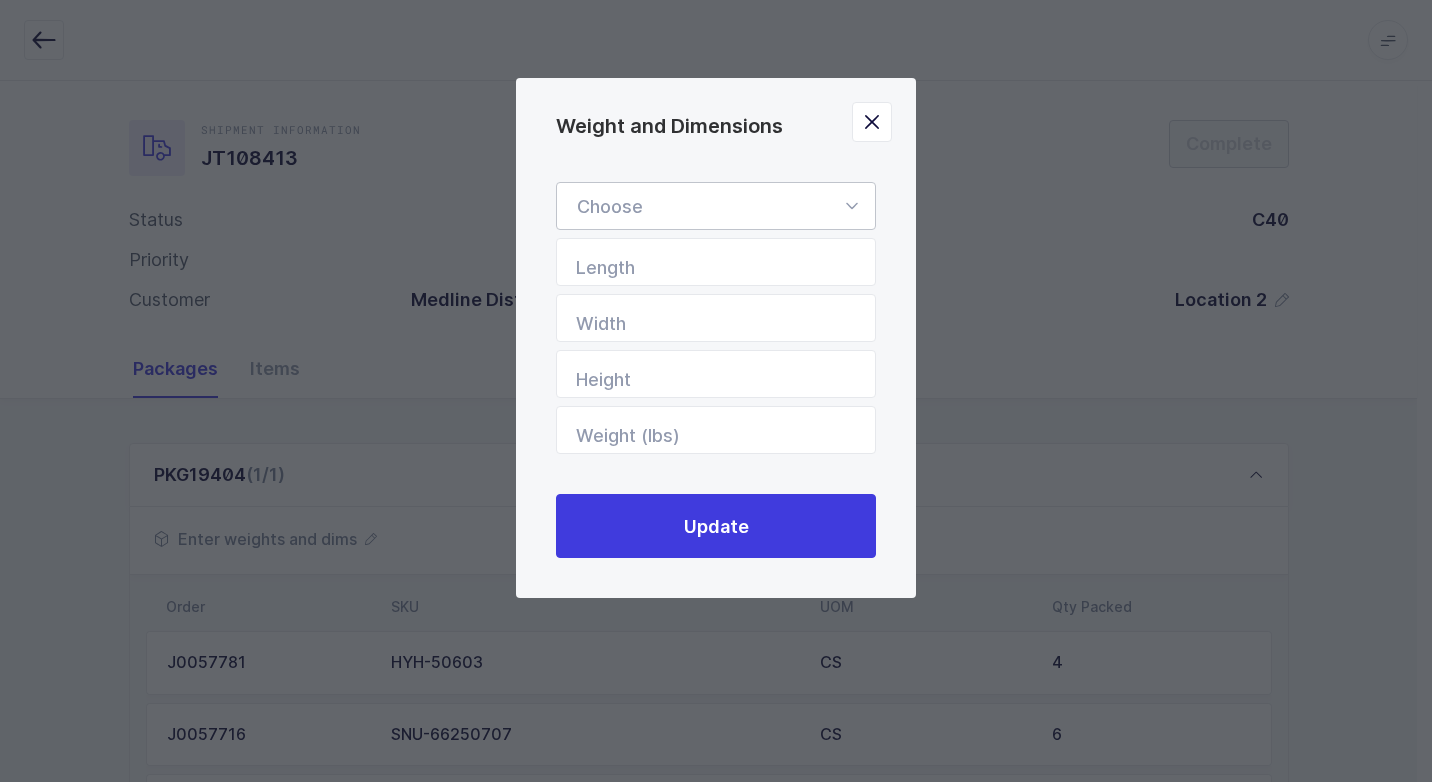 click at bounding box center [851, 206] 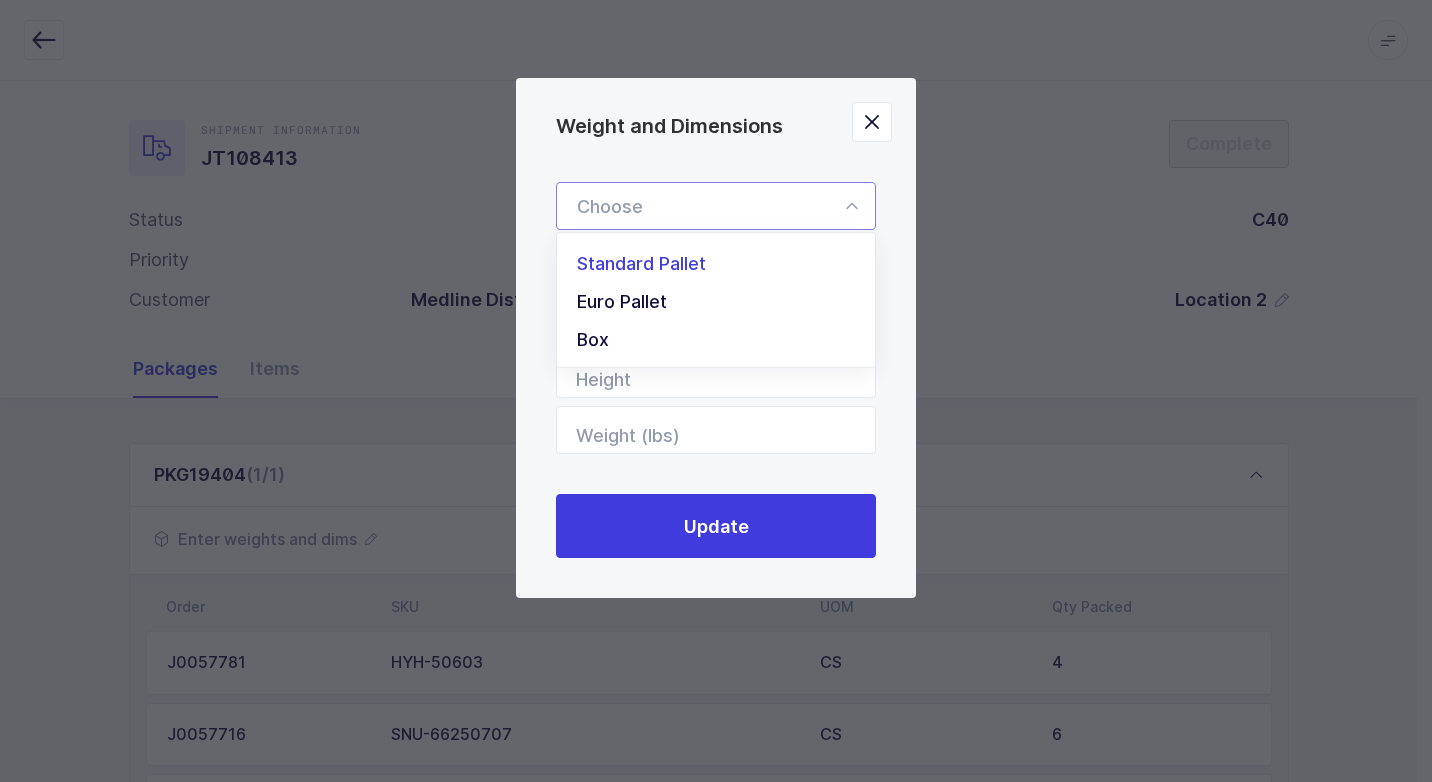 click on "Standard Pallet" at bounding box center (723, 264) 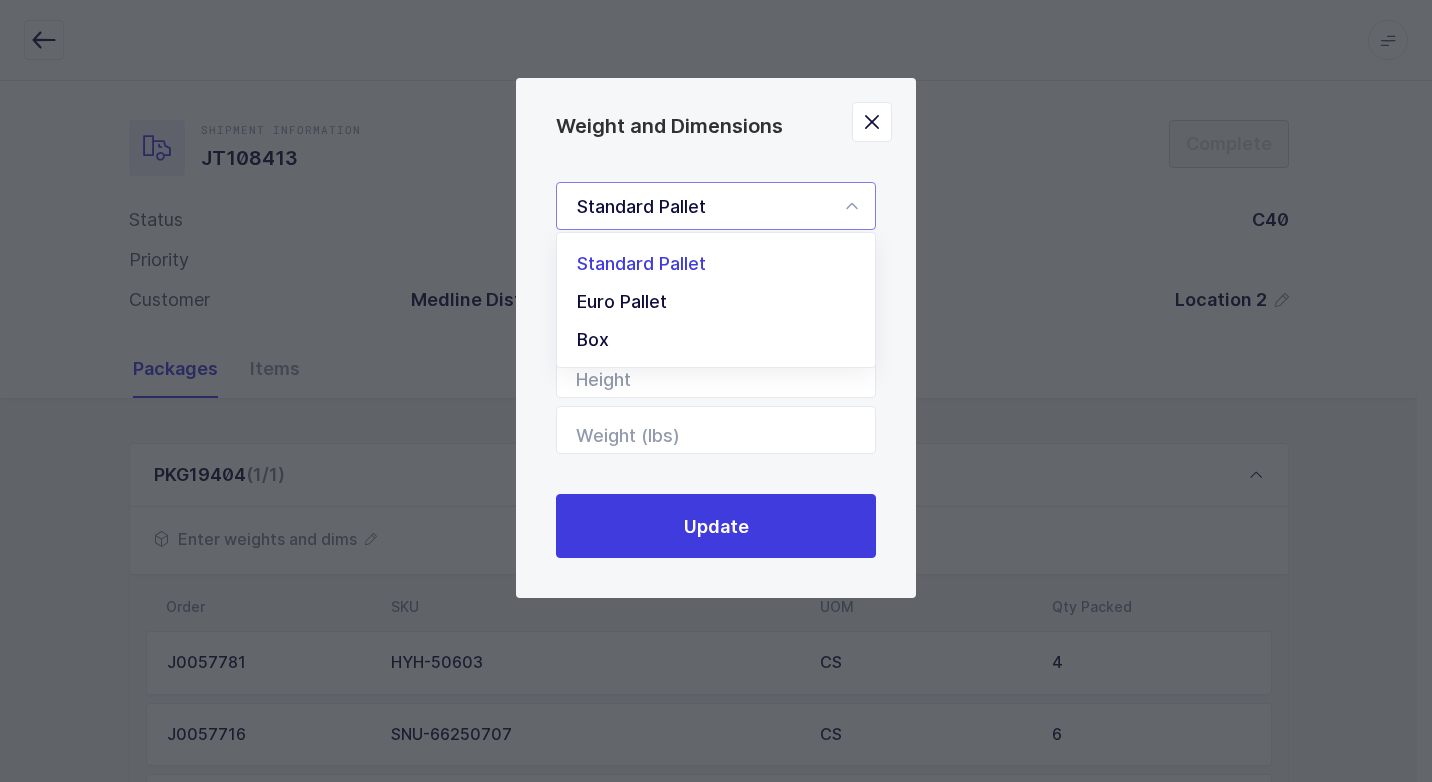 type on "40" 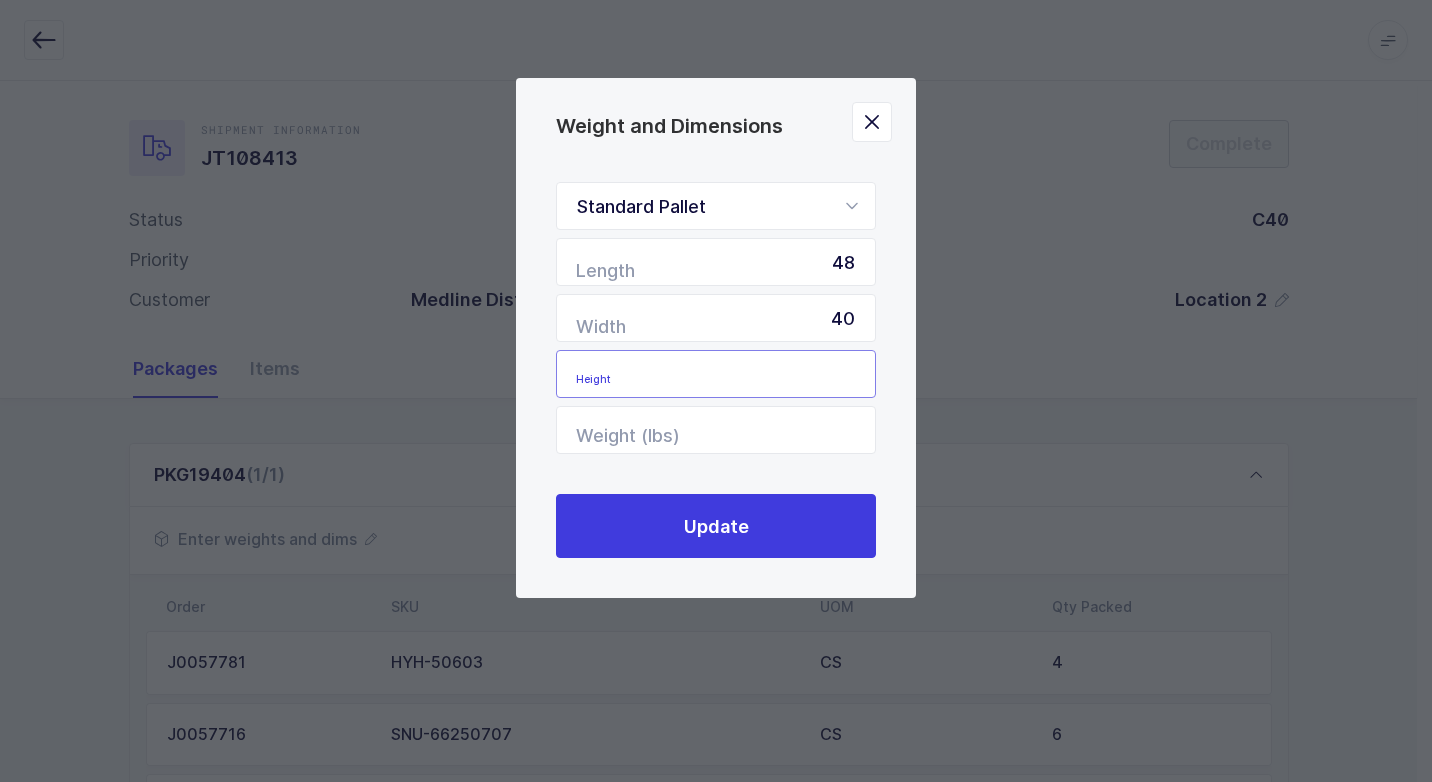 click at bounding box center (716, 374) 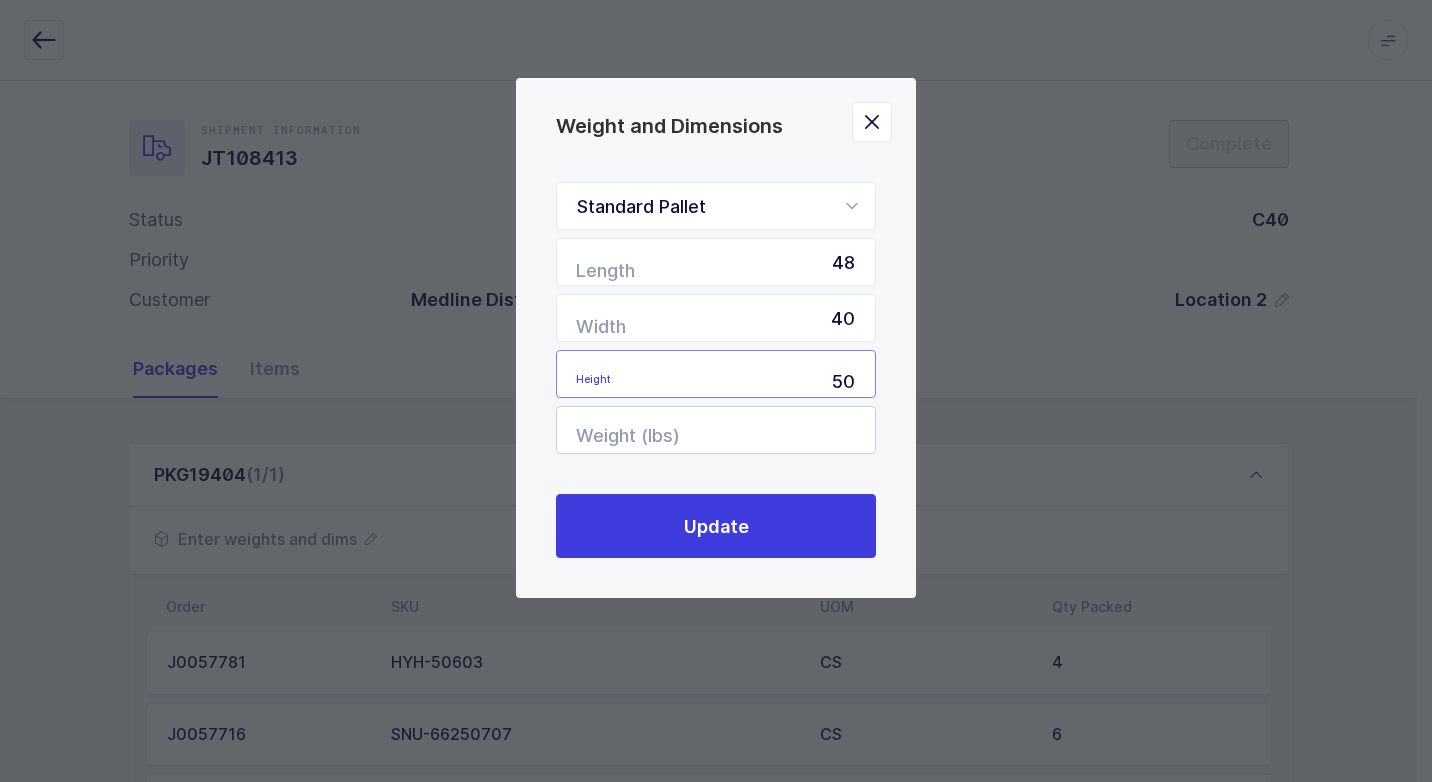 type on "50" 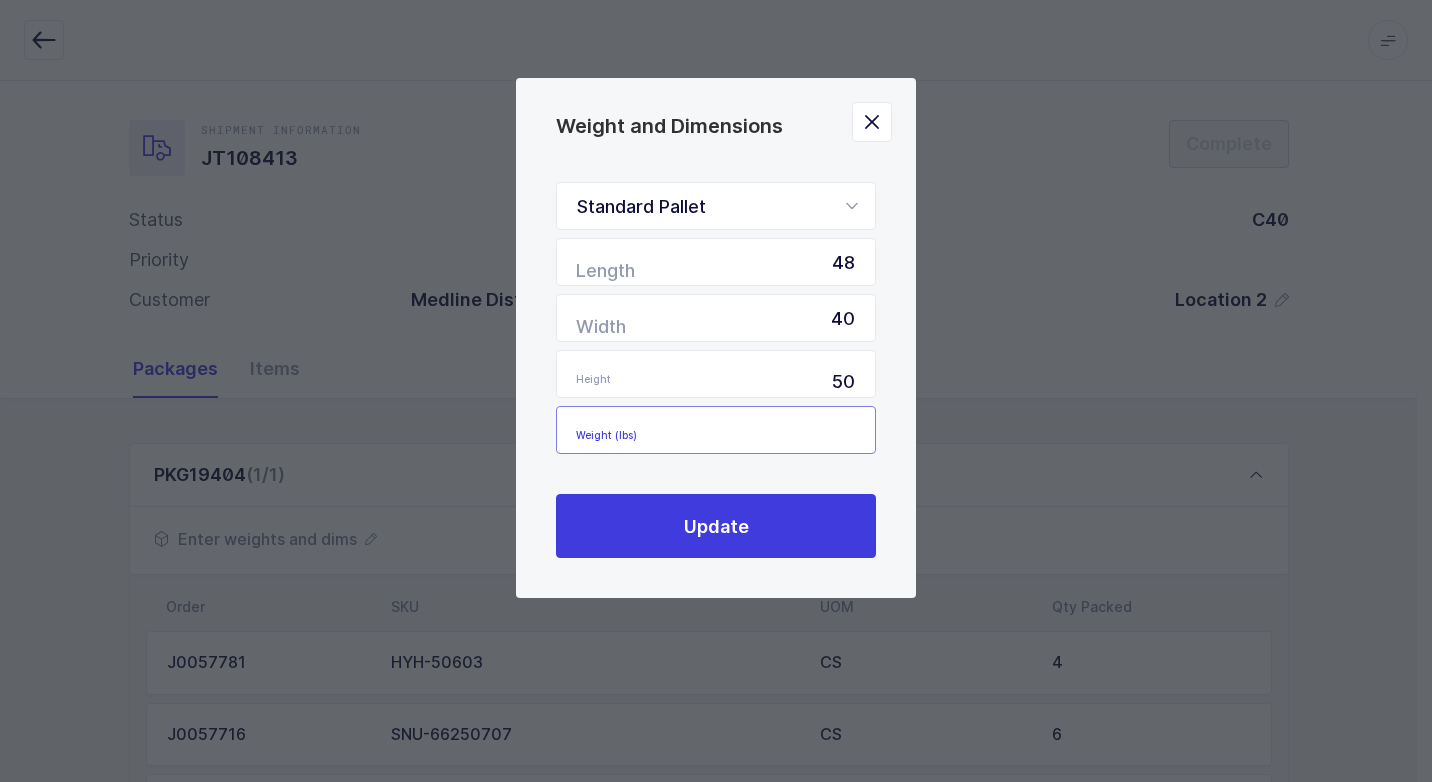 click at bounding box center (716, 430) 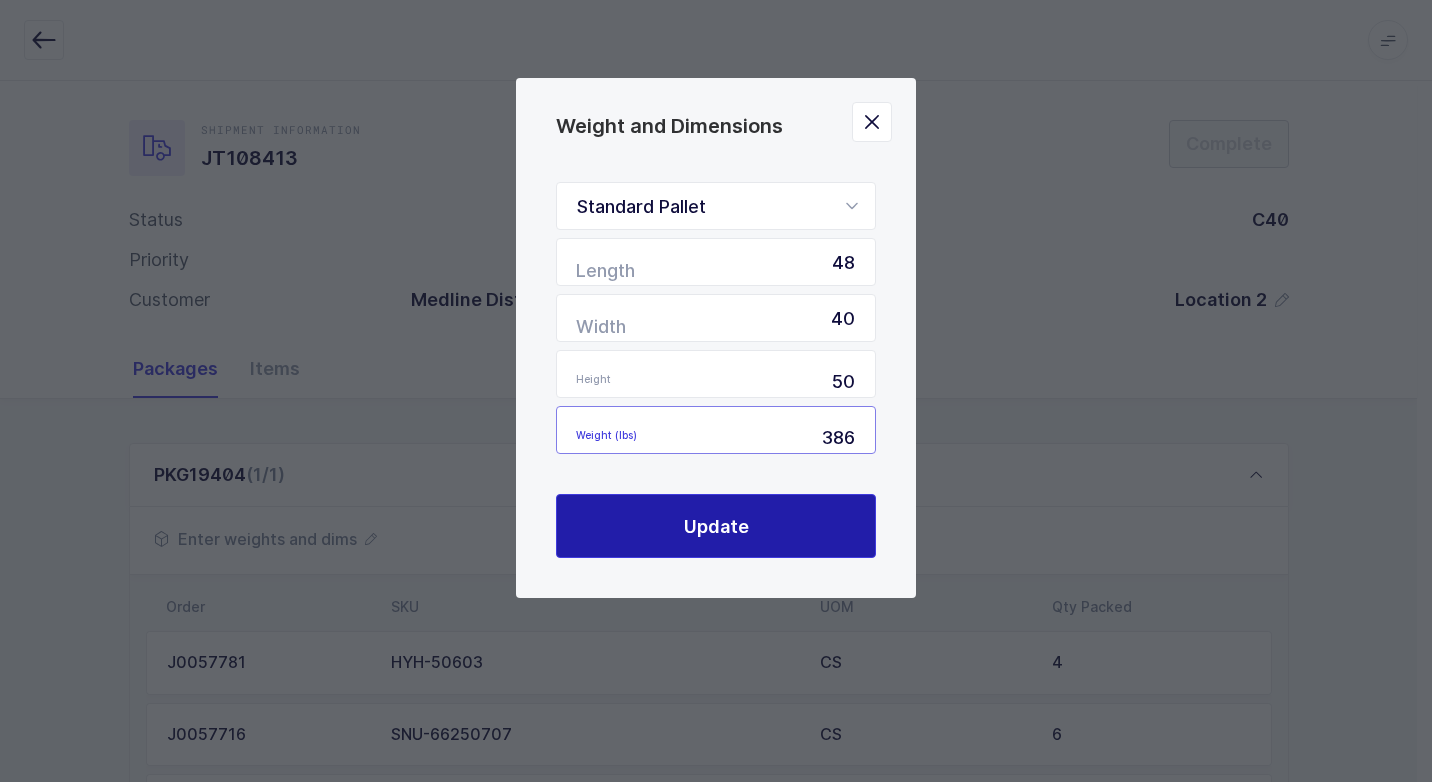 type on "386" 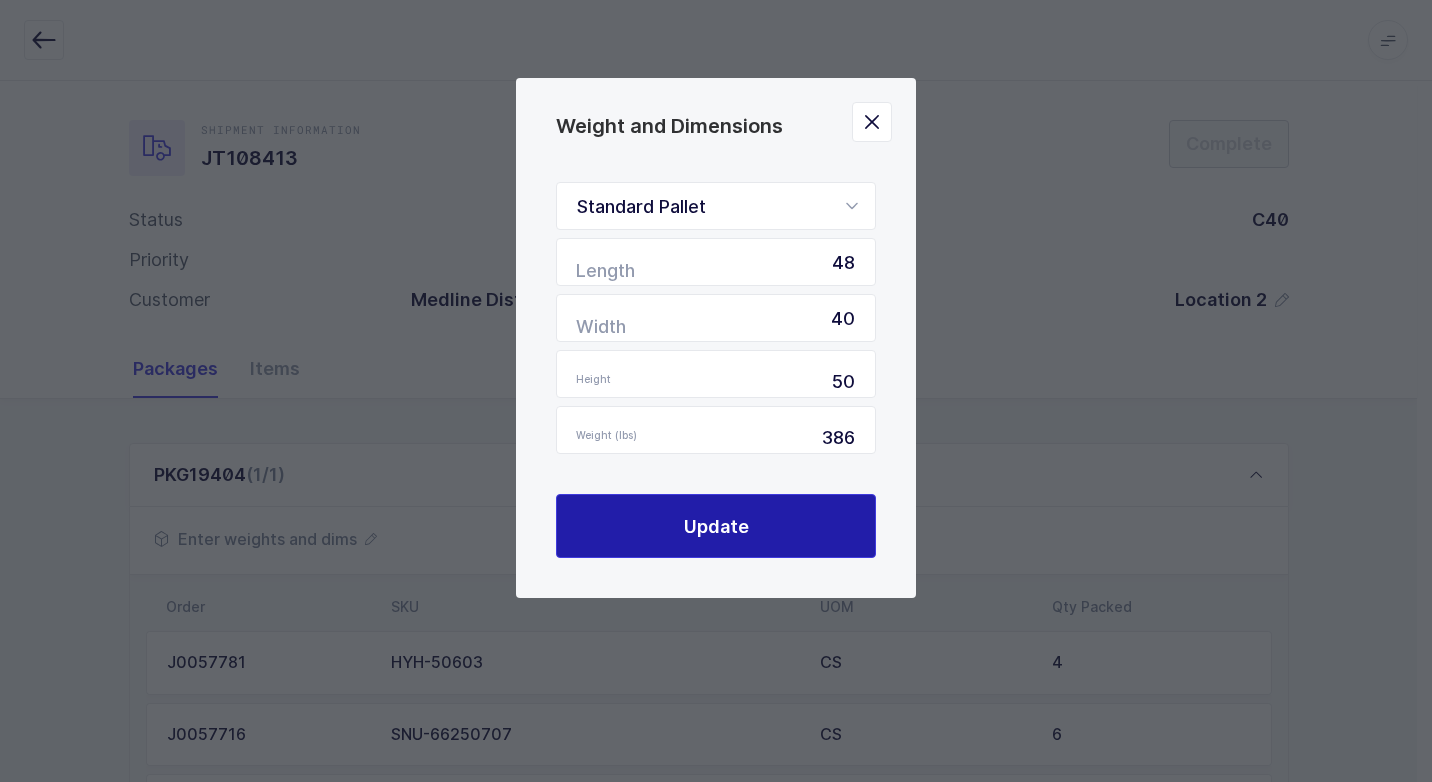 click on "Update" at bounding box center (716, 526) 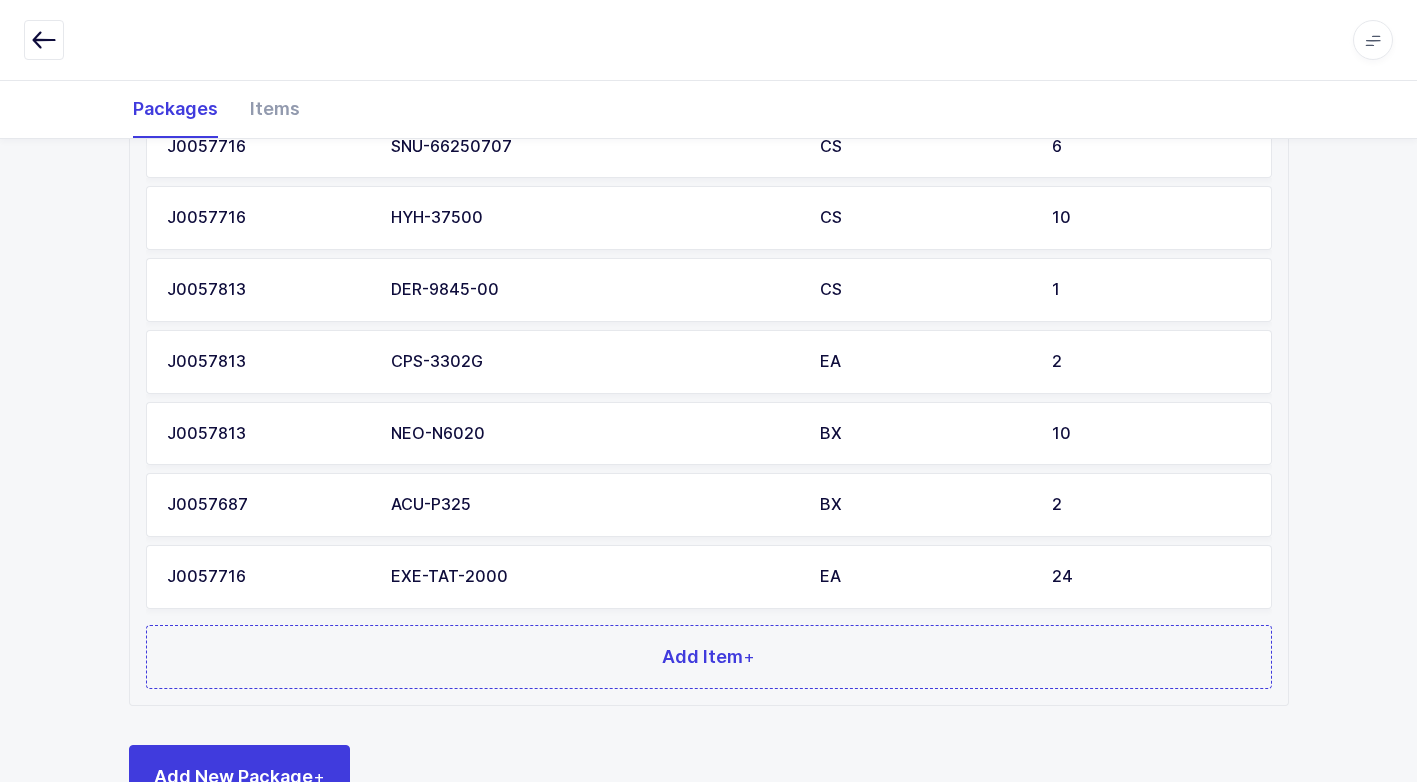 scroll, scrollTop: 655, scrollLeft: 0, axis: vertical 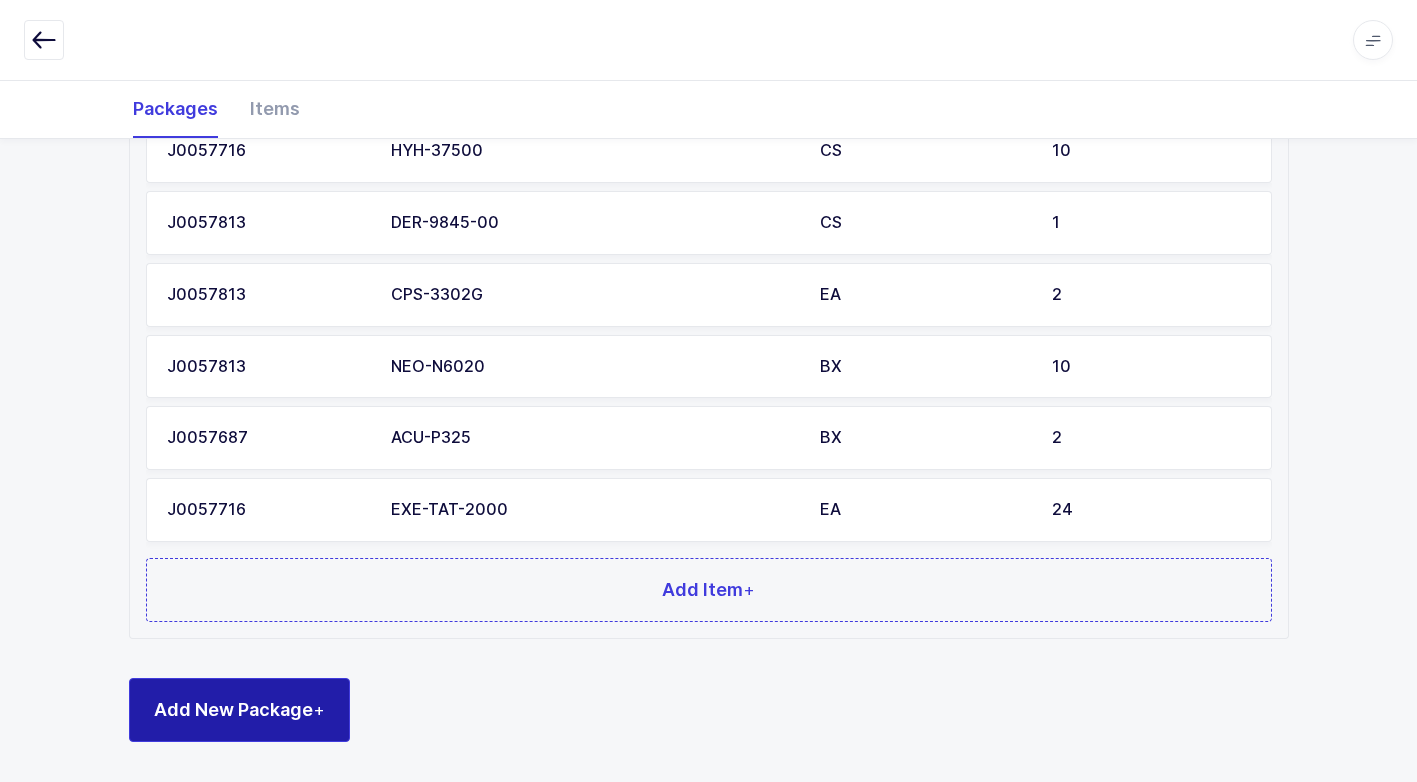 click on "Add New Package  +" at bounding box center (239, 710) 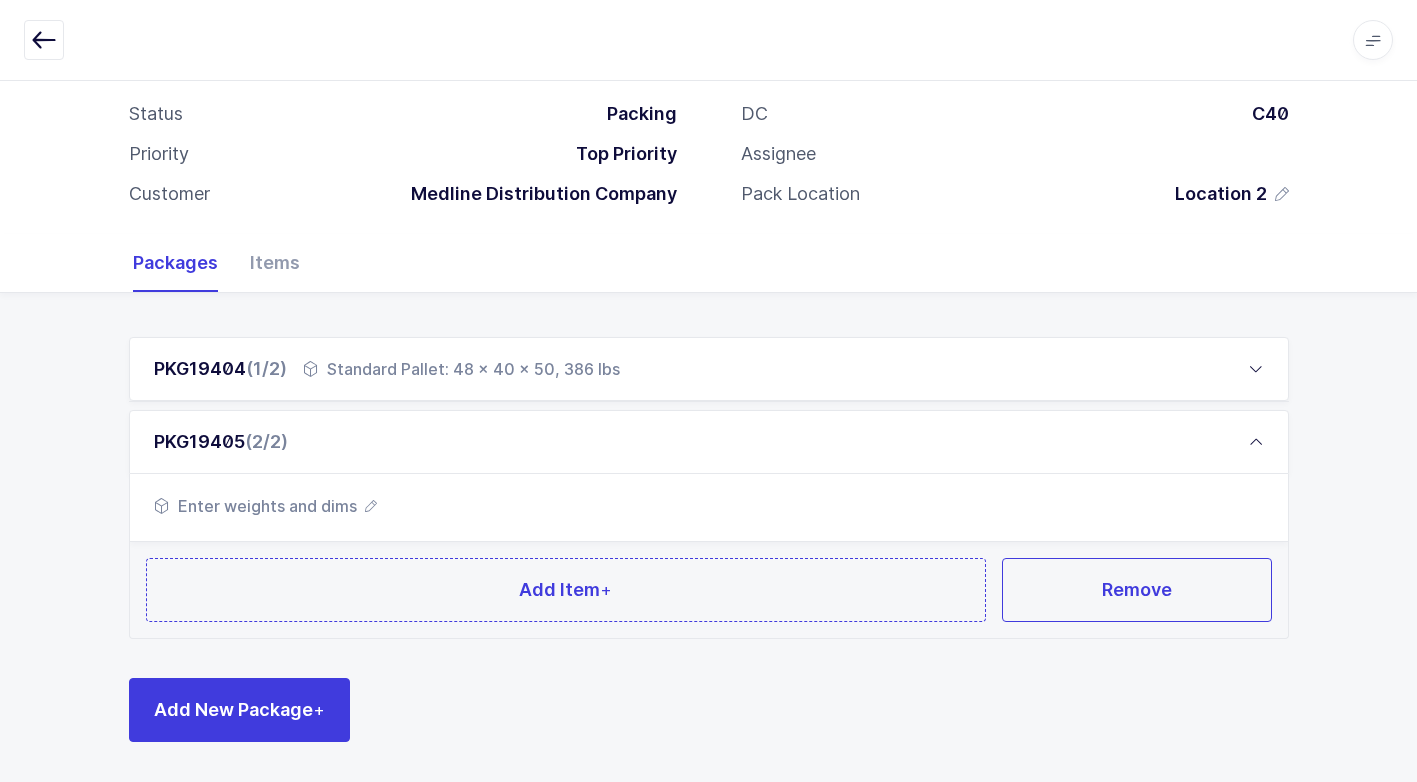 scroll, scrollTop: 105, scrollLeft: 0, axis: vertical 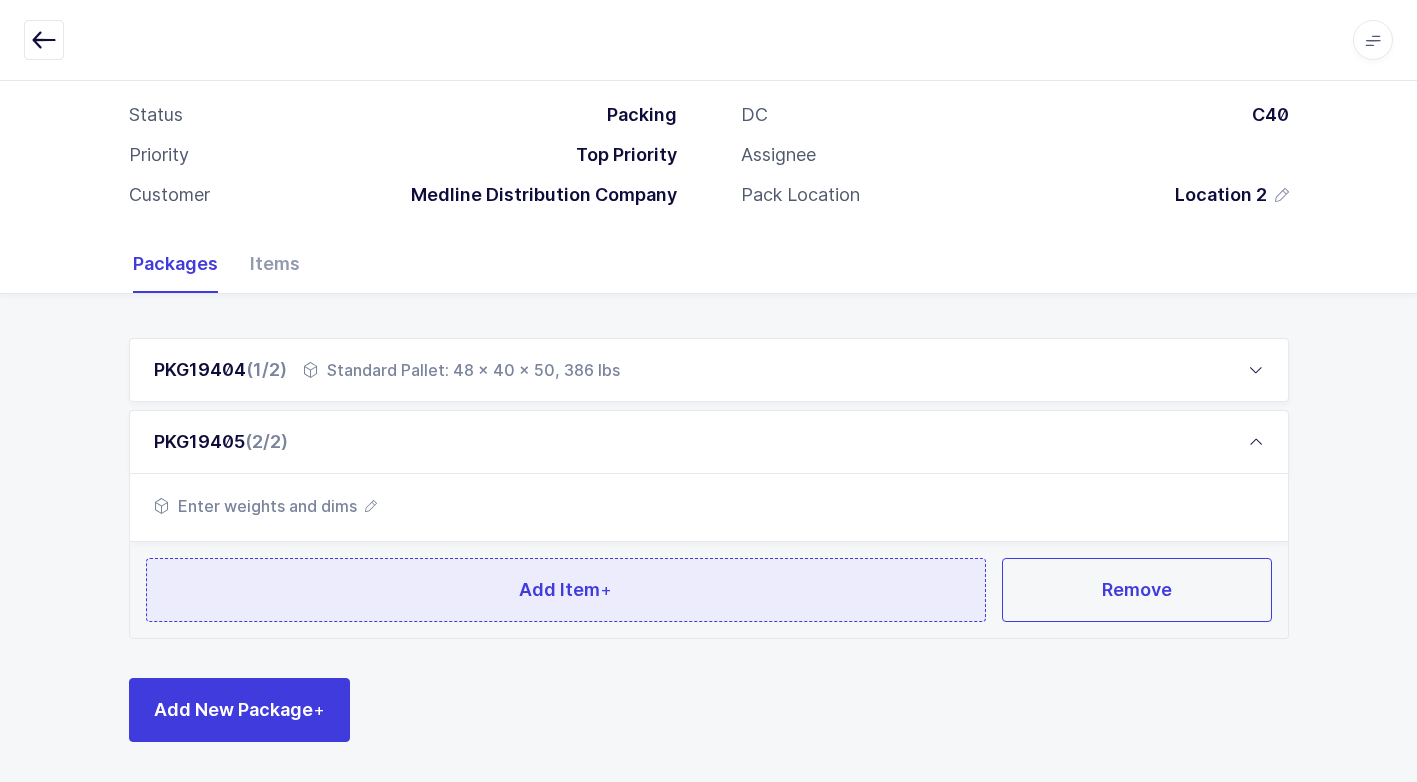 click on "Add Item  +" at bounding box center [566, 590] 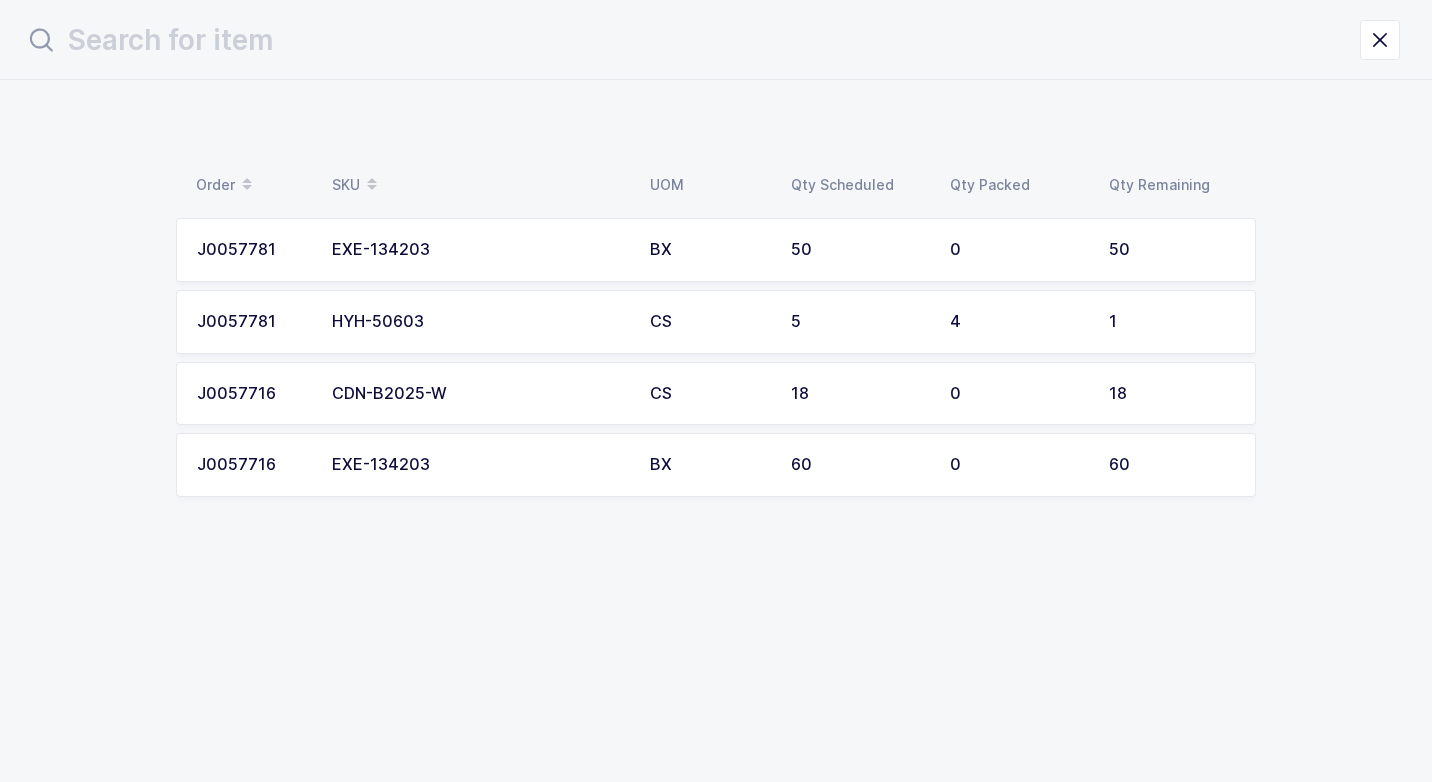 click on "CDN-B2025-W" at bounding box center (479, 394) 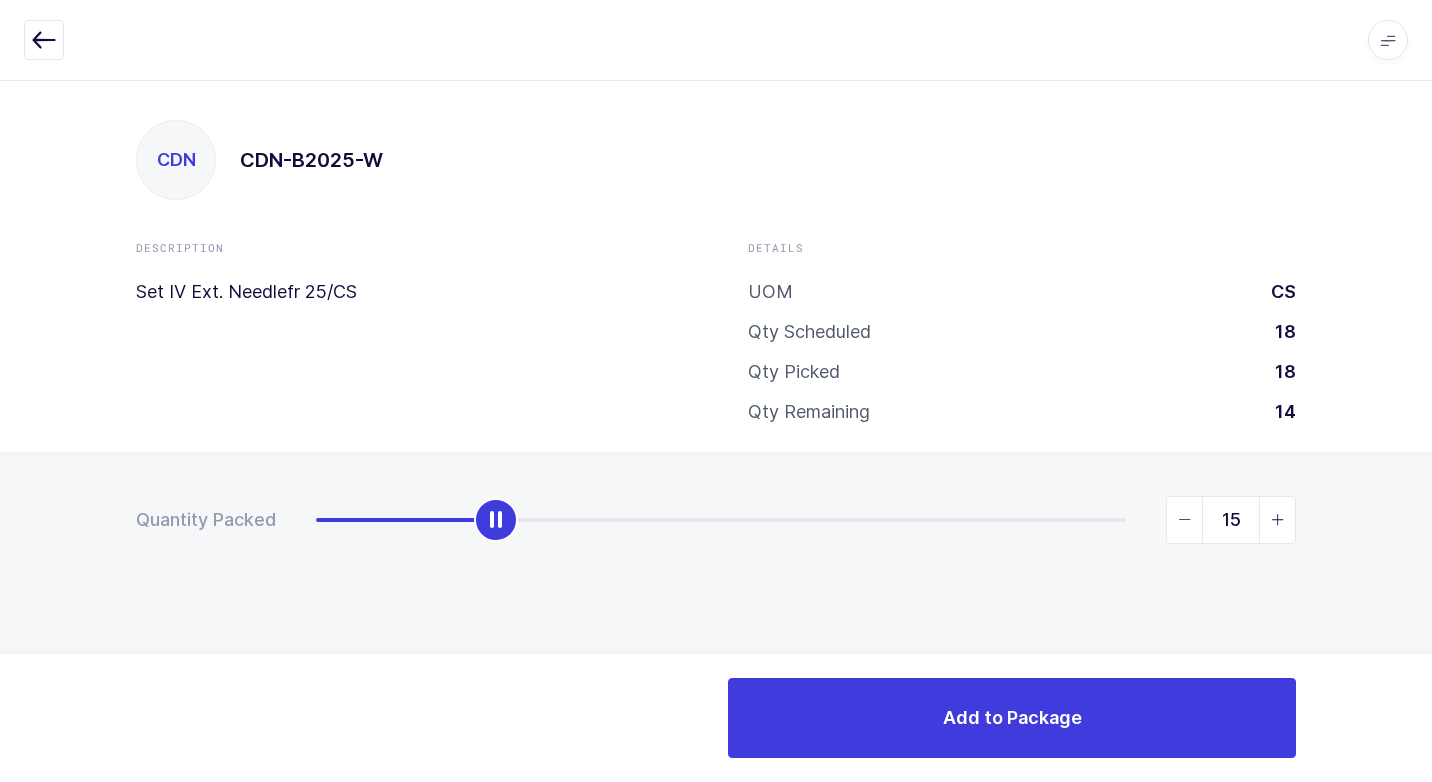 type on "18" 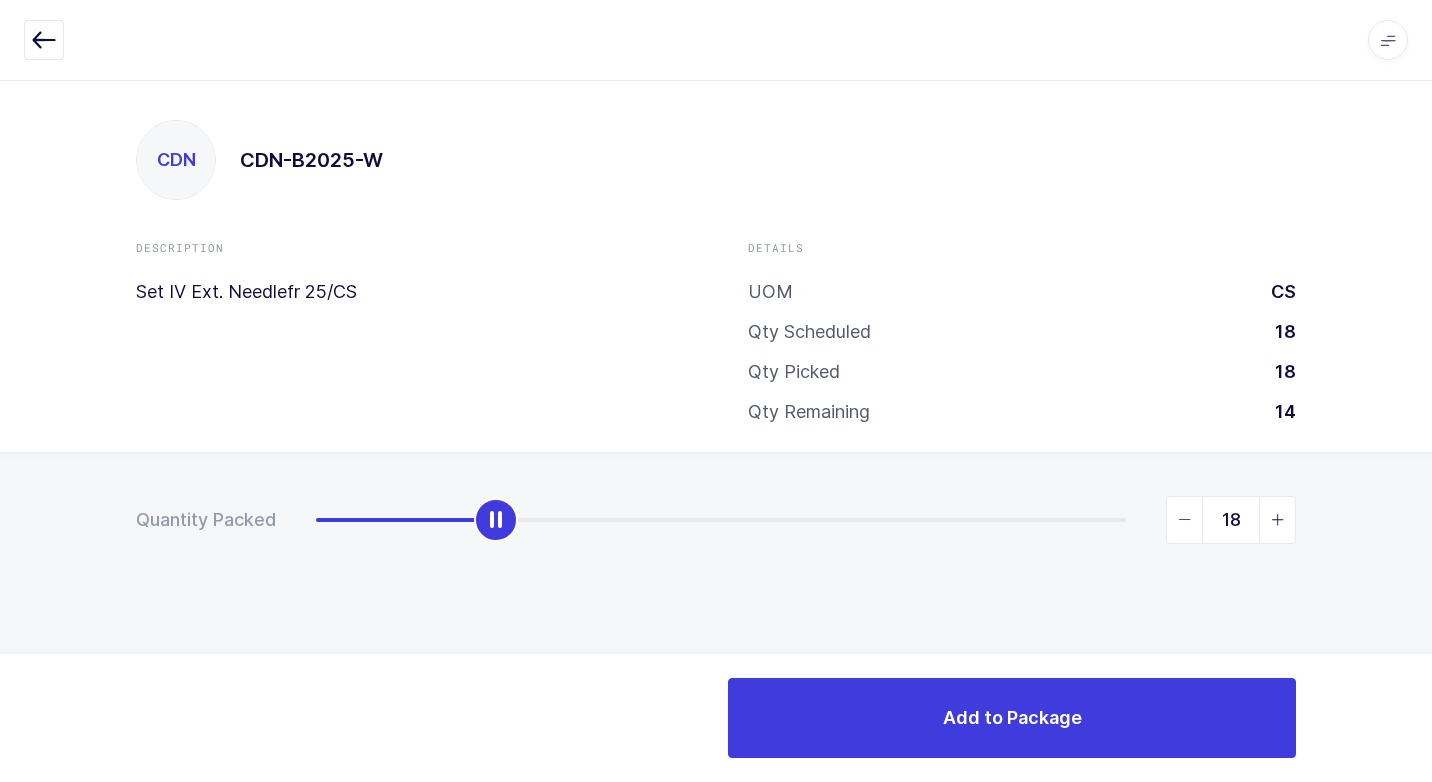 drag, startPoint x: 480, startPoint y: 520, endPoint x: 1391, endPoint y: 507, distance: 911.0928 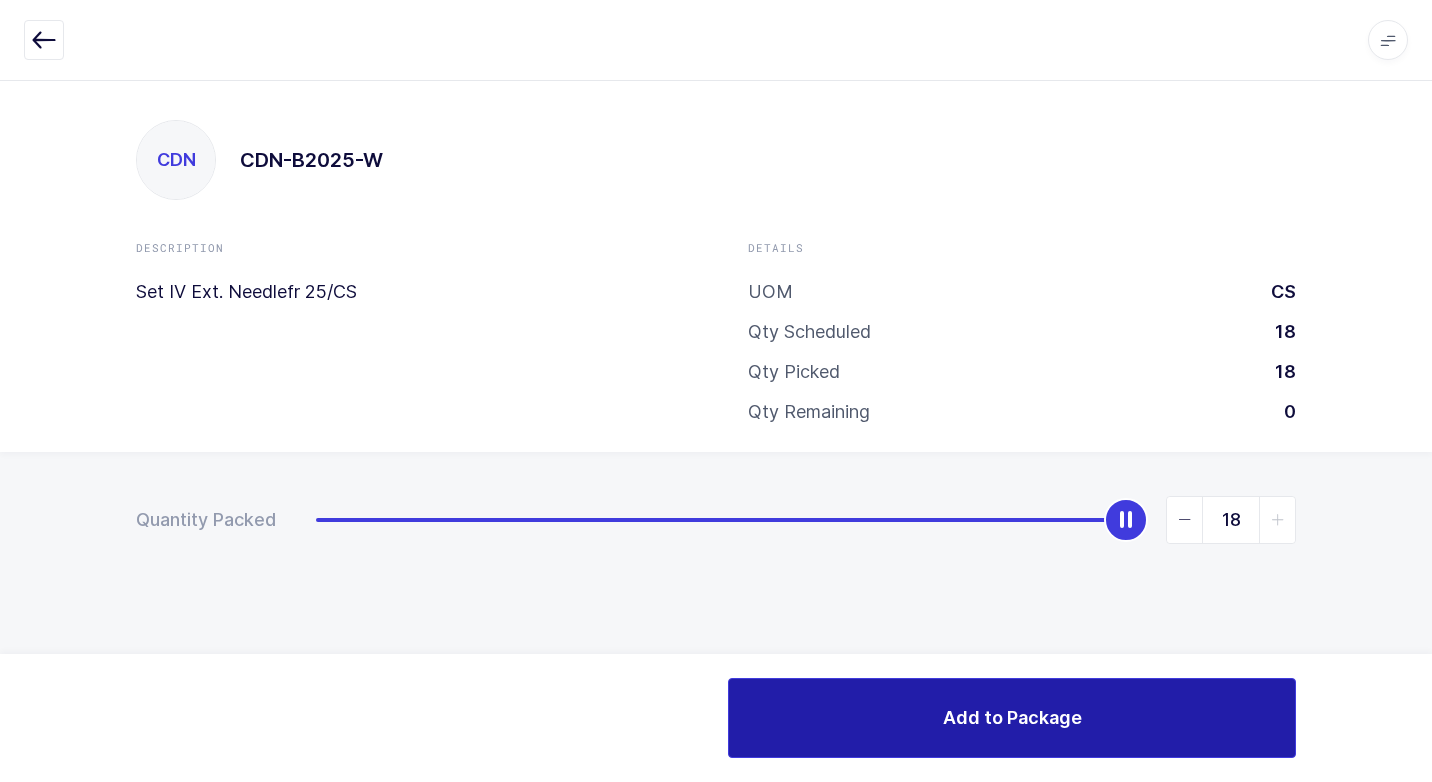 click on "Add to Package" at bounding box center [1012, 718] 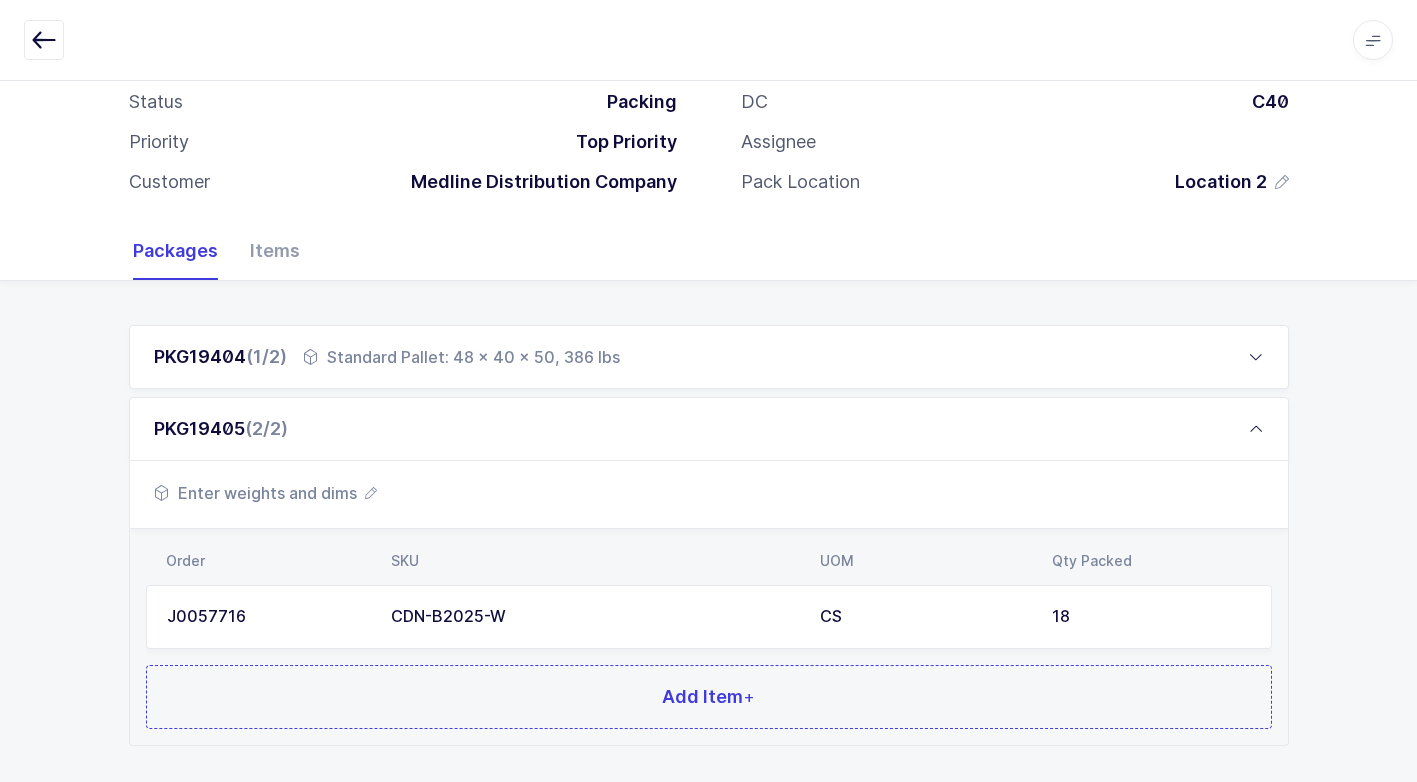 scroll, scrollTop: 225, scrollLeft: 0, axis: vertical 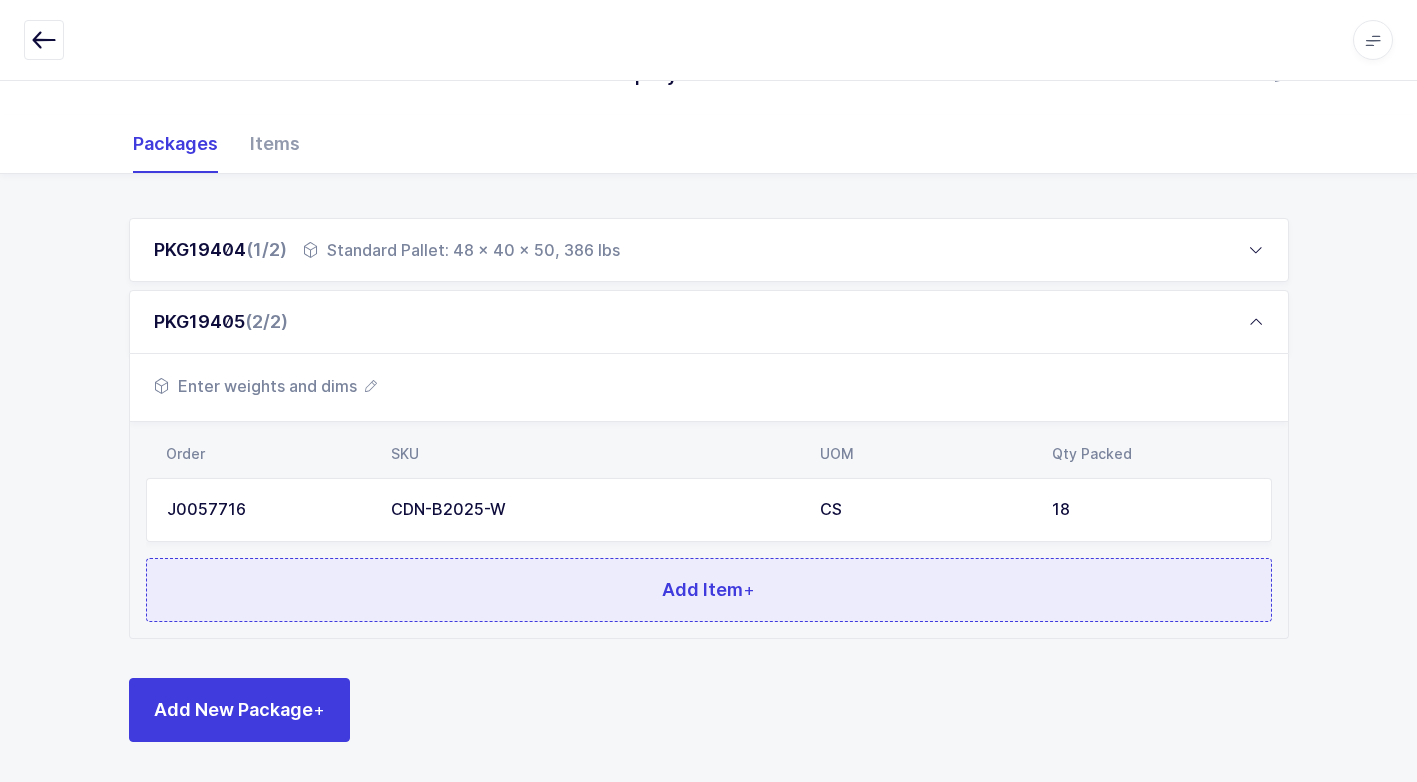 drag, startPoint x: 390, startPoint y: 584, endPoint x: 400, endPoint y: 588, distance: 10.770329 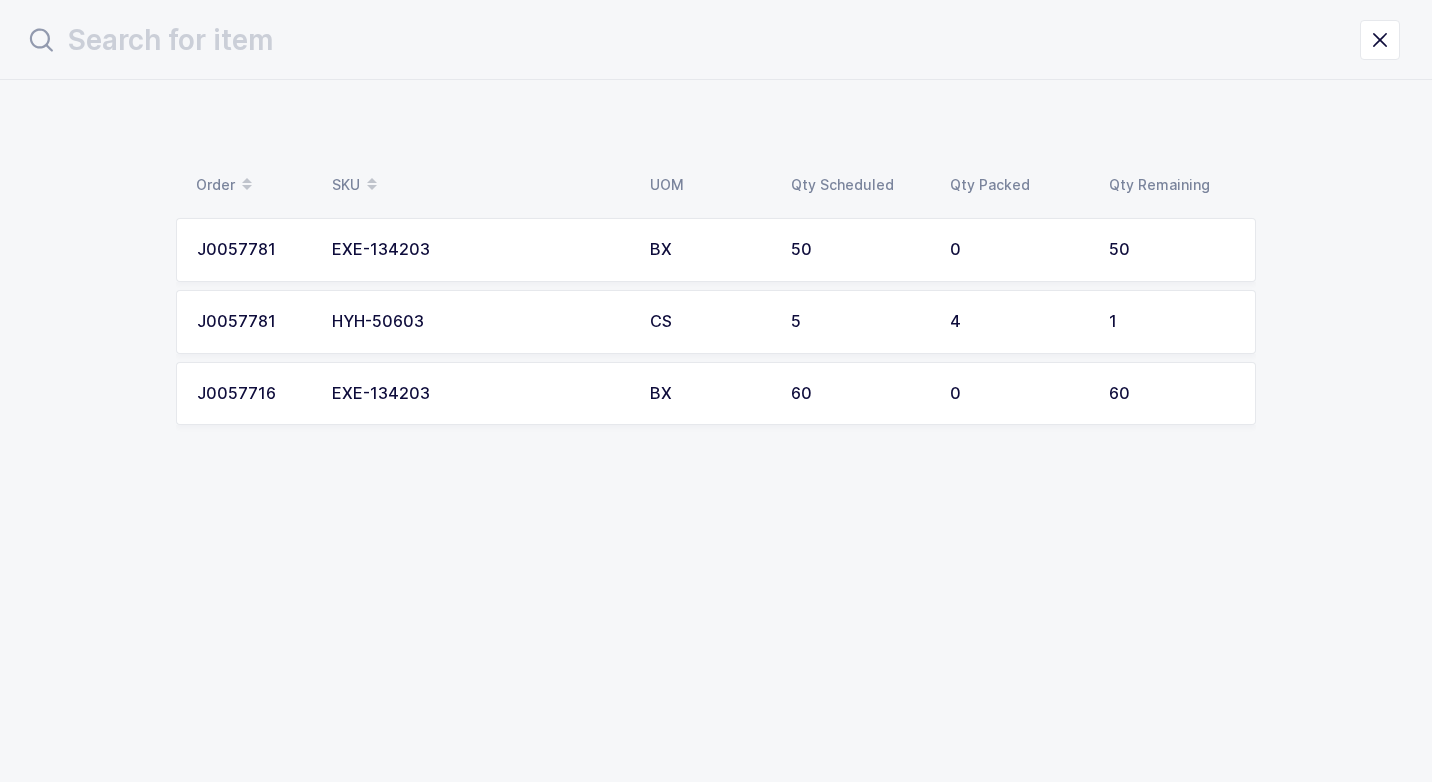 click on "HYH-50603" at bounding box center (479, 322) 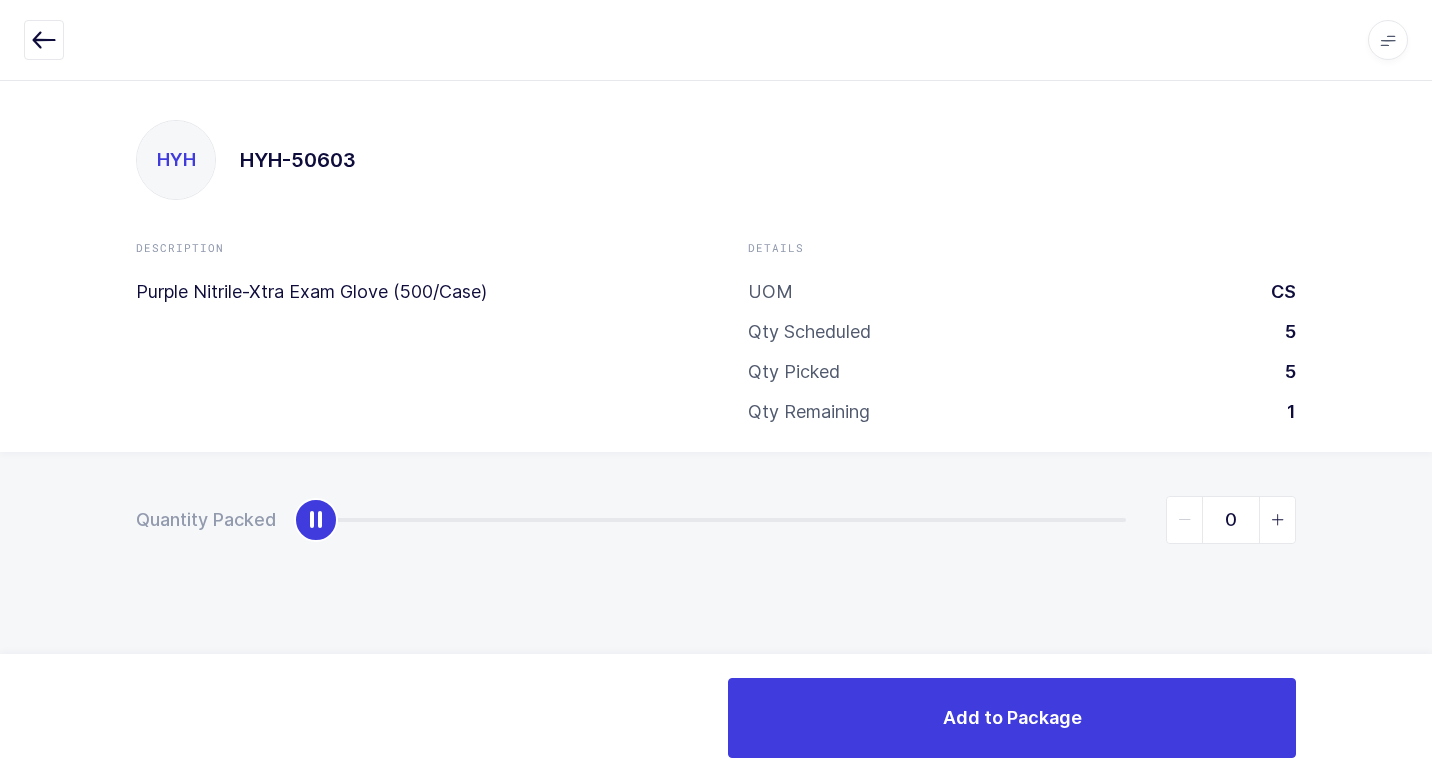 type on "1" 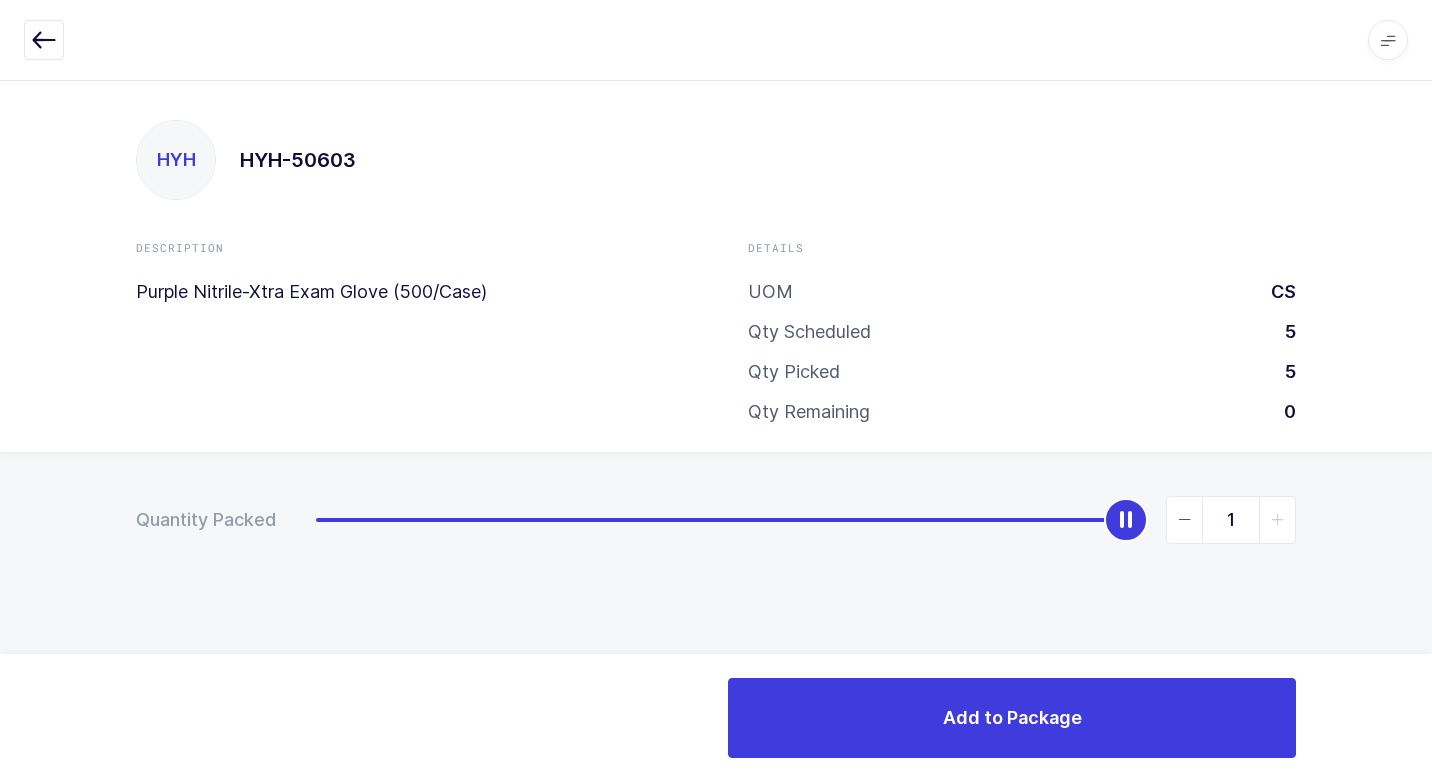 drag, startPoint x: 302, startPoint y: 521, endPoint x: 1431, endPoint y: 627, distance: 1133.9652 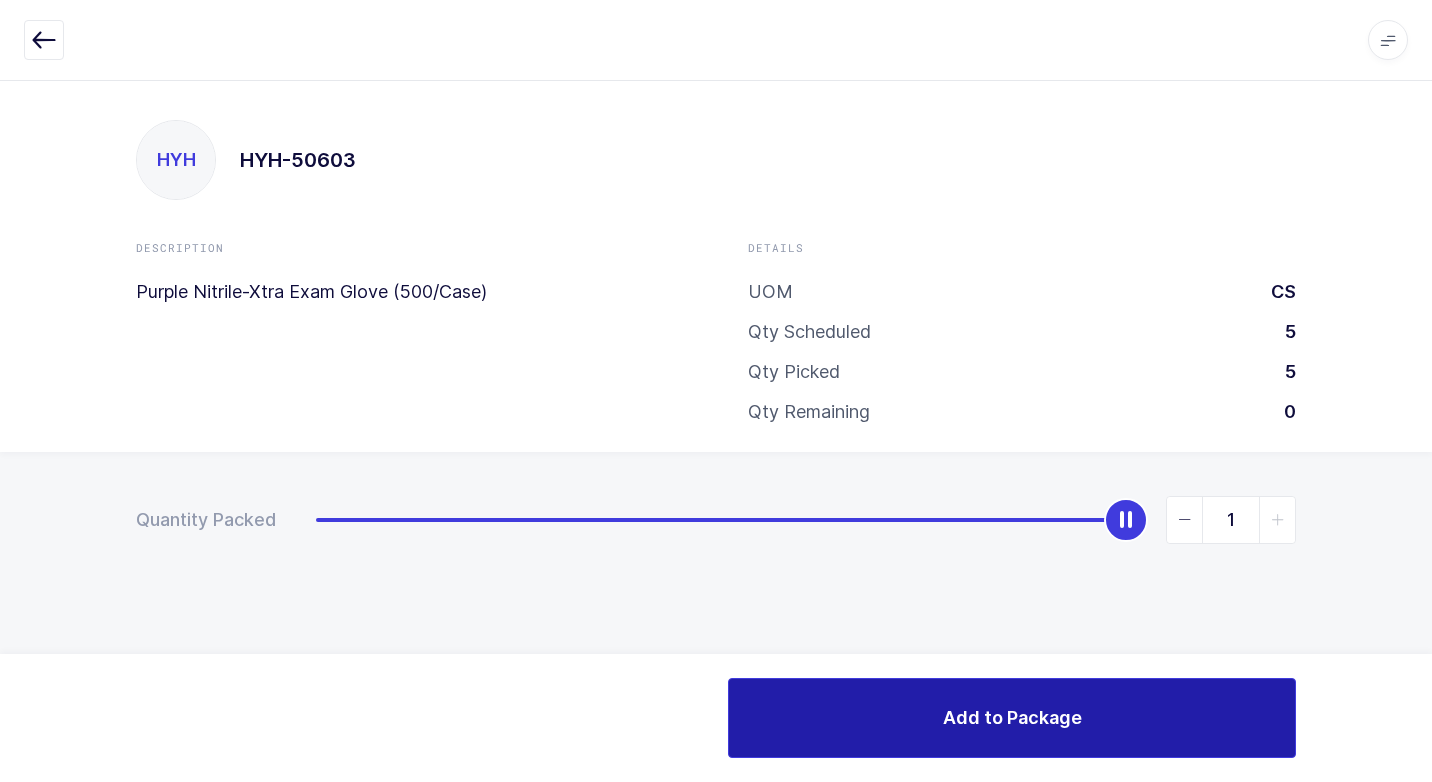 click on "Add to Package" at bounding box center (1012, 718) 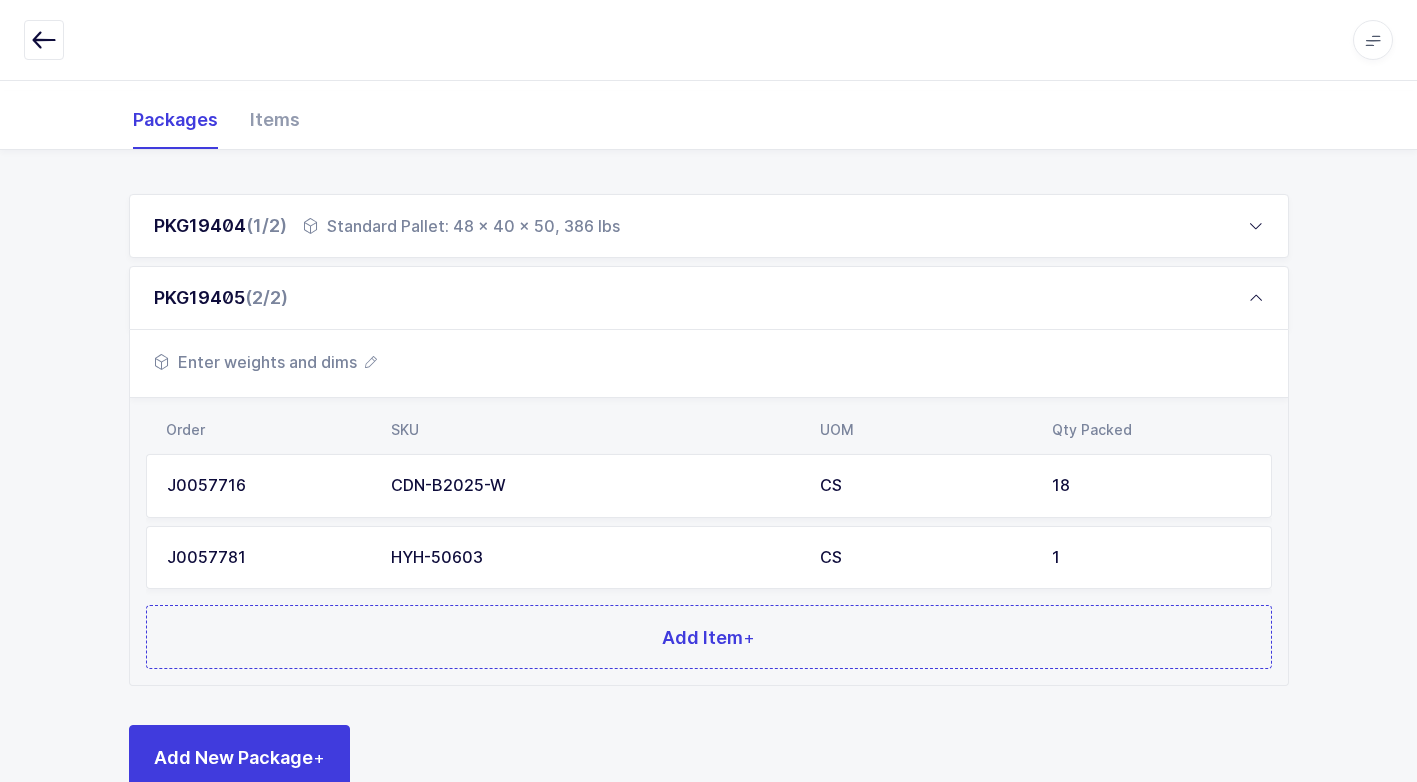 scroll, scrollTop: 296, scrollLeft: 0, axis: vertical 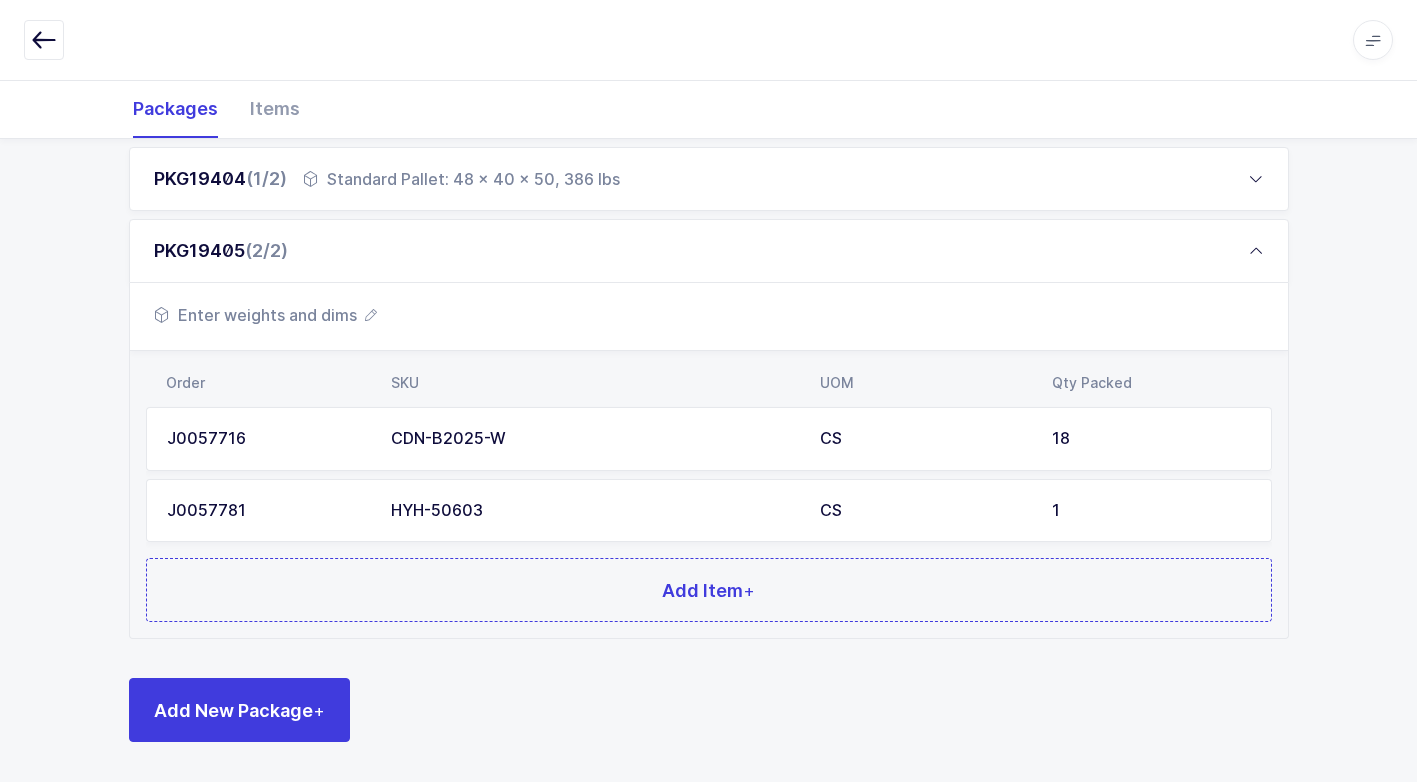 click on "Standard Pallet: 48 x 40 x 50, 386 lbs" at bounding box center [461, 179] 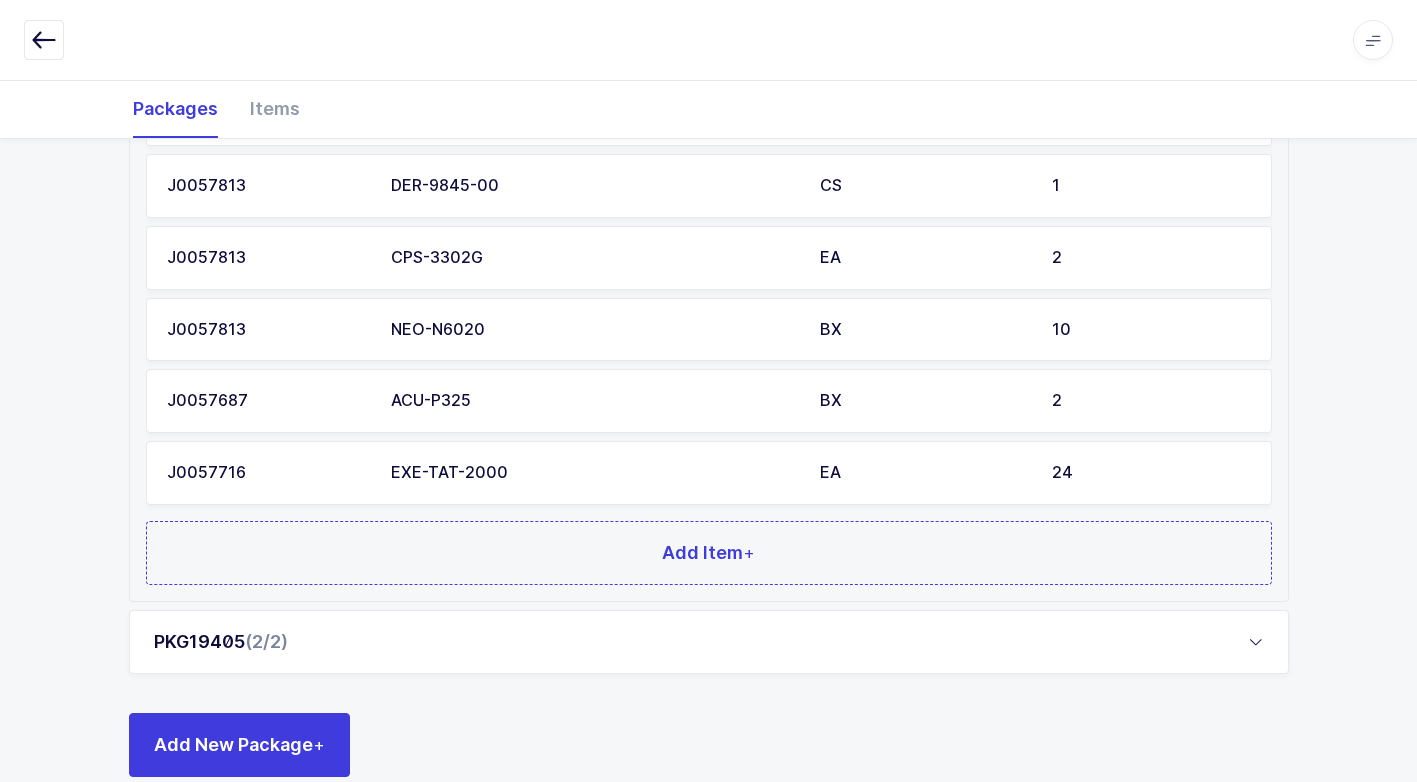 scroll, scrollTop: 727, scrollLeft: 0, axis: vertical 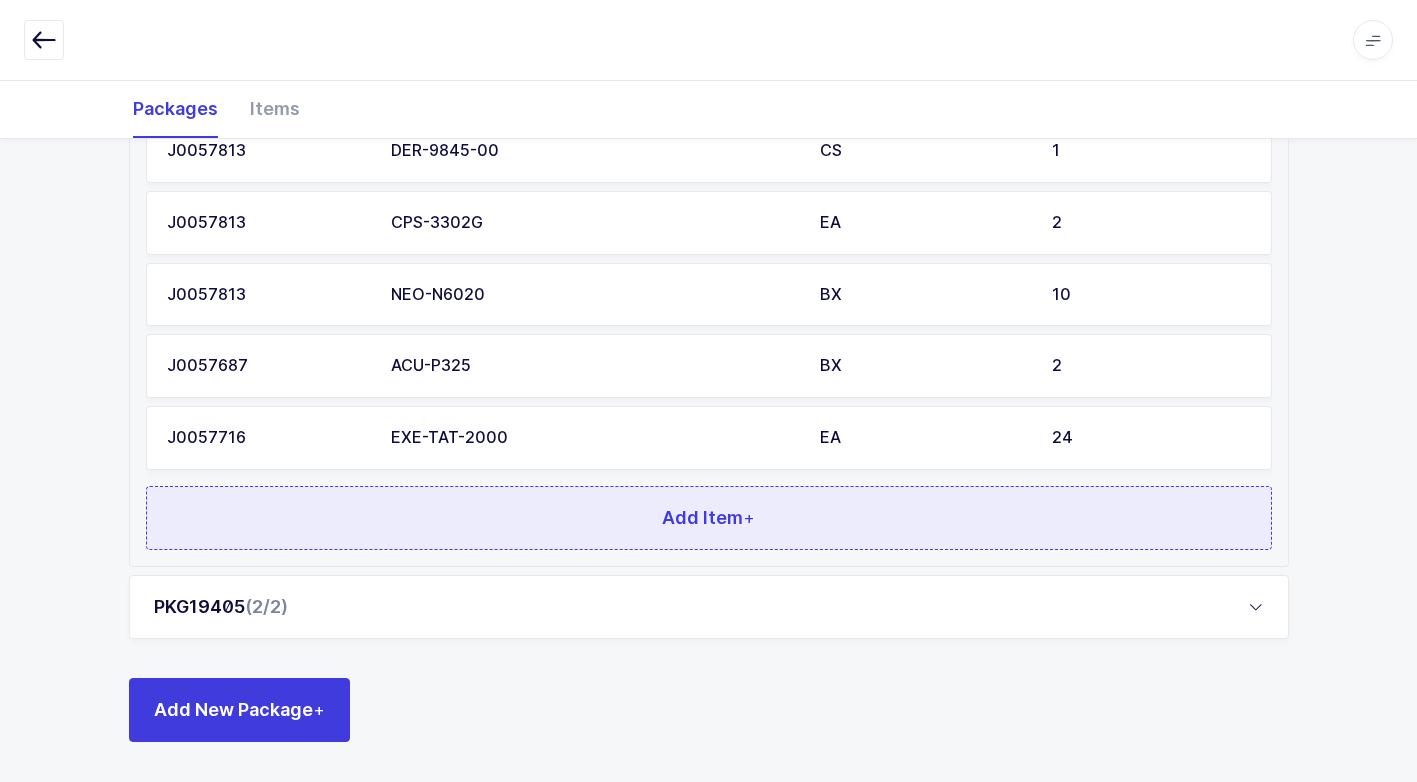 click on "Add Item  +" at bounding box center (709, 518) 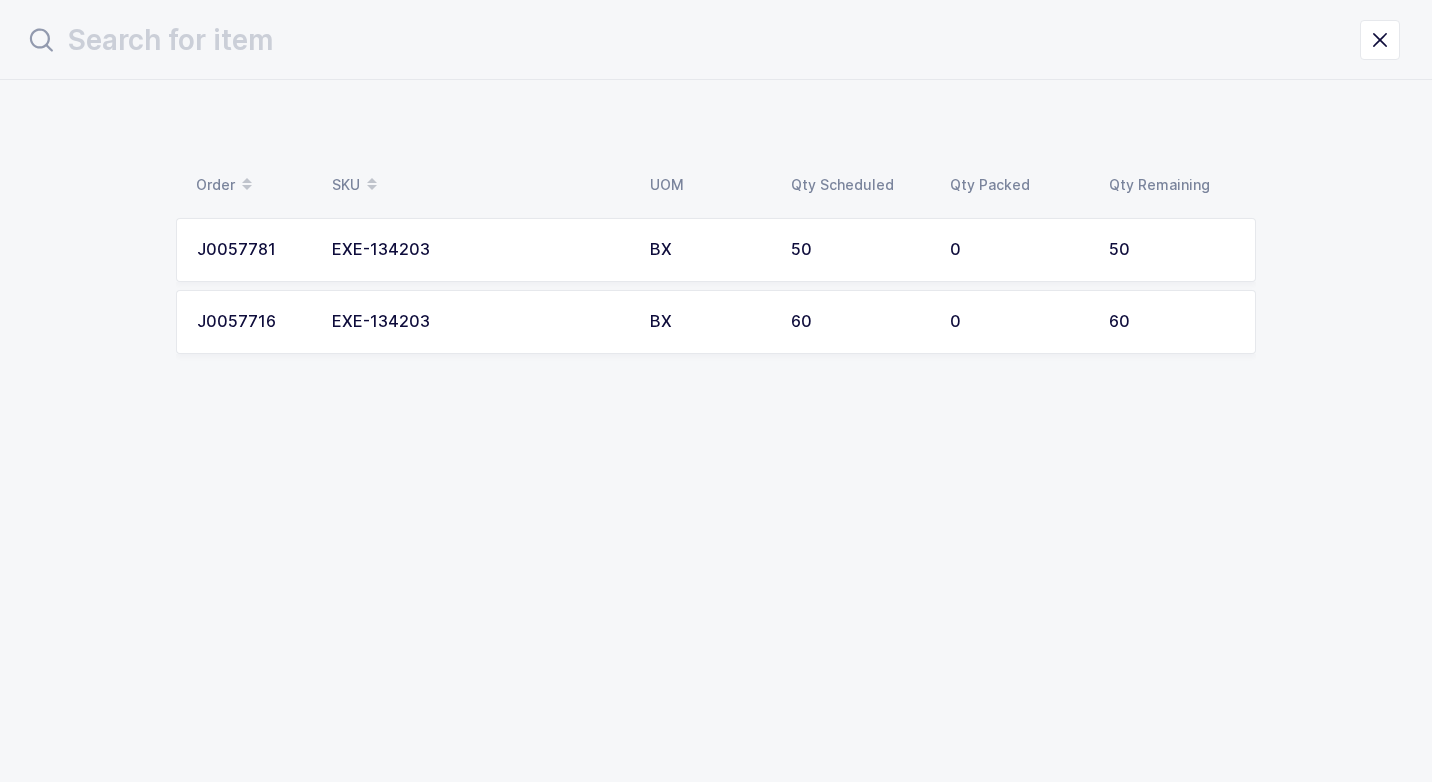 click on "EXE-134203" at bounding box center (479, 322) 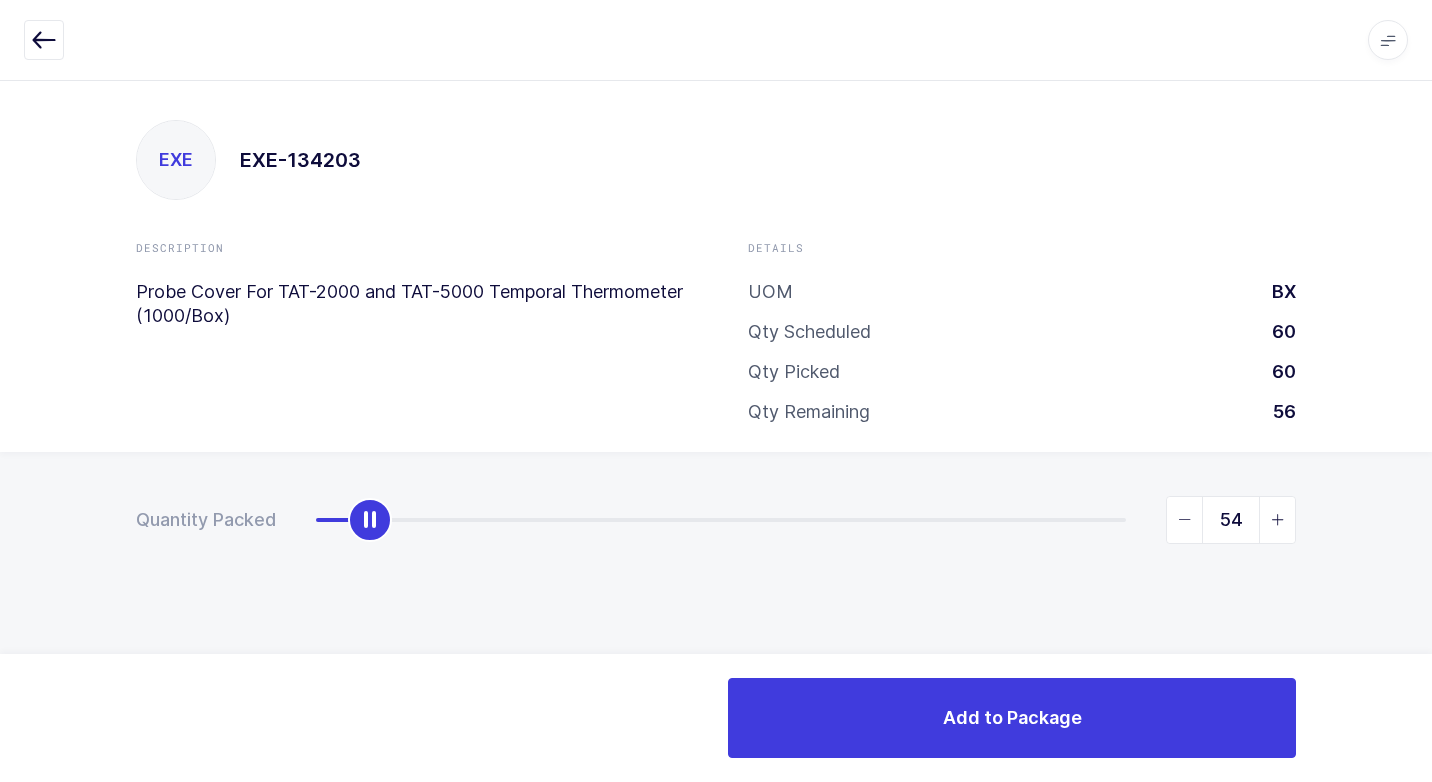 type on "60" 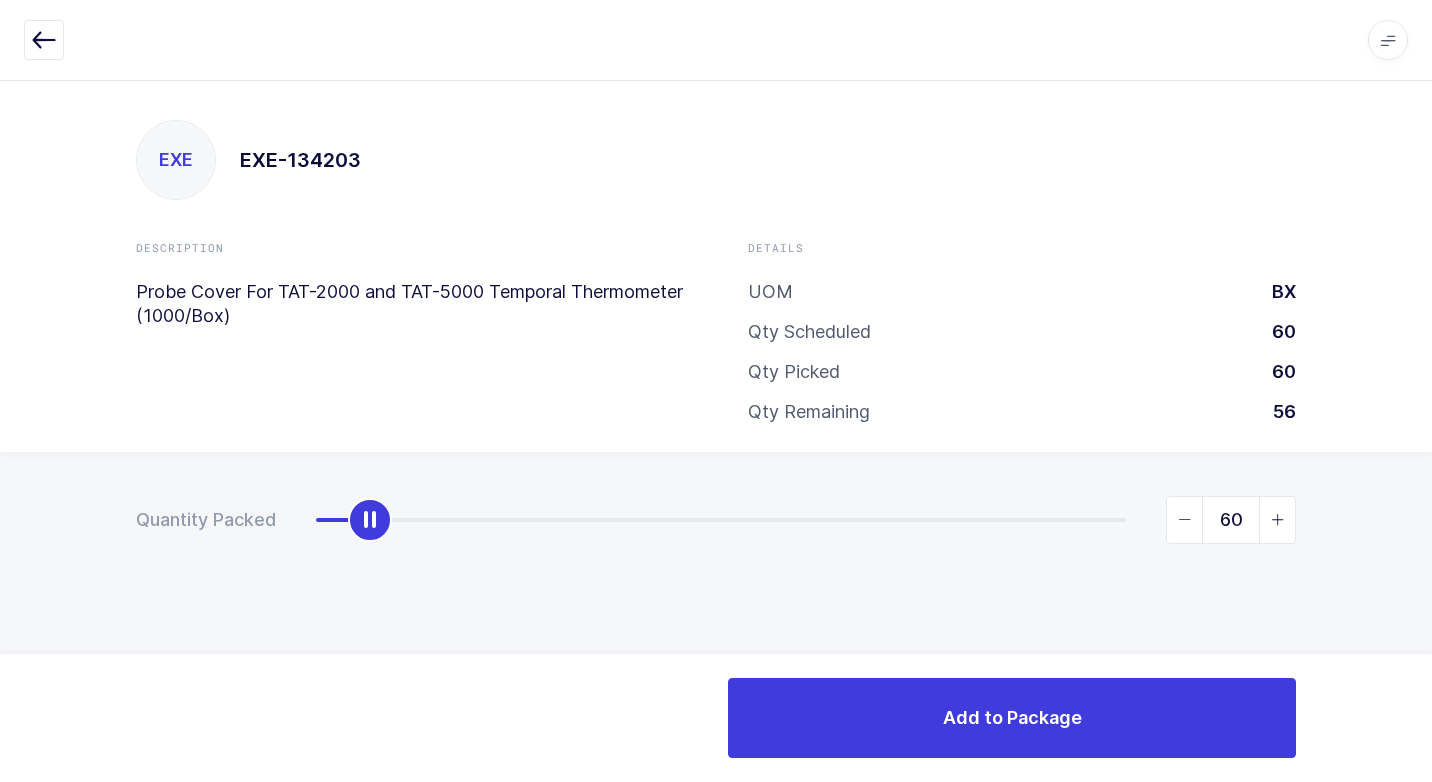 drag, startPoint x: 314, startPoint y: 524, endPoint x: 1292, endPoint y: 596, distance: 980.6467 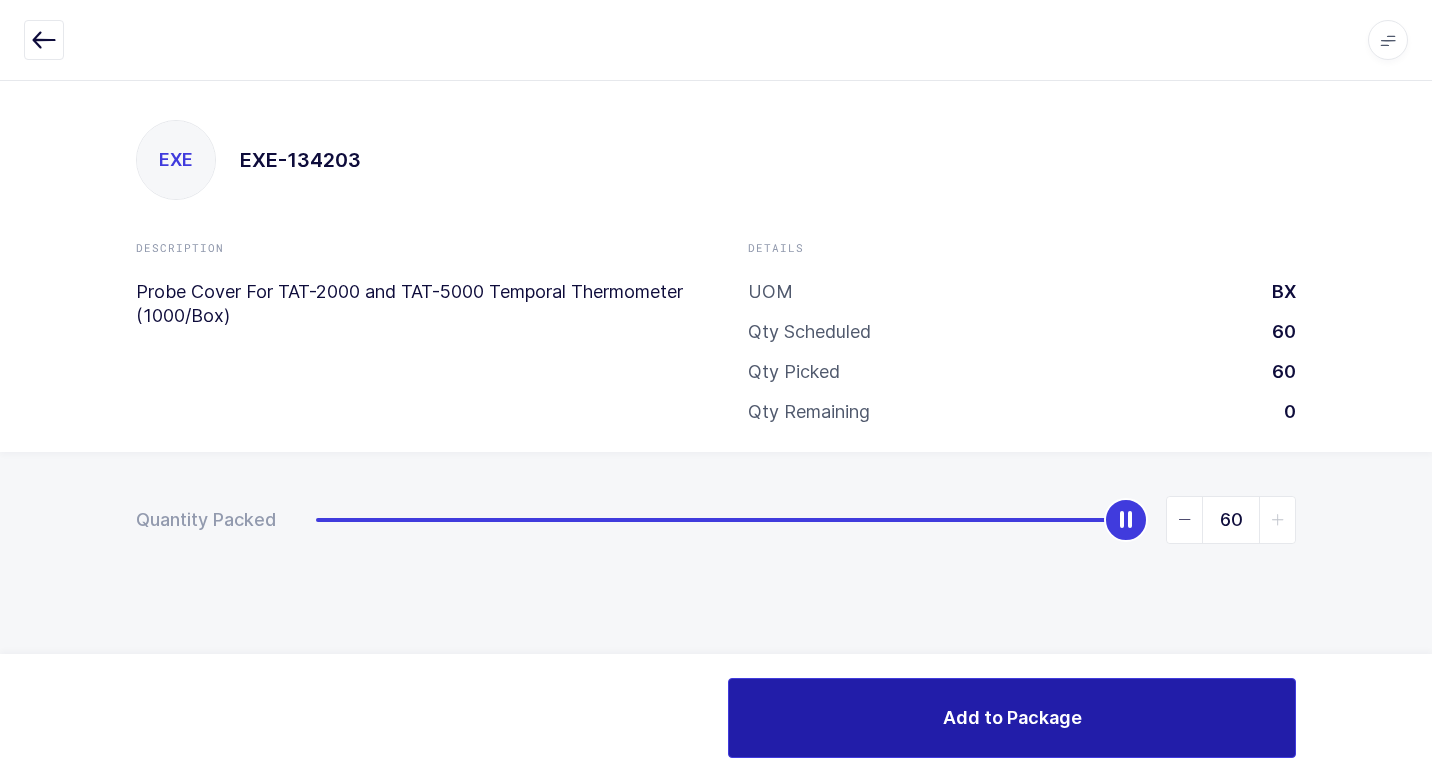 drag, startPoint x: 840, startPoint y: 713, endPoint x: 709, endPoint y: 675, distance: 136.40015 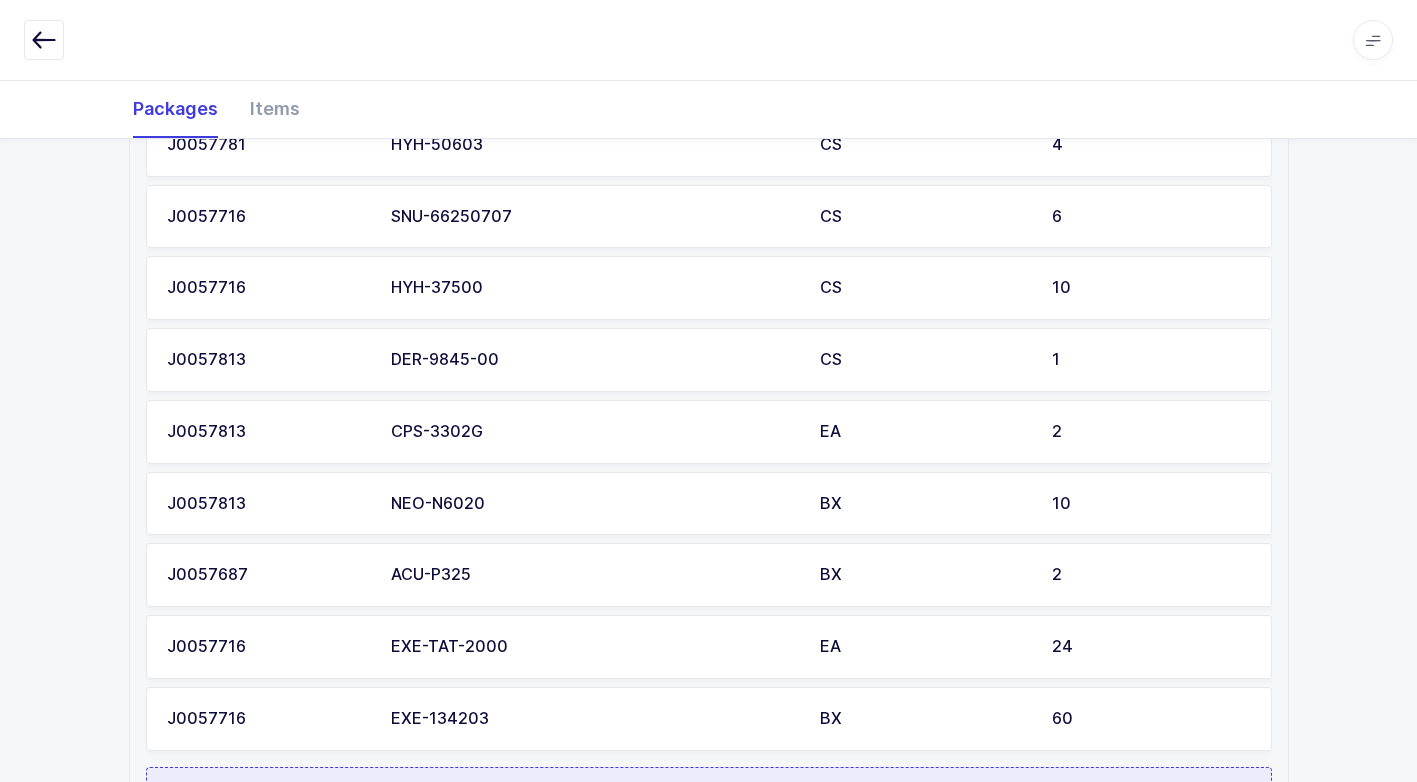 scroll, scrollTop: 799, scrollLeft: 0, axis: vertical 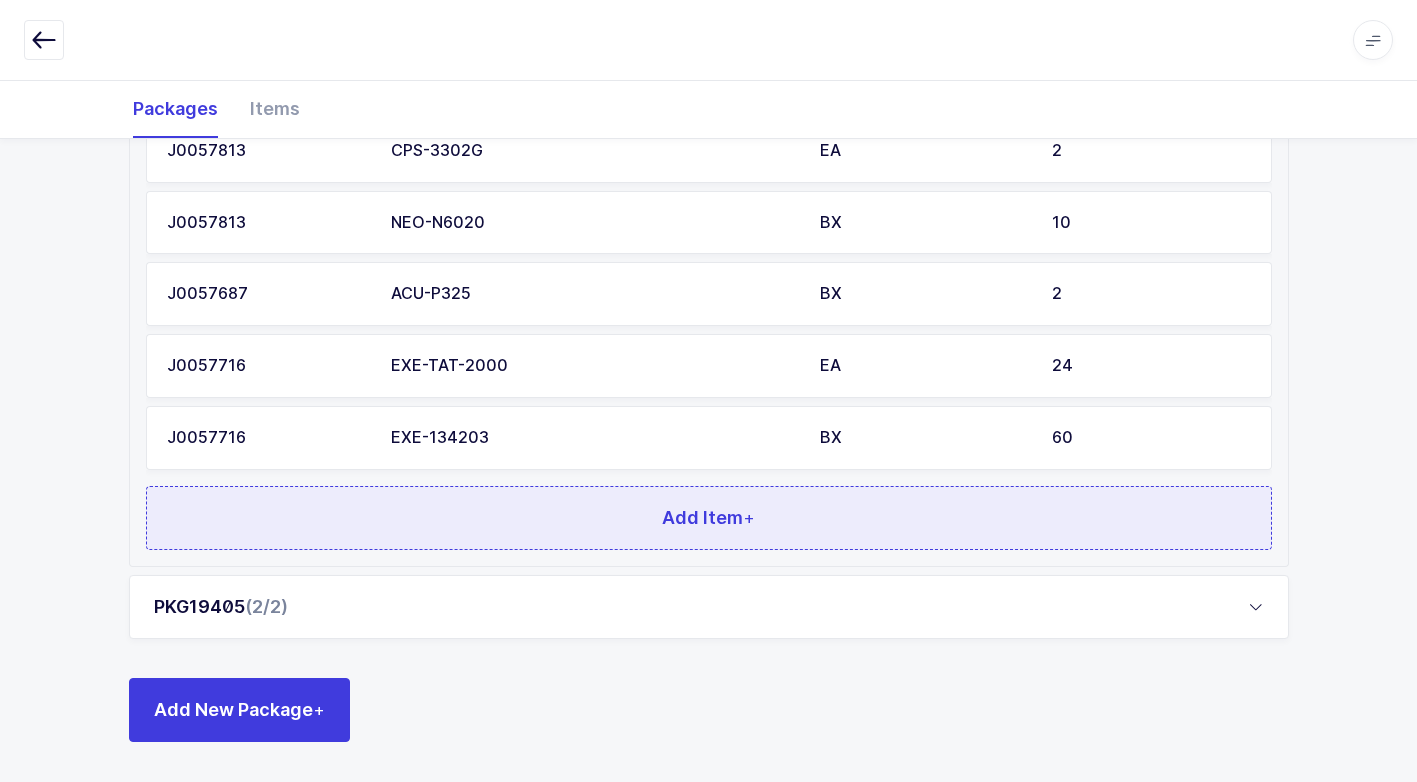 click on "Add Item  +" at bounding box center (709, 518) 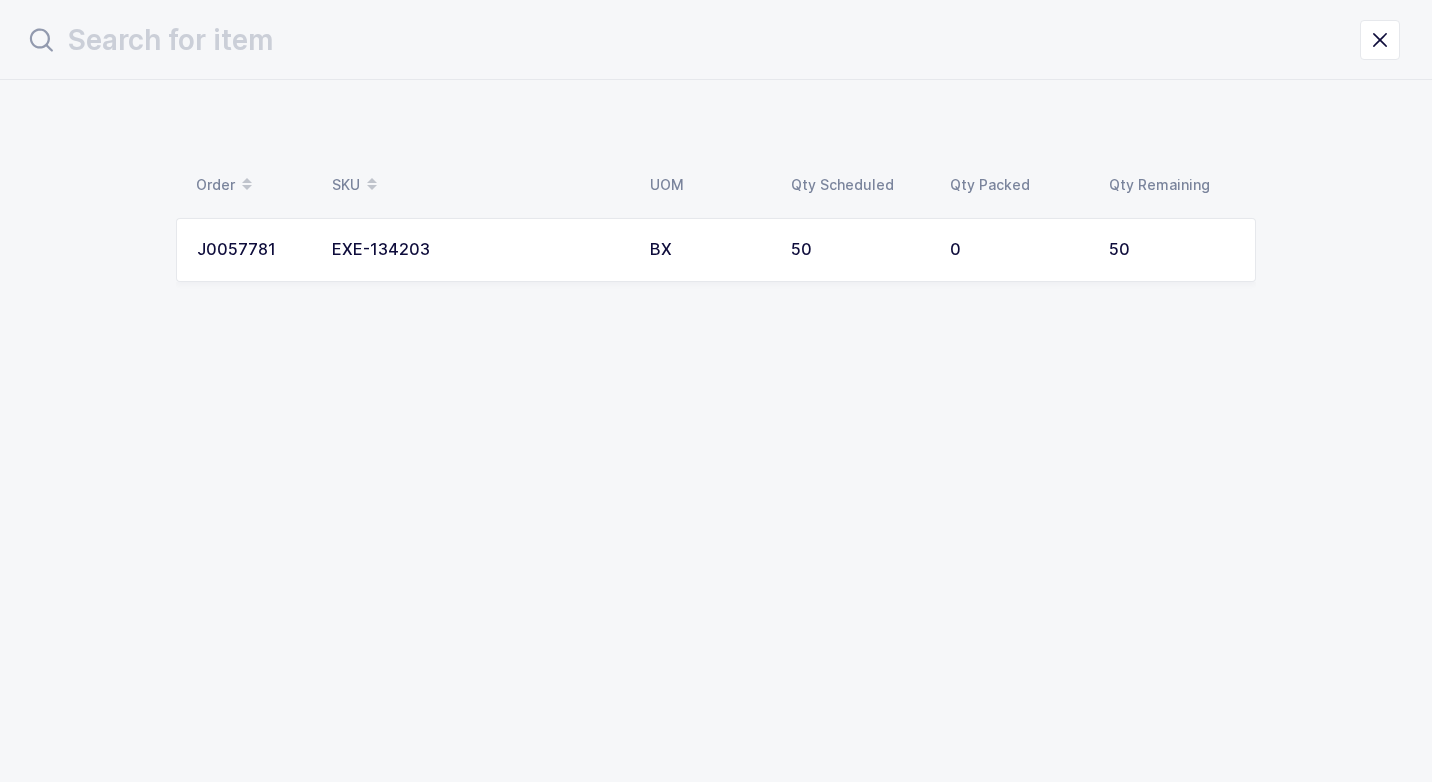 click on "EXE-134203" at bounding box center [479, 250] 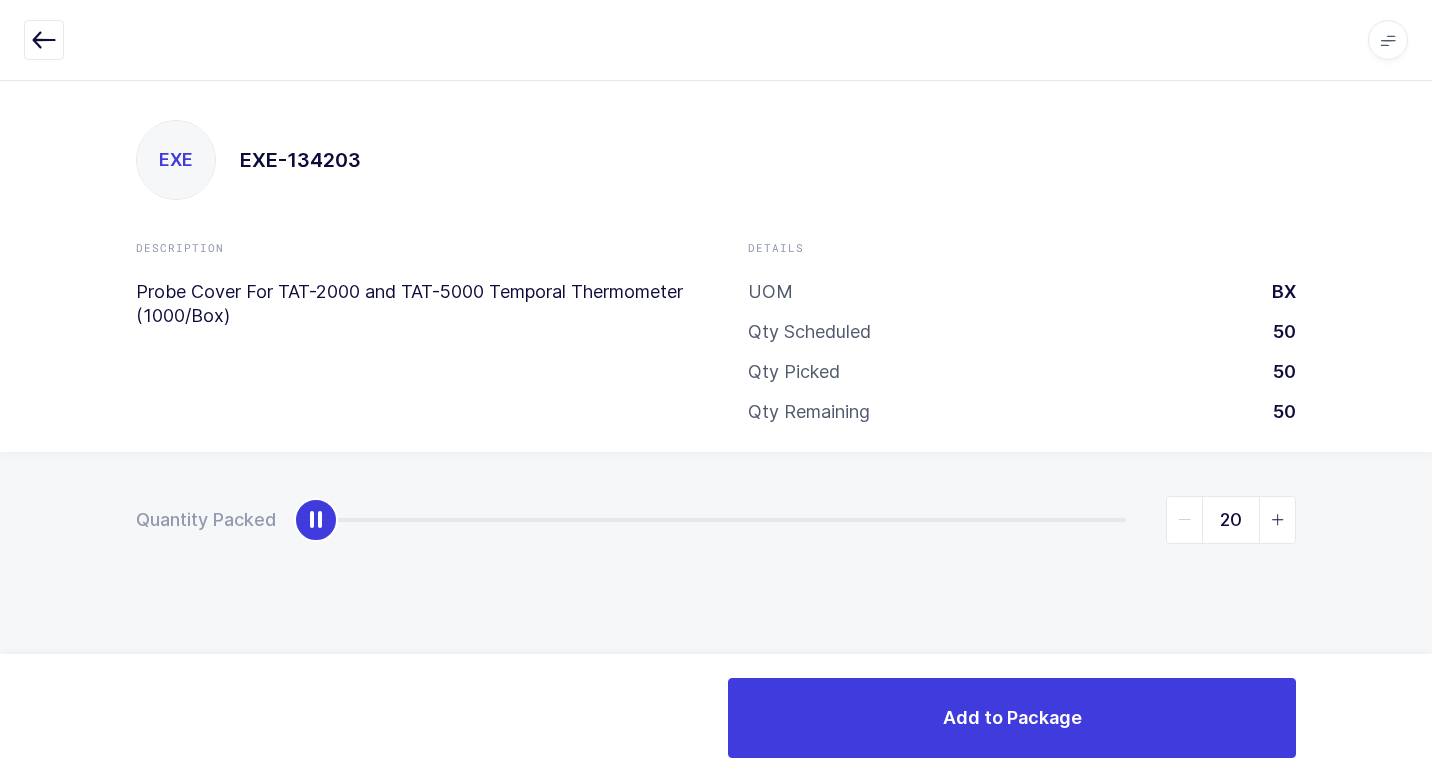type on "50" 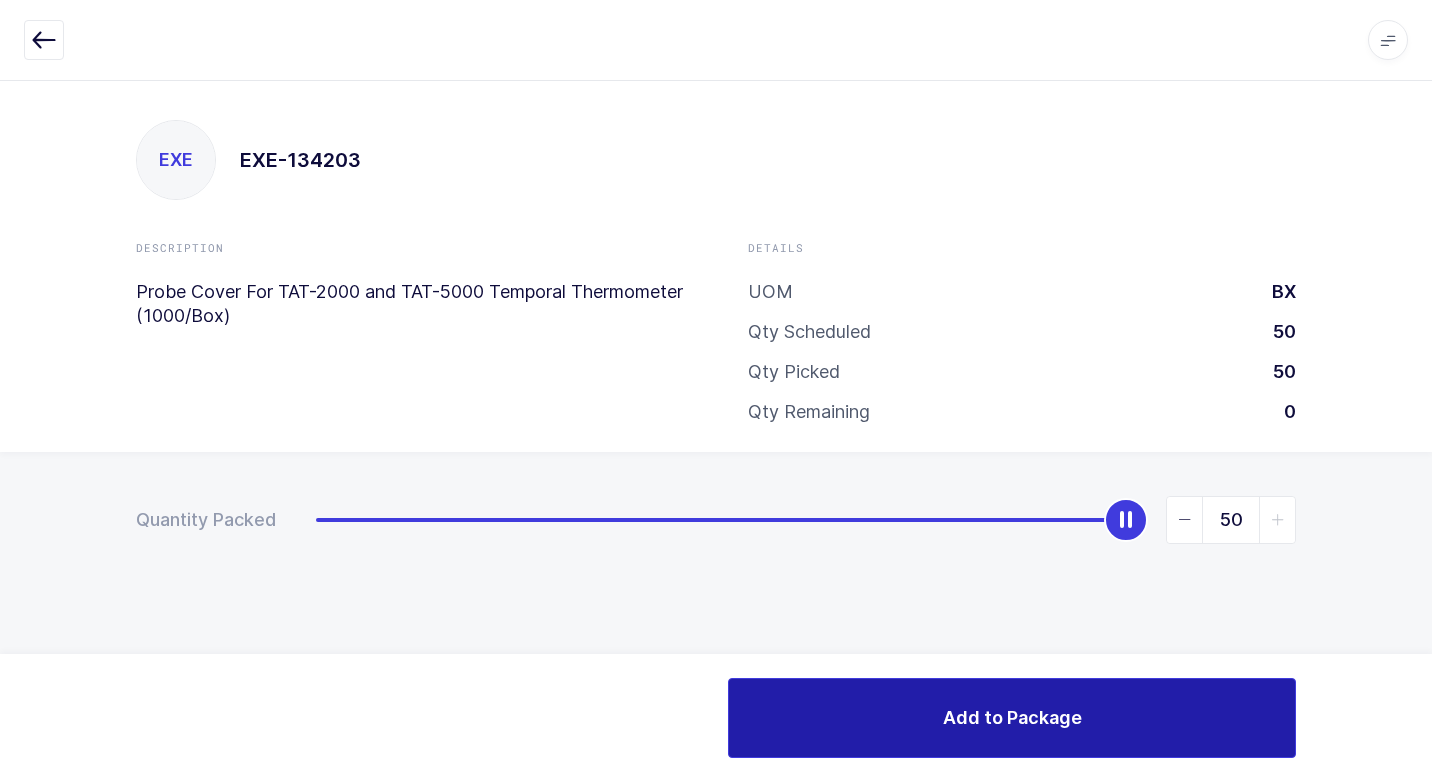 drag, startPoint x: 318, startPoint y: 529, endPoint x: 1055, endPoint y: 726, distance: 762.8748 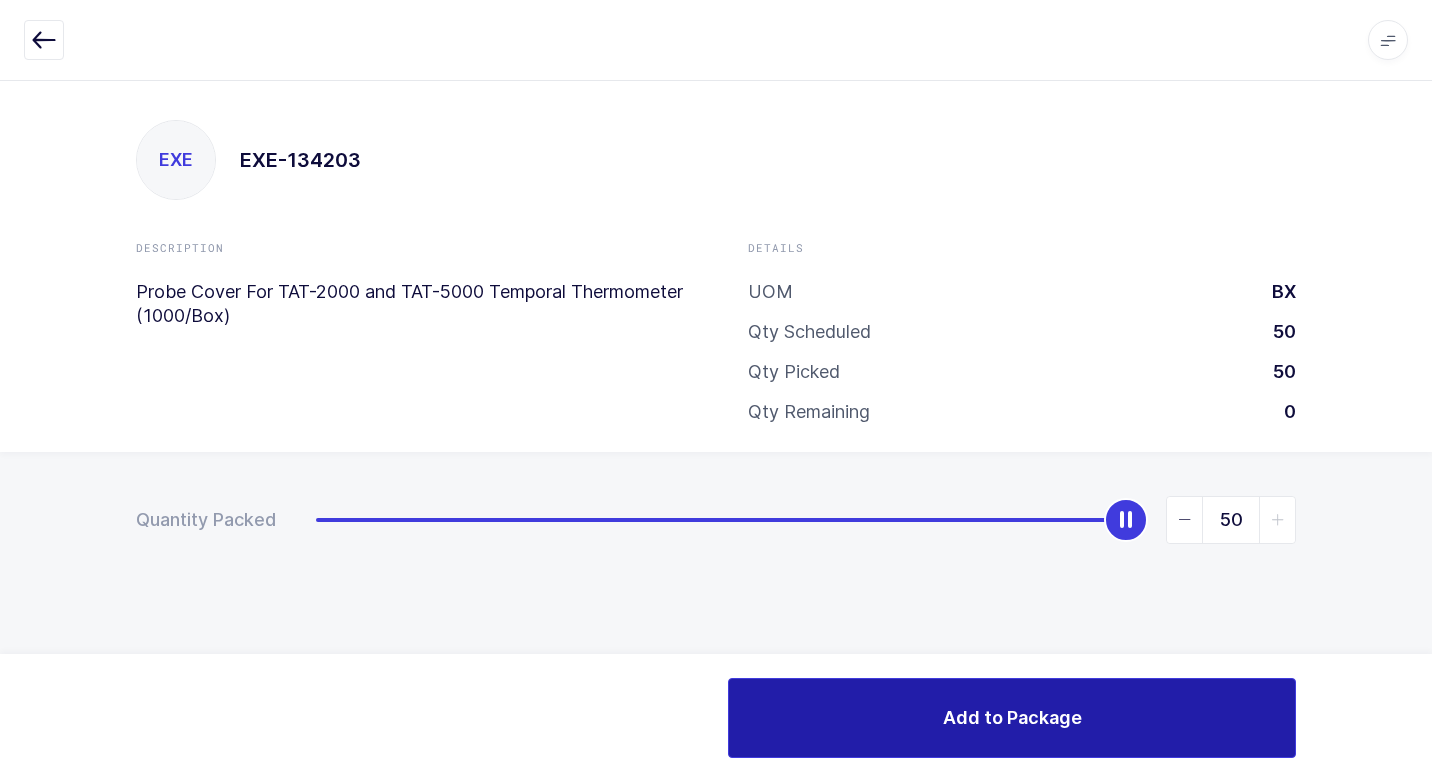 click on "Apps
Core
[GEOGRAPHIC_DATA]
Admin
Mission Control
Purchasing
[PERSON_NAME]
Logout
Account
[PERSON_NAME]
[PERSON_NAME]
EXE   EXE-134203     Description   Probe Cover For TAT-2000 and TAT-5000 Temporal Thermometer  (1000/Box)   Details   UOM
BX
Qty Scheduled
50
Qty Picked
50" at bounding box center (716, 391) 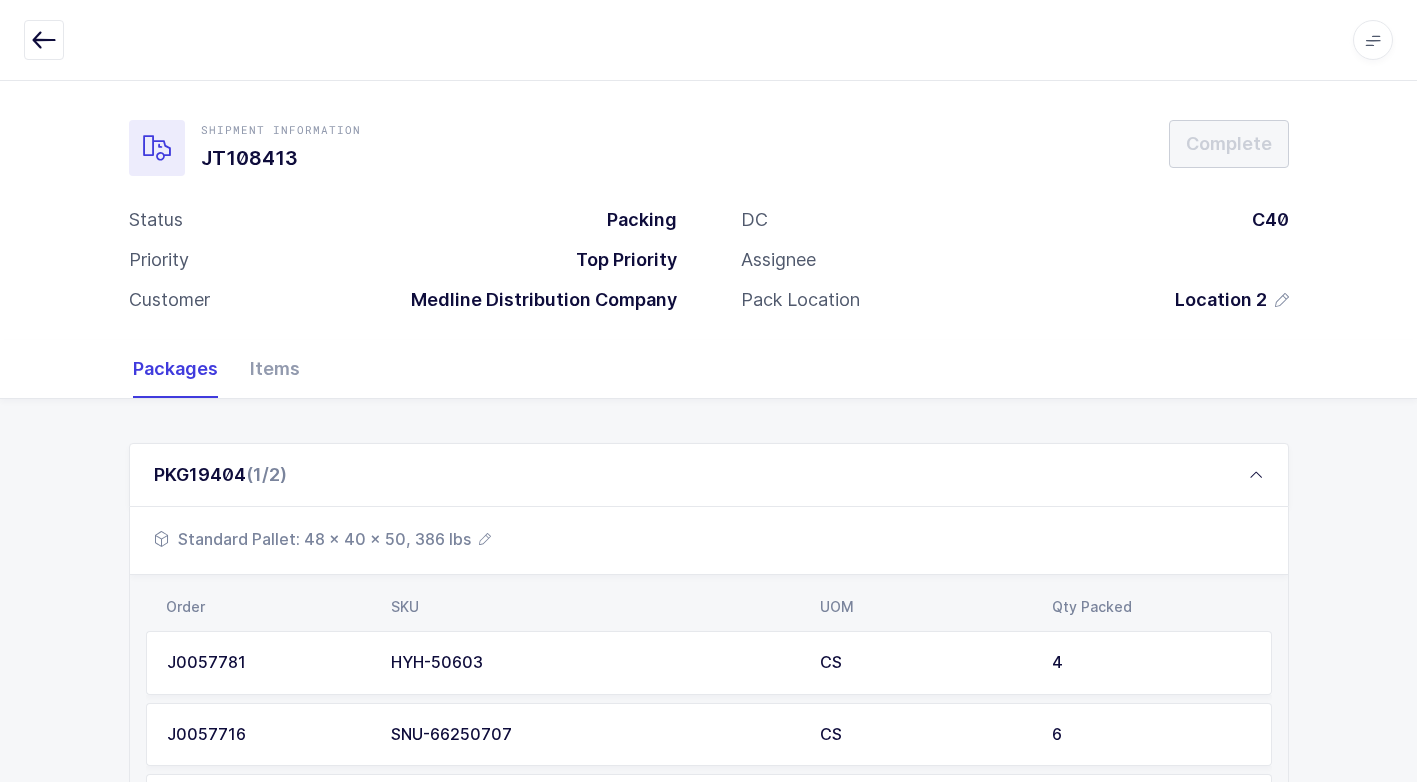 scroll, scrollTop: 742, scrollLeft: 0, axis: vertical 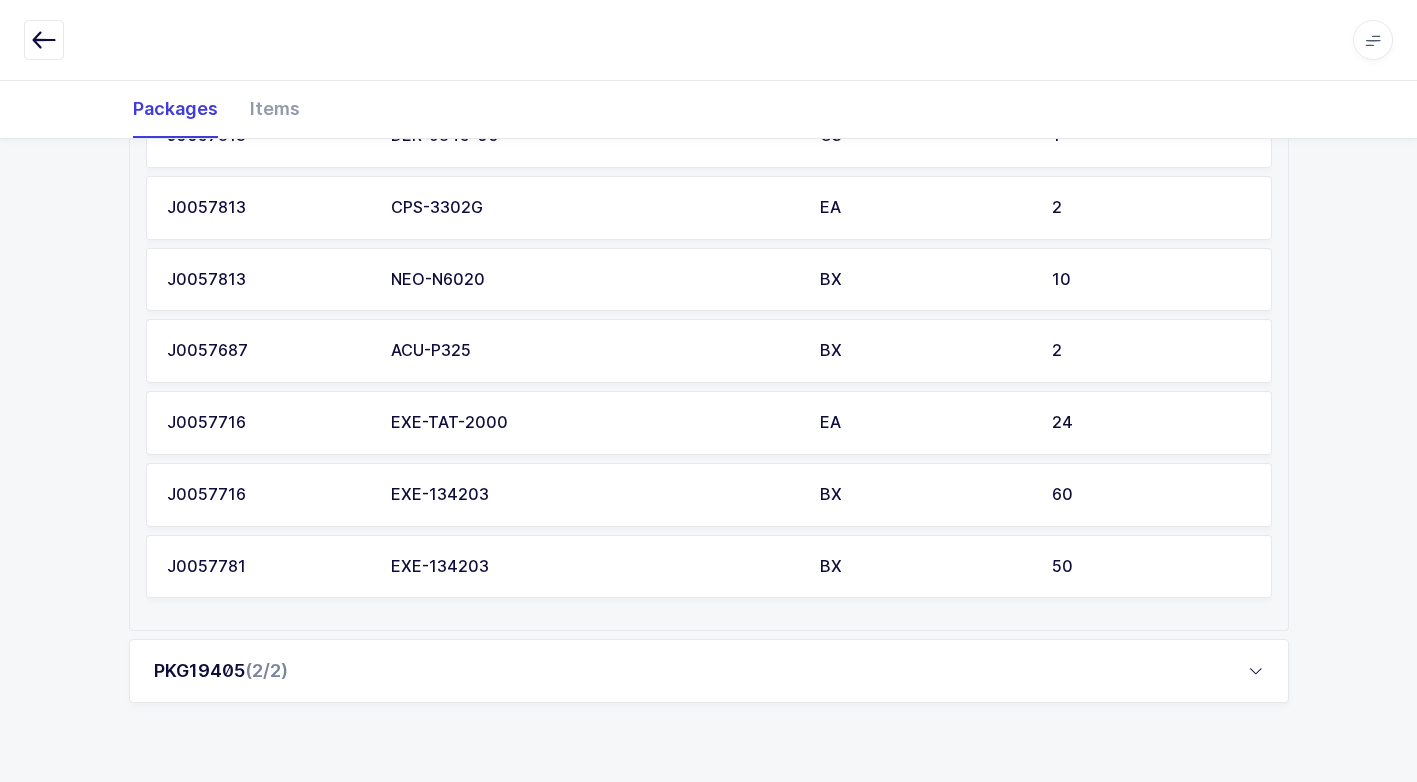 click on "PKG19405
(2/2)" at bounding box center [709, 671] 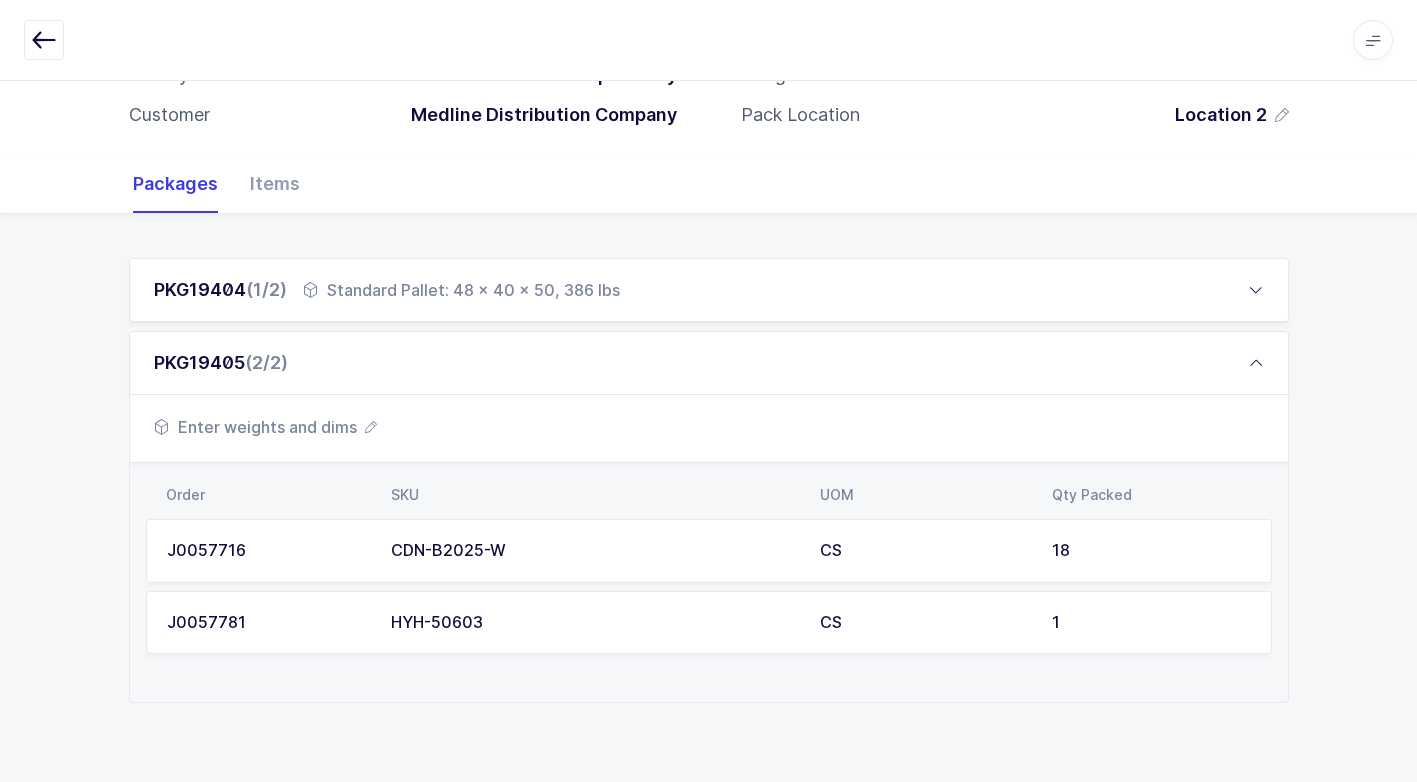 scroll, scrollTop: 168, scrollLeft: 0, axis: vertical 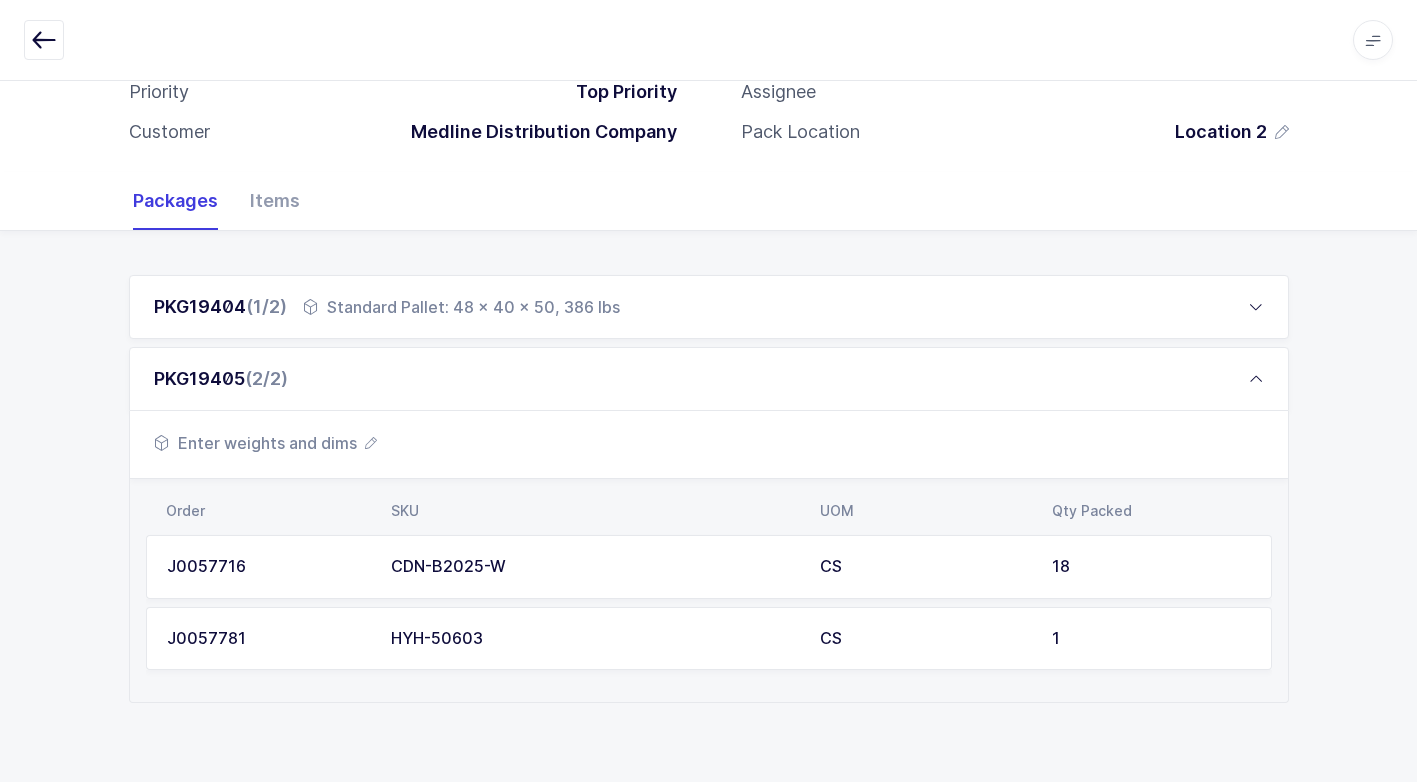 click on "Enter weights and dims" at bounding box center (265, 443) 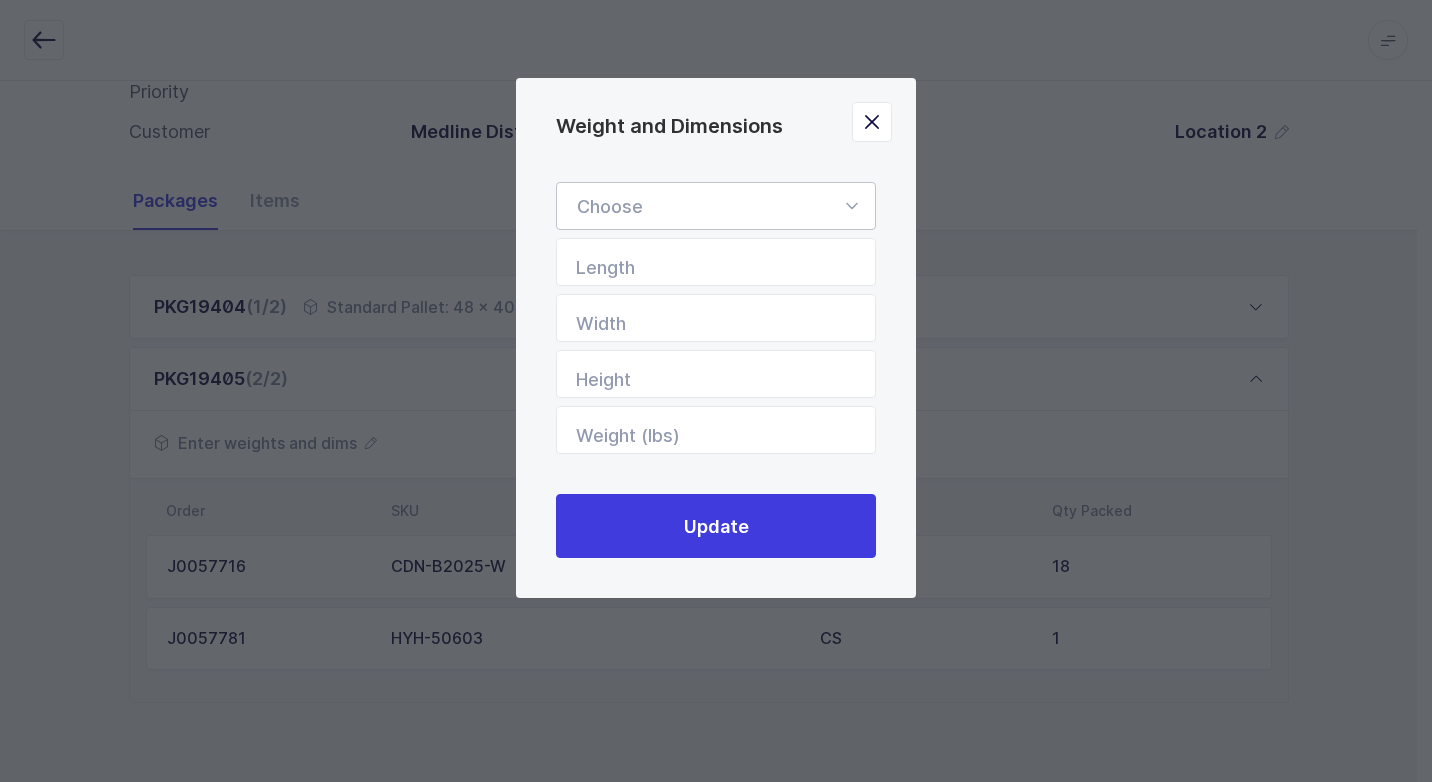 click at bounding box center [851, 206] 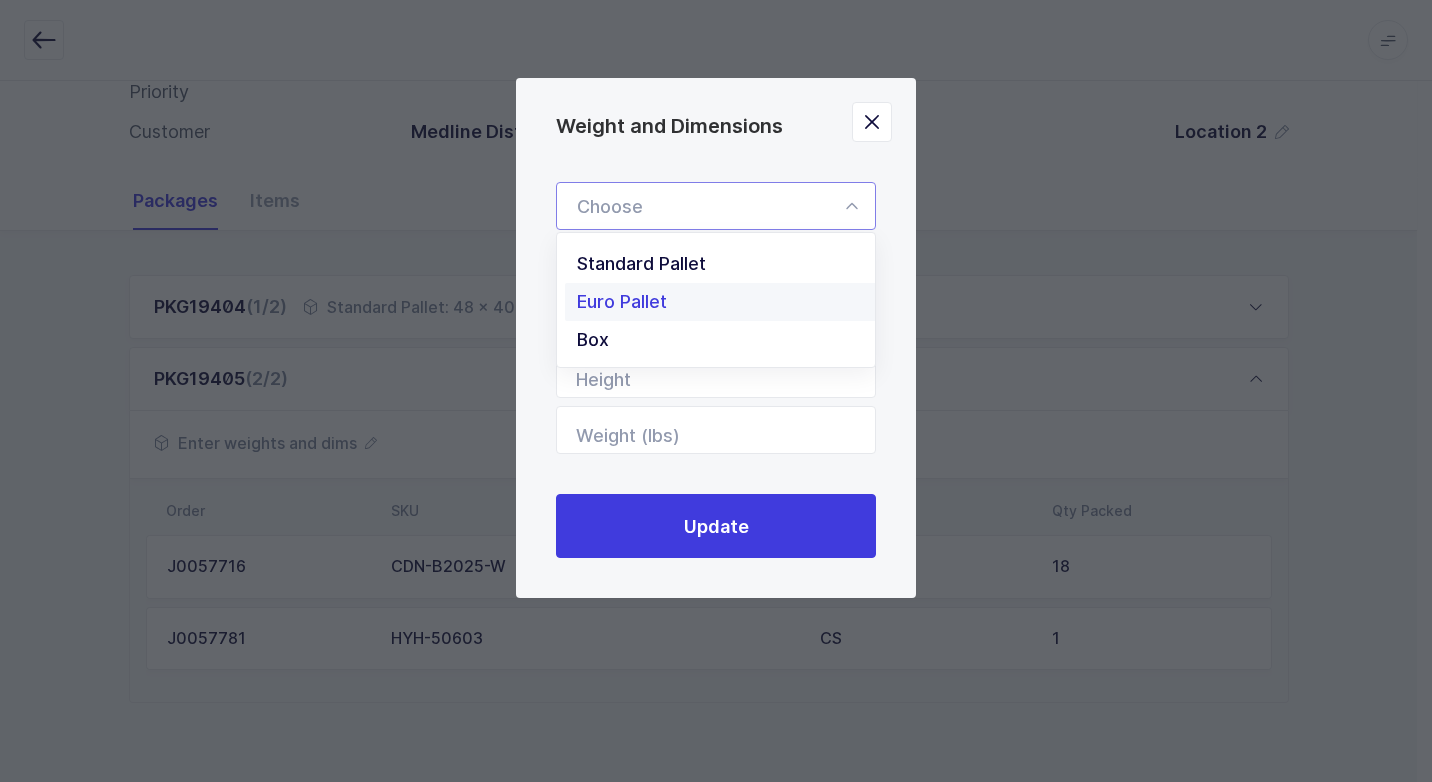 click on "Standard Pallet" at bounding box center (723, 264) 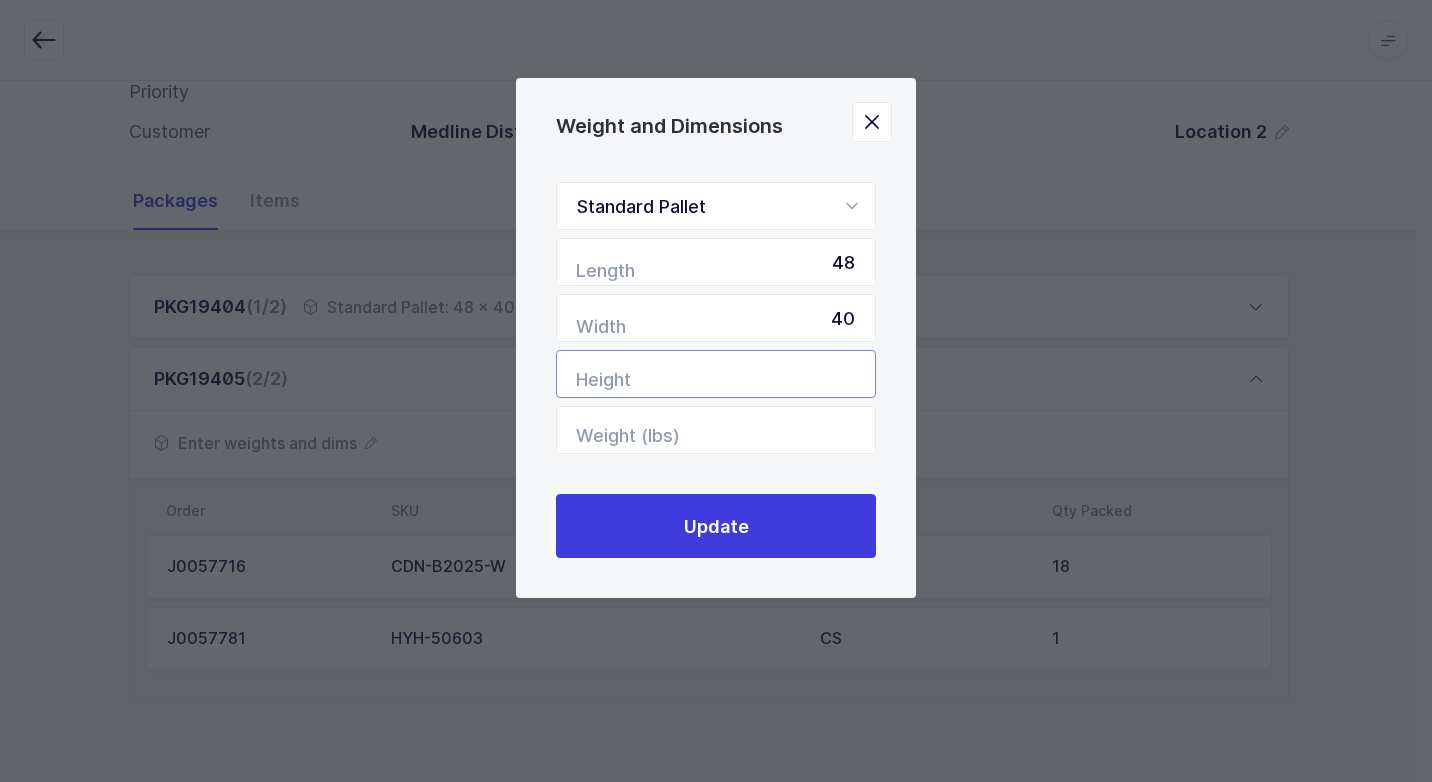 click at bounding box center (716, 374) 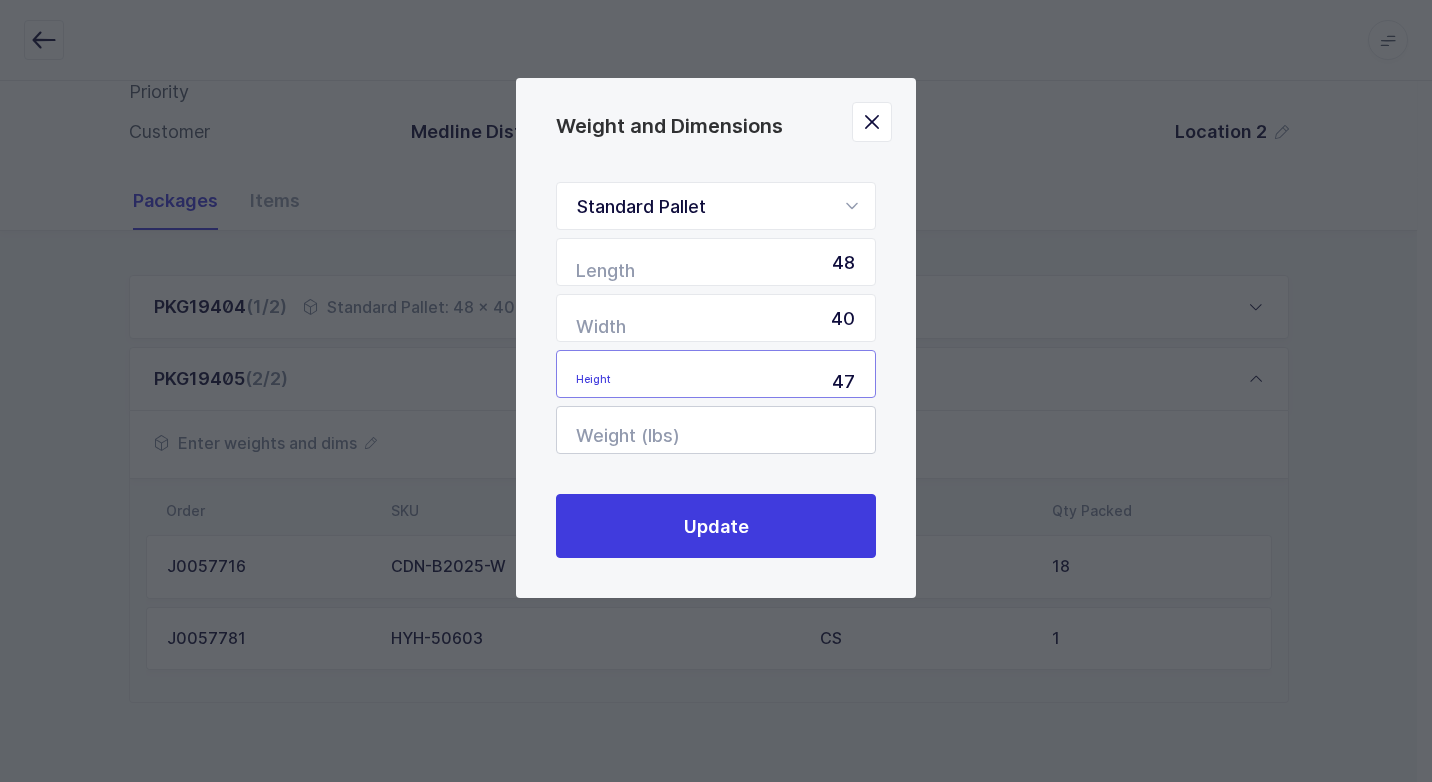 type on "47" 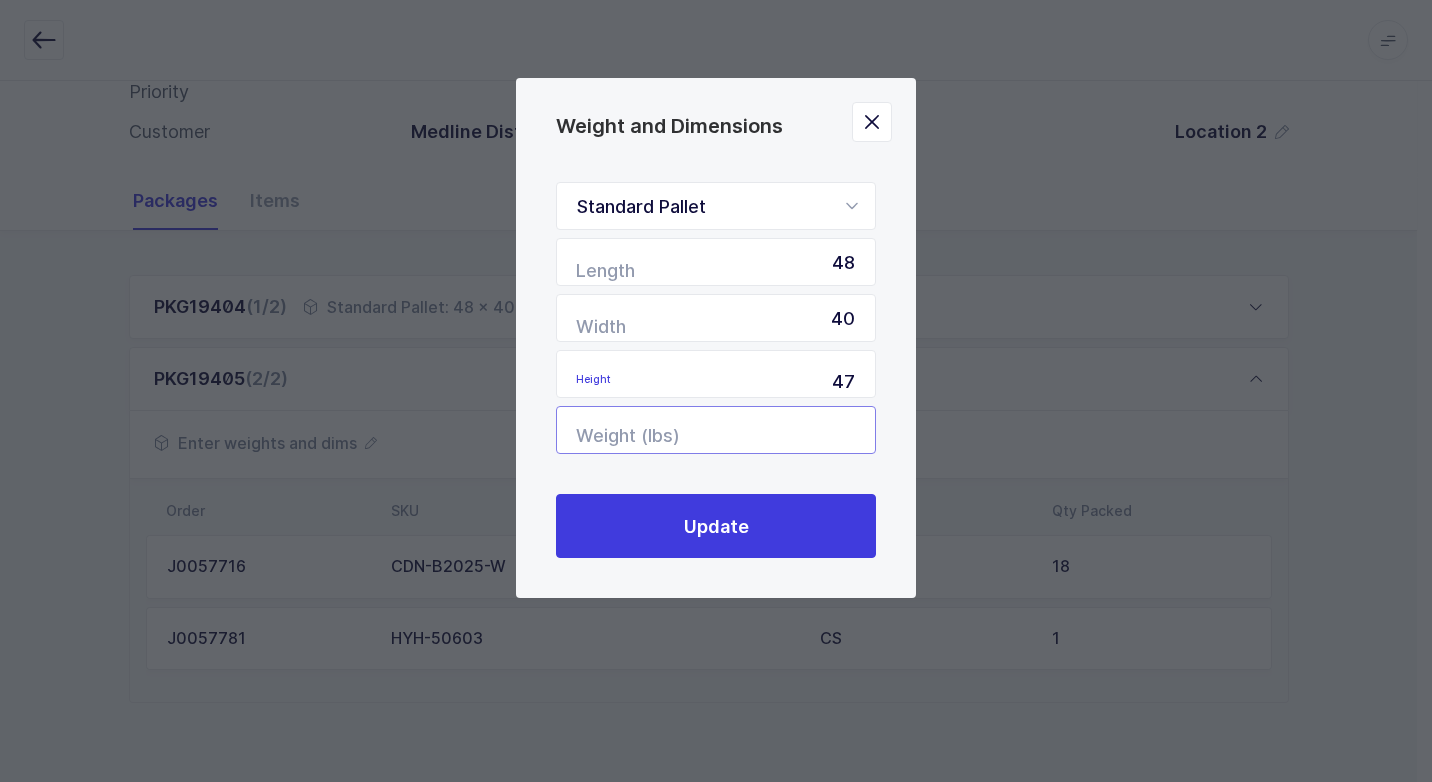 click at bounding box center (716, 430) 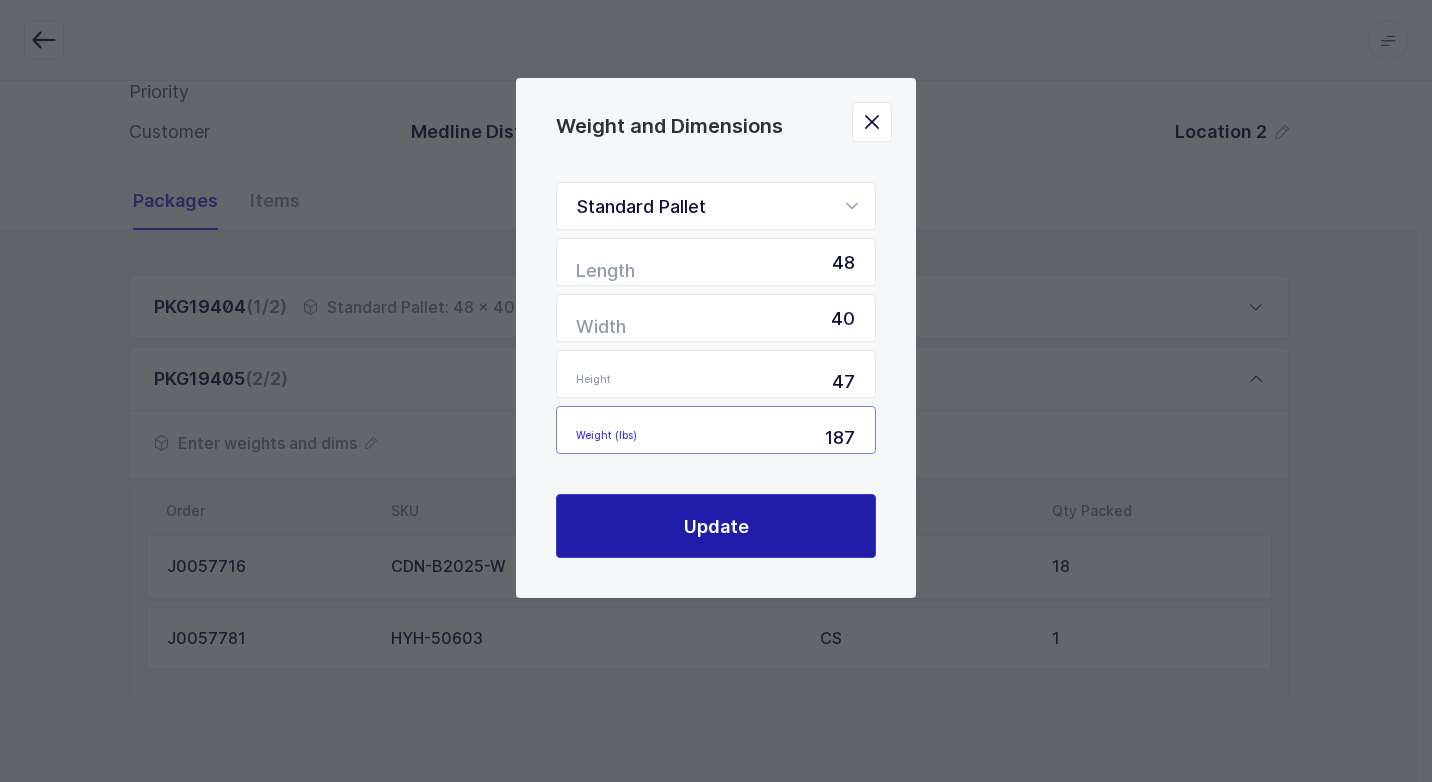 type on "187" 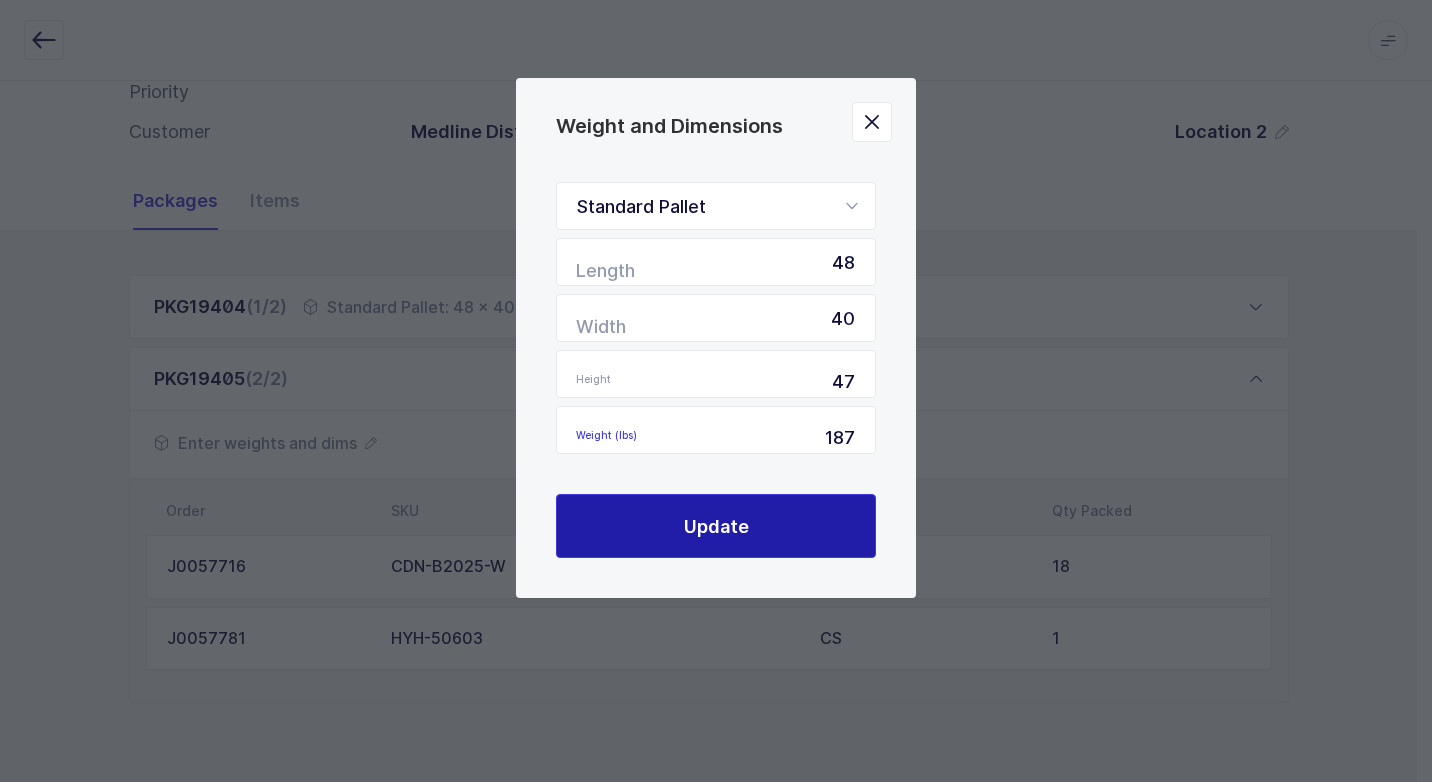 click on "Update" at bounding box center [716, 526] 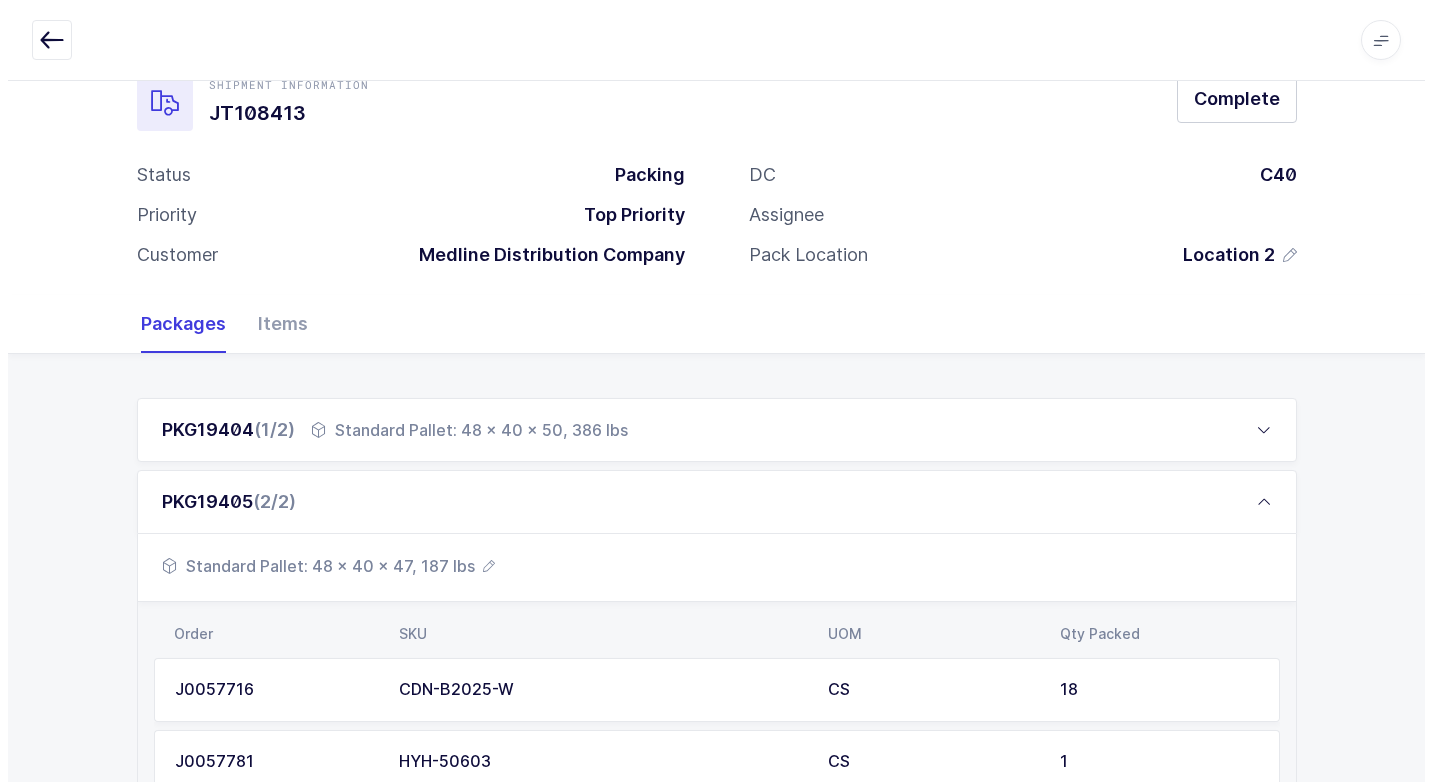 scroll, scrollTop: 0, scrollLeft: 0, axis: both 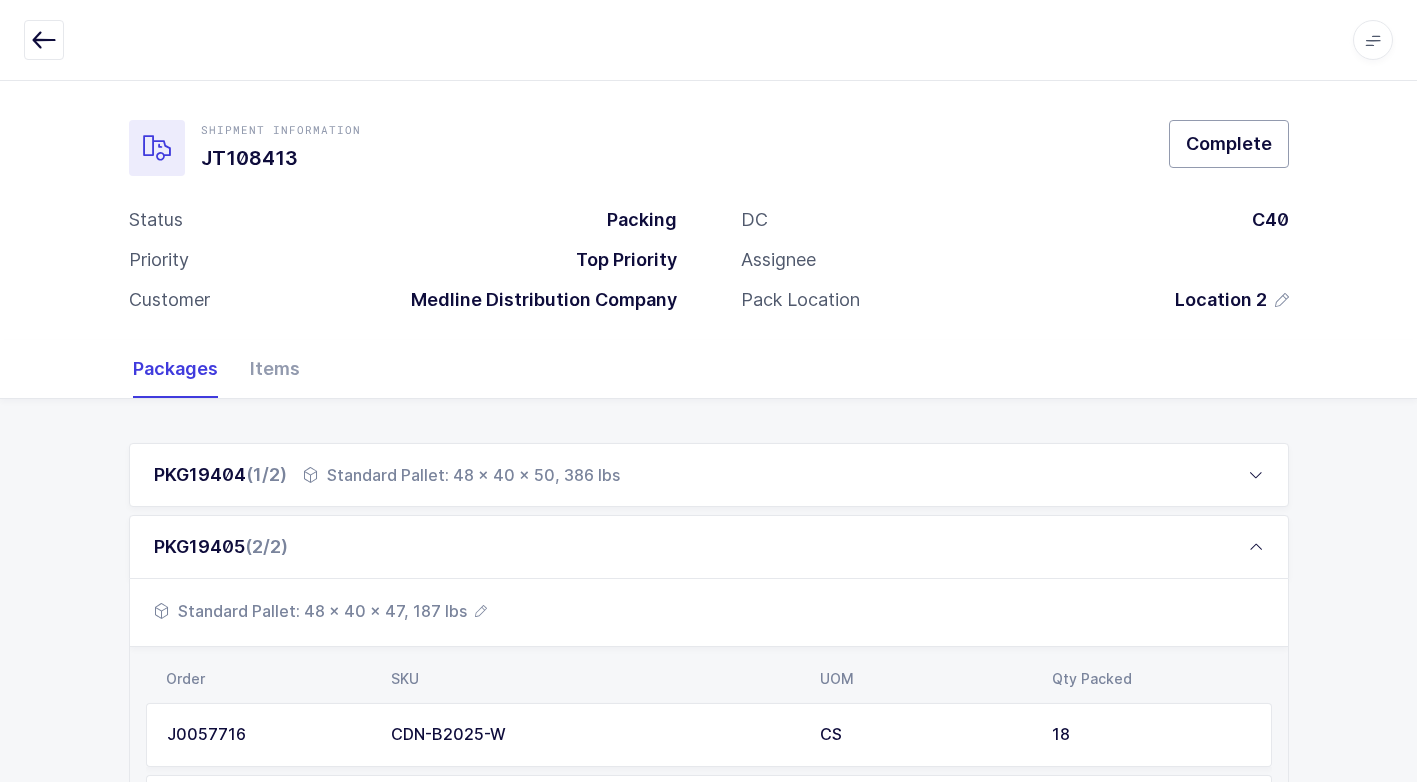 click on "Complete" at bounding box center [1229, 143] 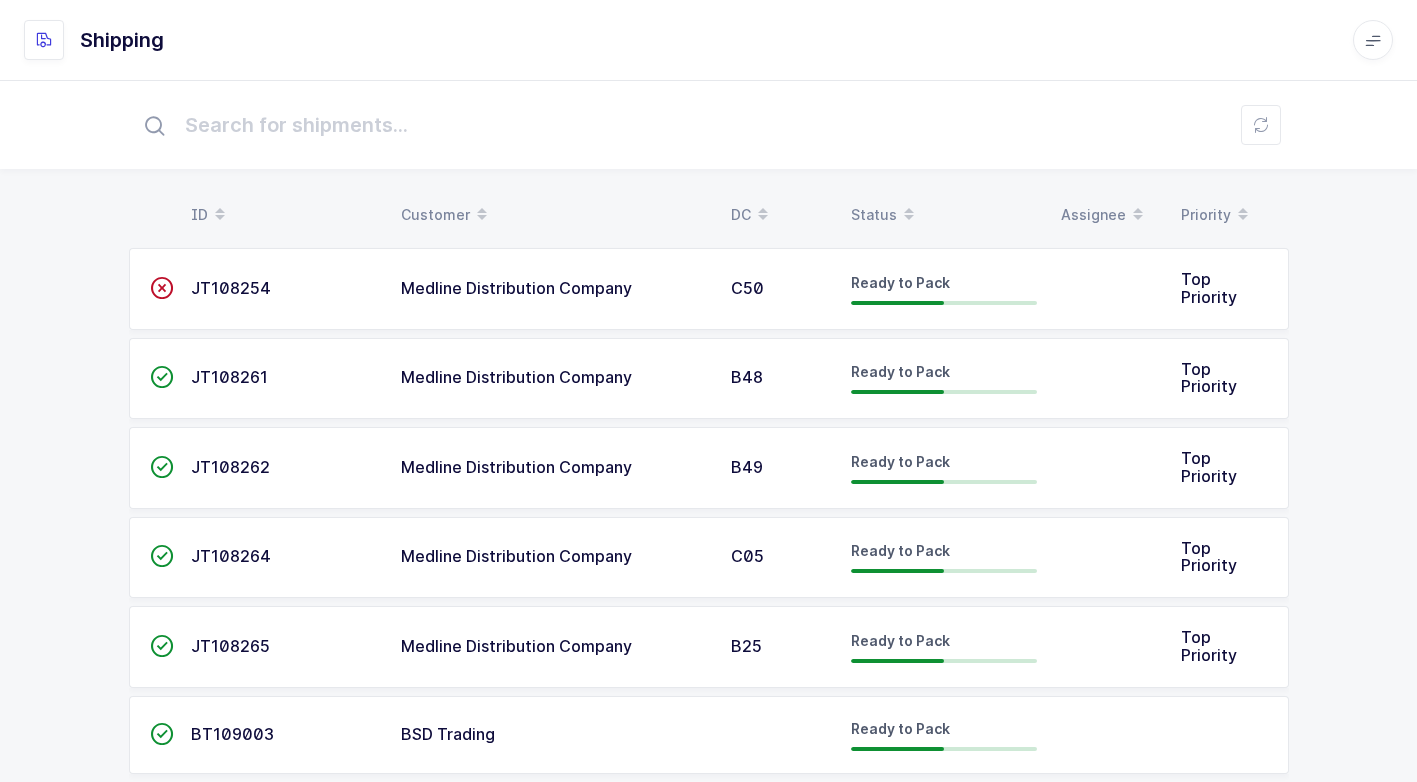 click on "Medline Distribution Company" at bounding box center (516, 556) 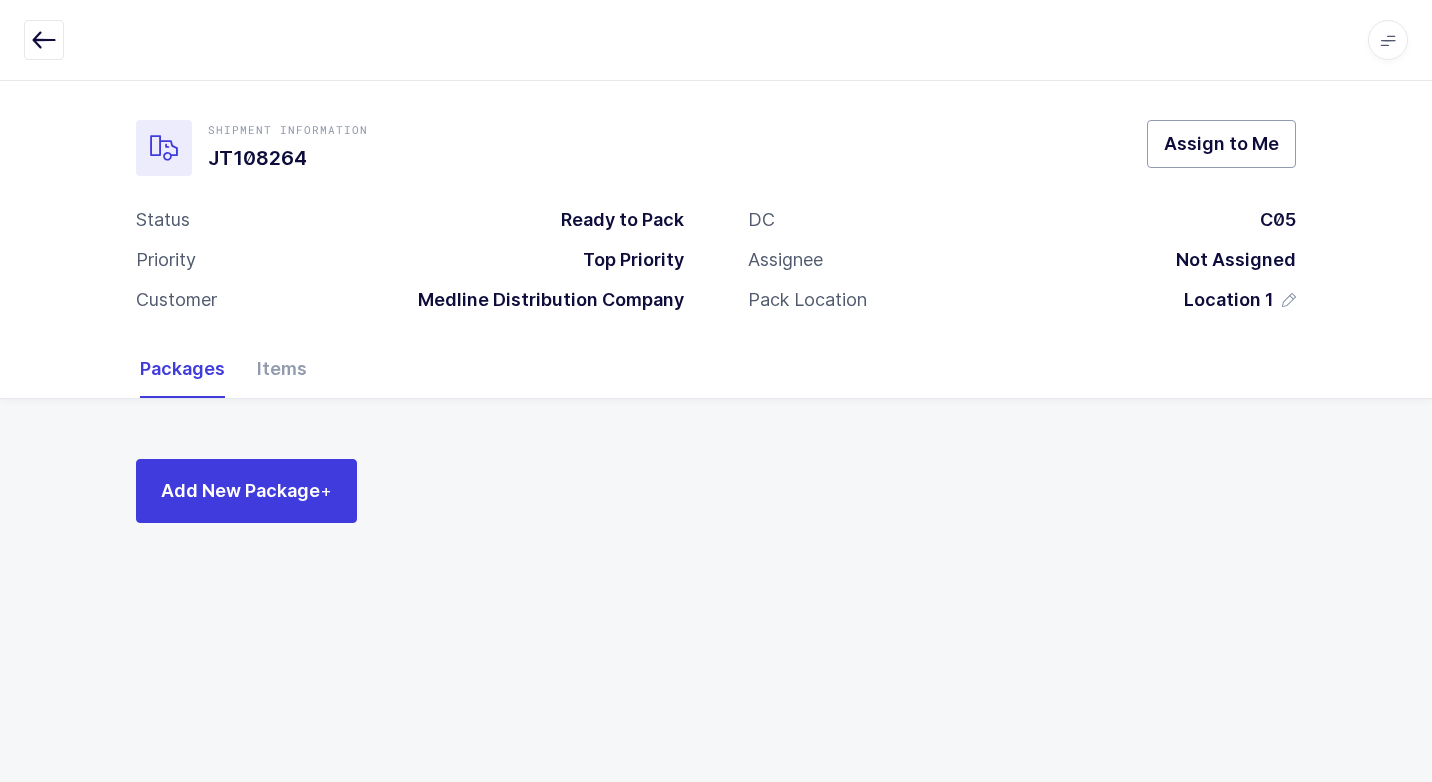 click on "Assign to Me" at bounding box center [1221, 143] 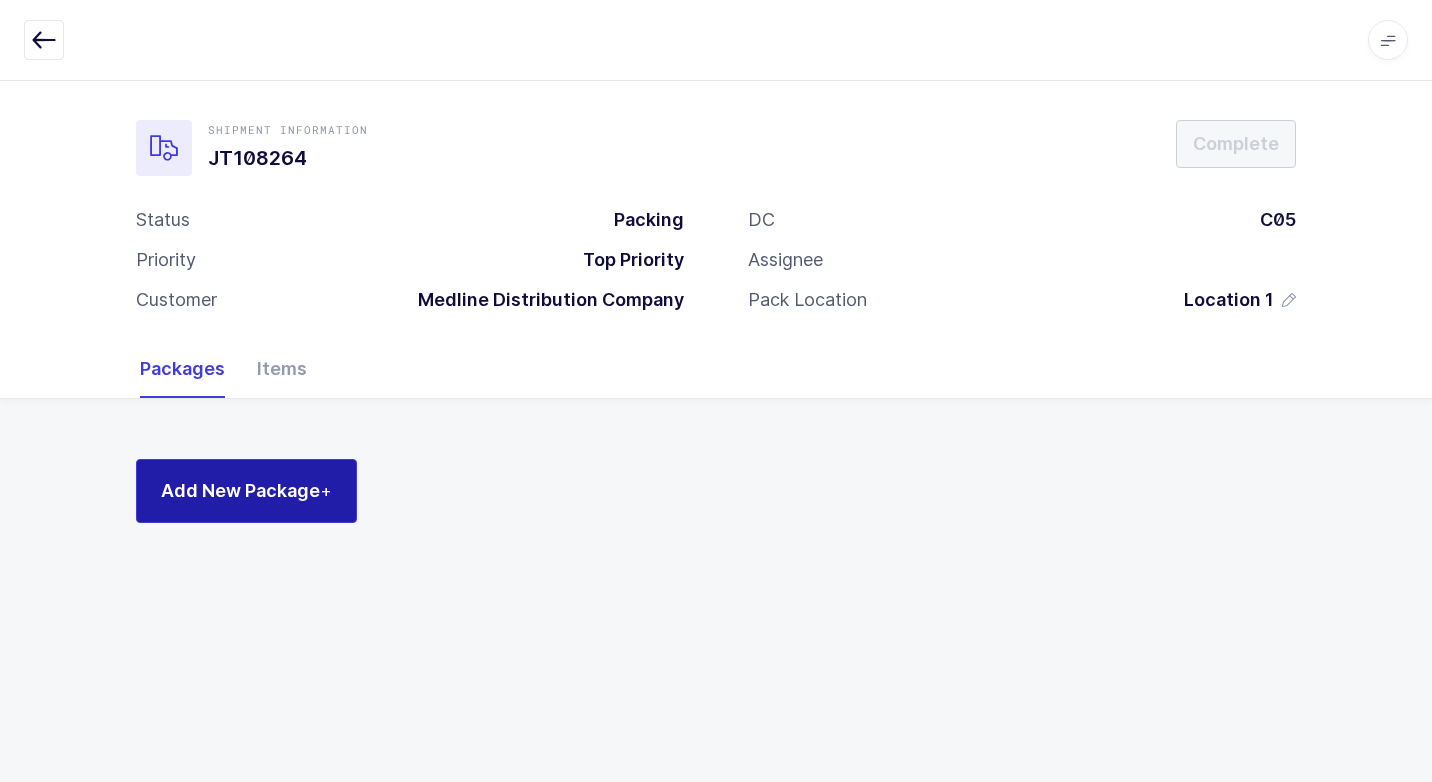click on "Add New Package  +" at bounding box center (246, 491) 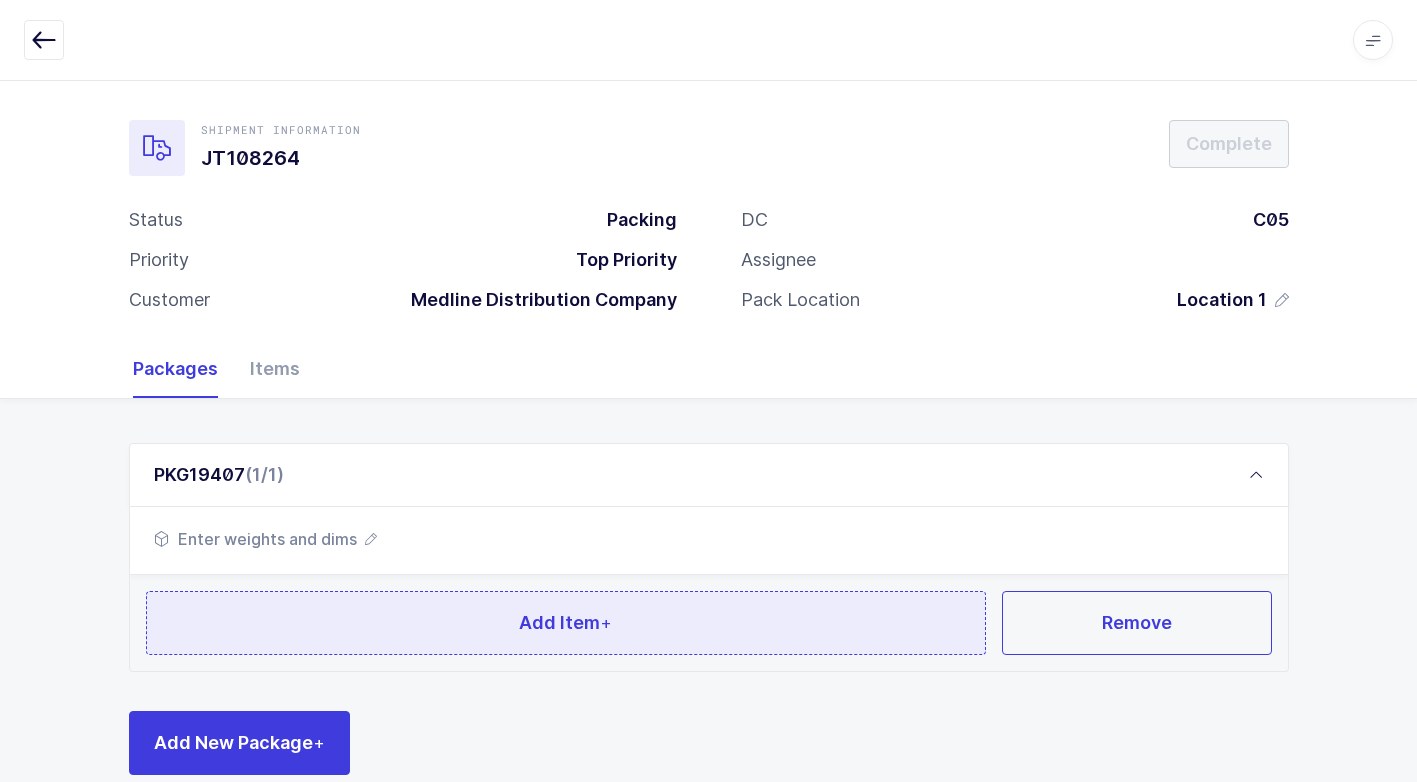 click on "Add Item  +" at bounding box center (566, 623) 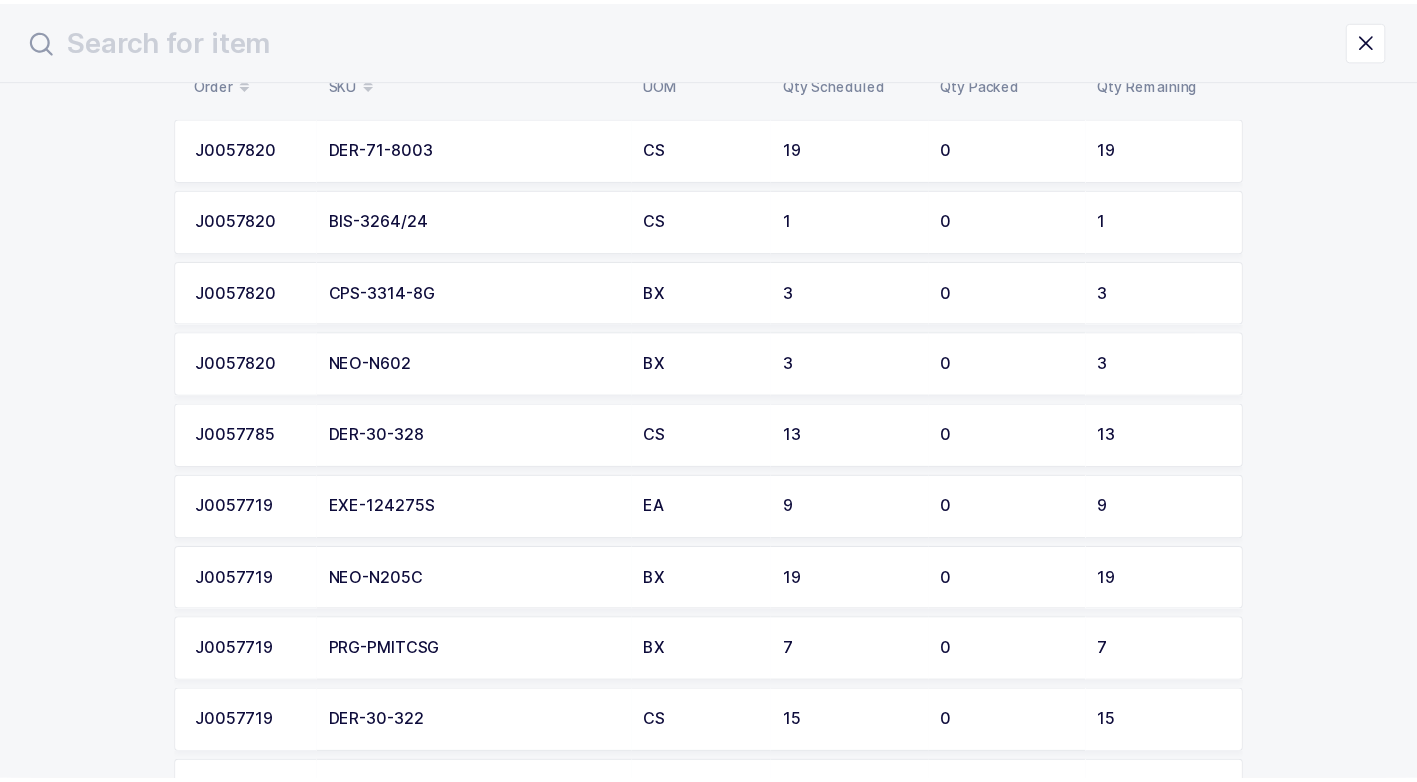 scroll, scrollTop: 266, scrollLeft: 0, axis: vertical 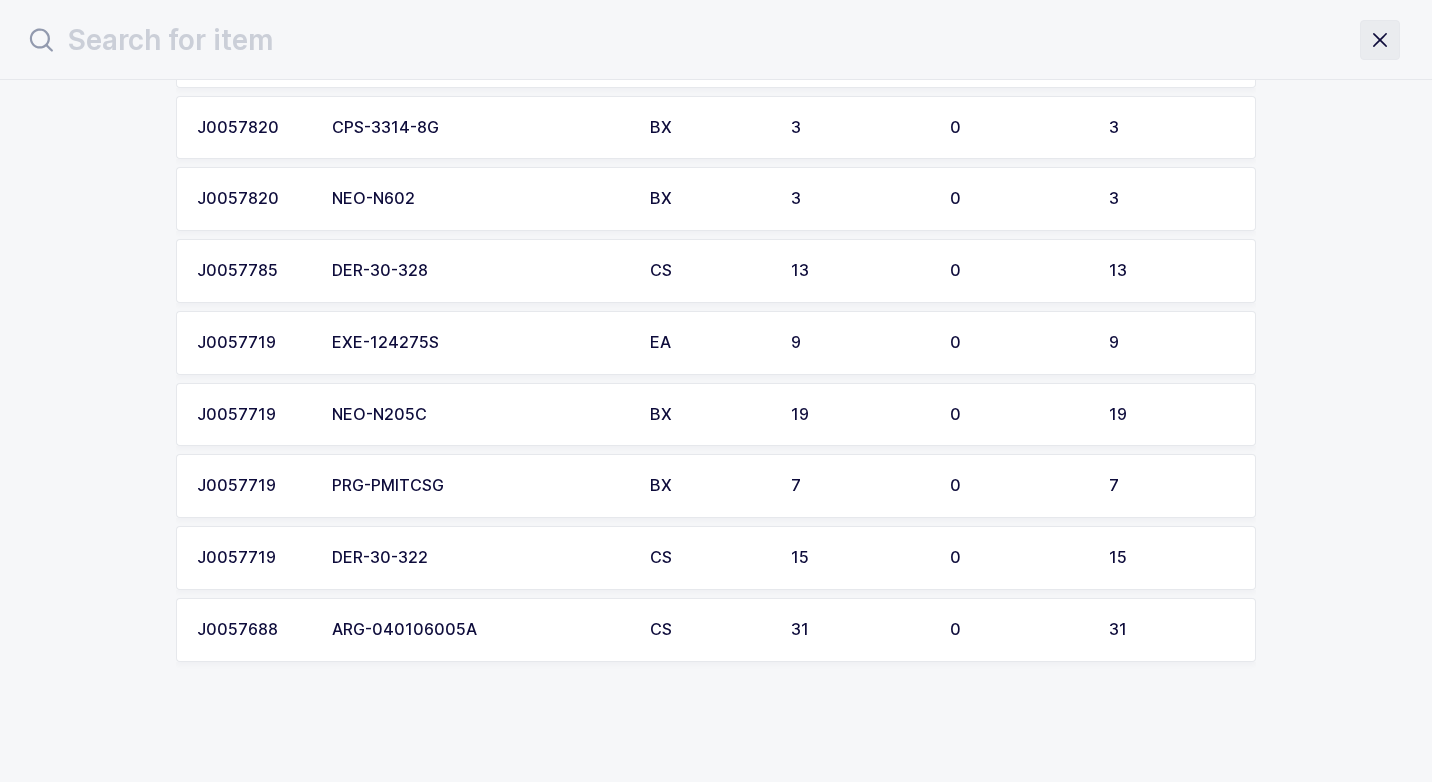 click at bounding box center (1380, 40) 